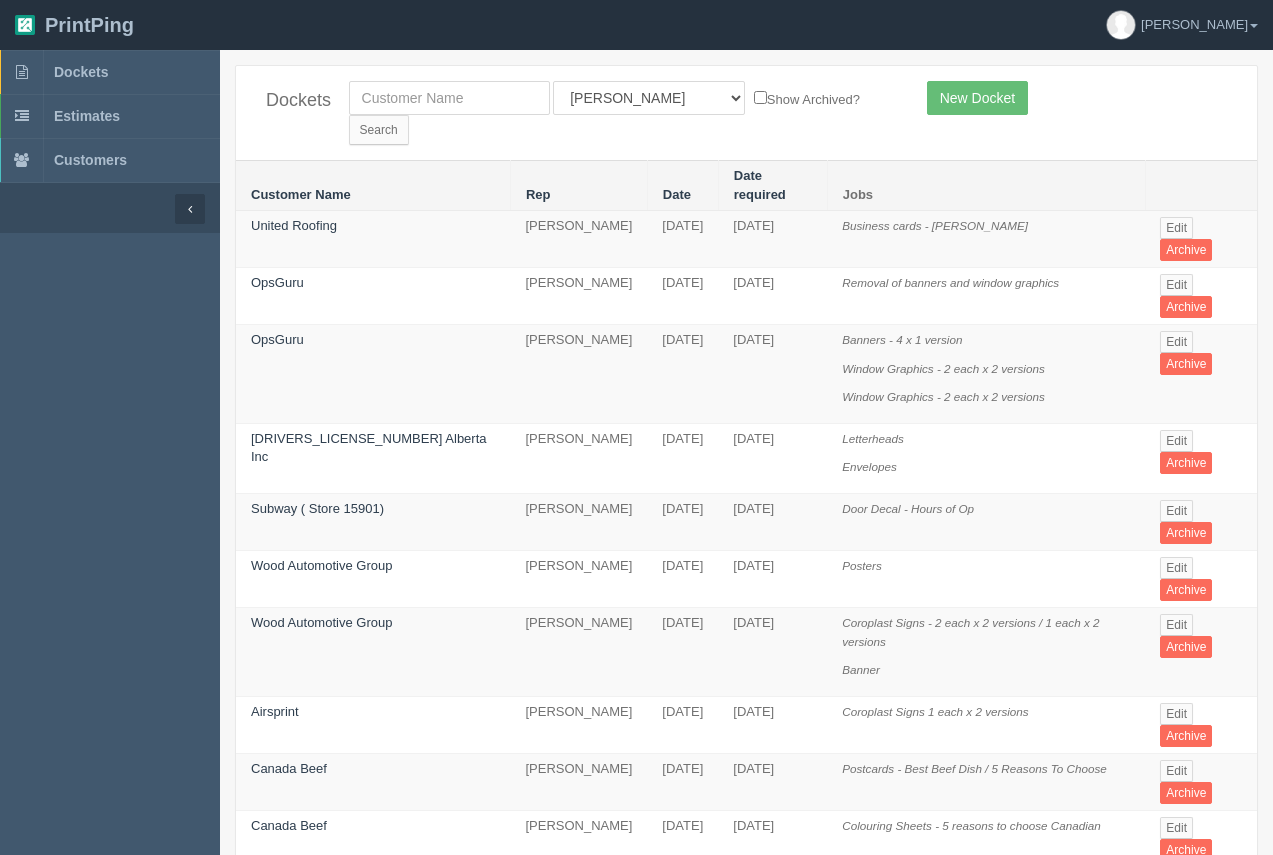 scroll, scrollTop: 0, scrollLeft: 0, axis: both 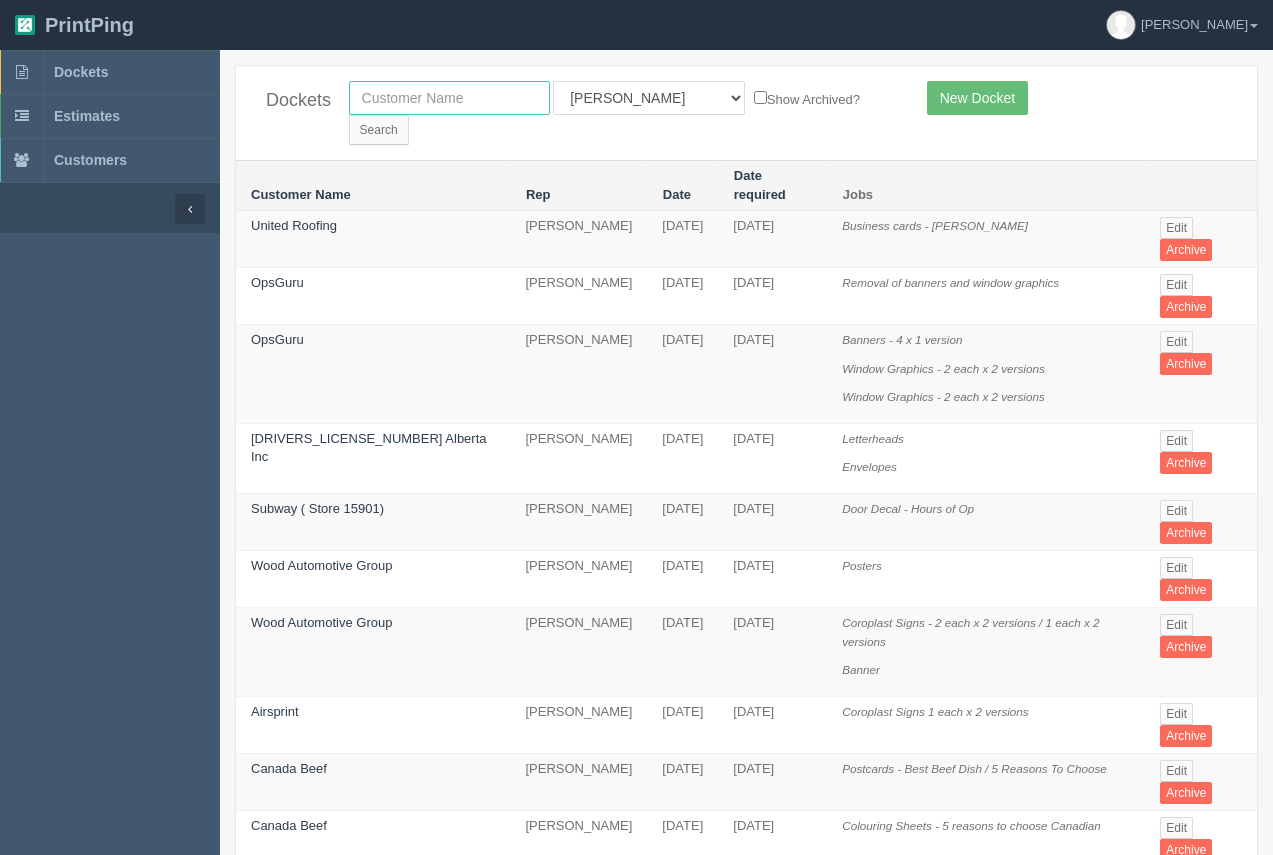 click at bounding box center (449, 98) 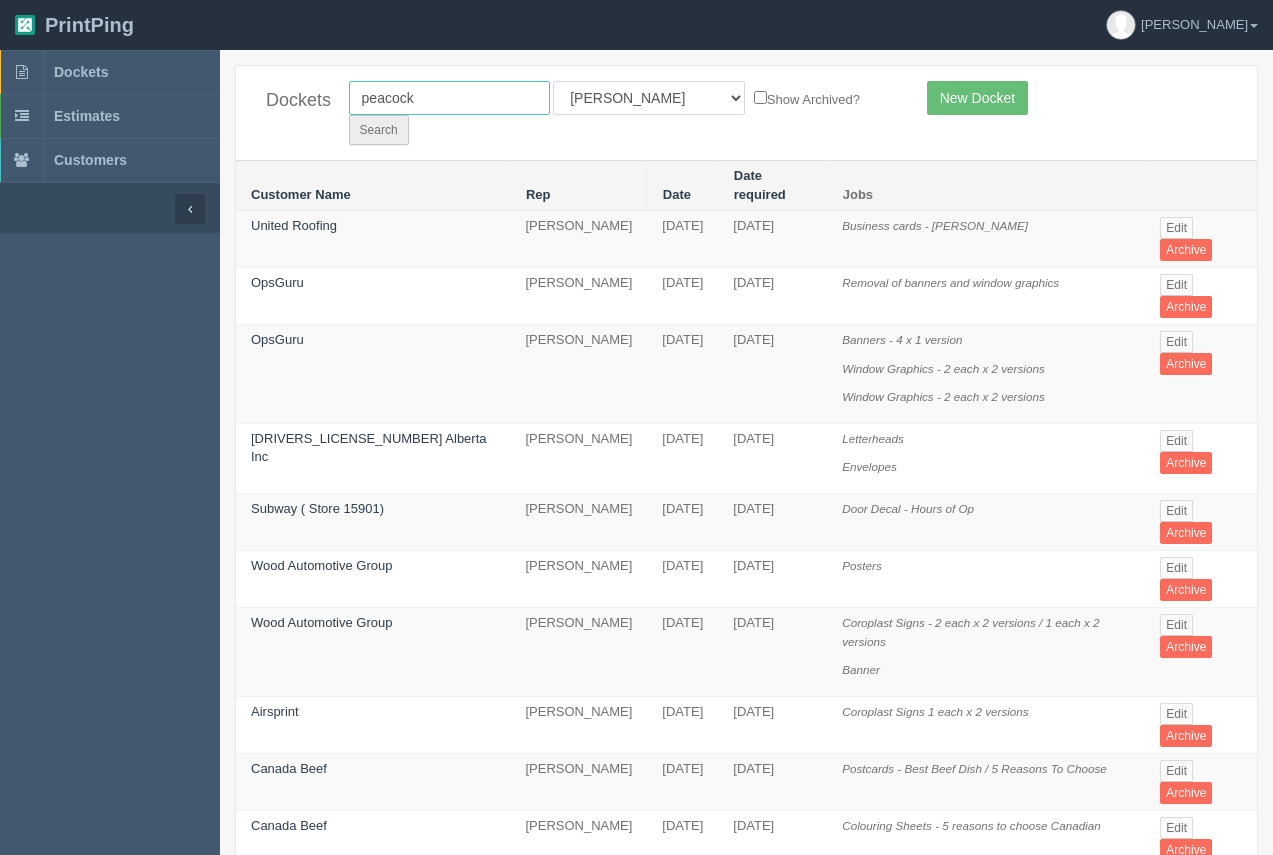 type on "peacock" 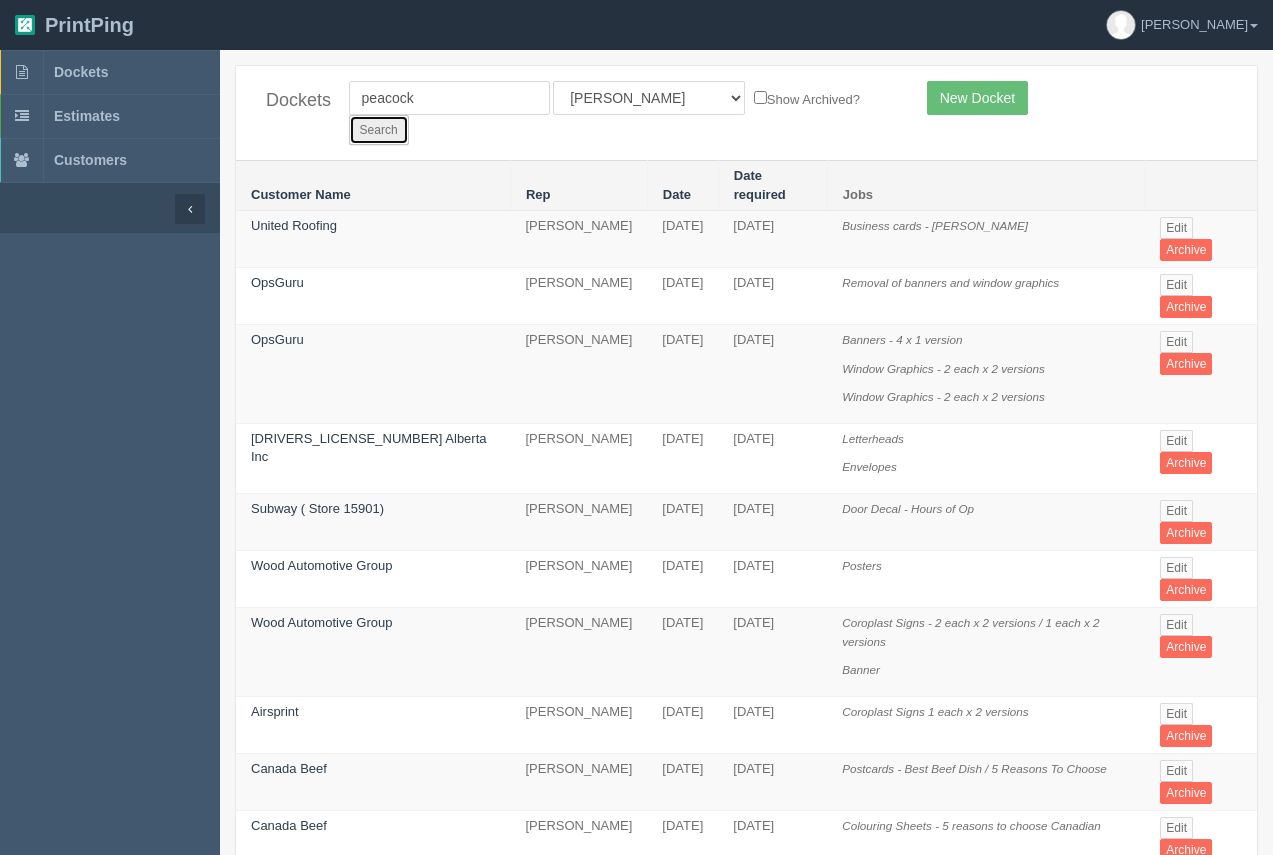 click on "peacock
All Users
[PERSON_NAME] Test 1
[PERSON_NAME]
[PERSON_NAME]
[PERSON_NAME]
France
[PERSON_NAME]
[PERSON_NAME]
[PERSON_NAME]
[PERSON_NAME]
[PERSON_NAME]
[PERSON_NAME]
[PERSON_NAME]
[PERSON_NAME]
Show Archived?
Search" at bounding box center (623, 113) 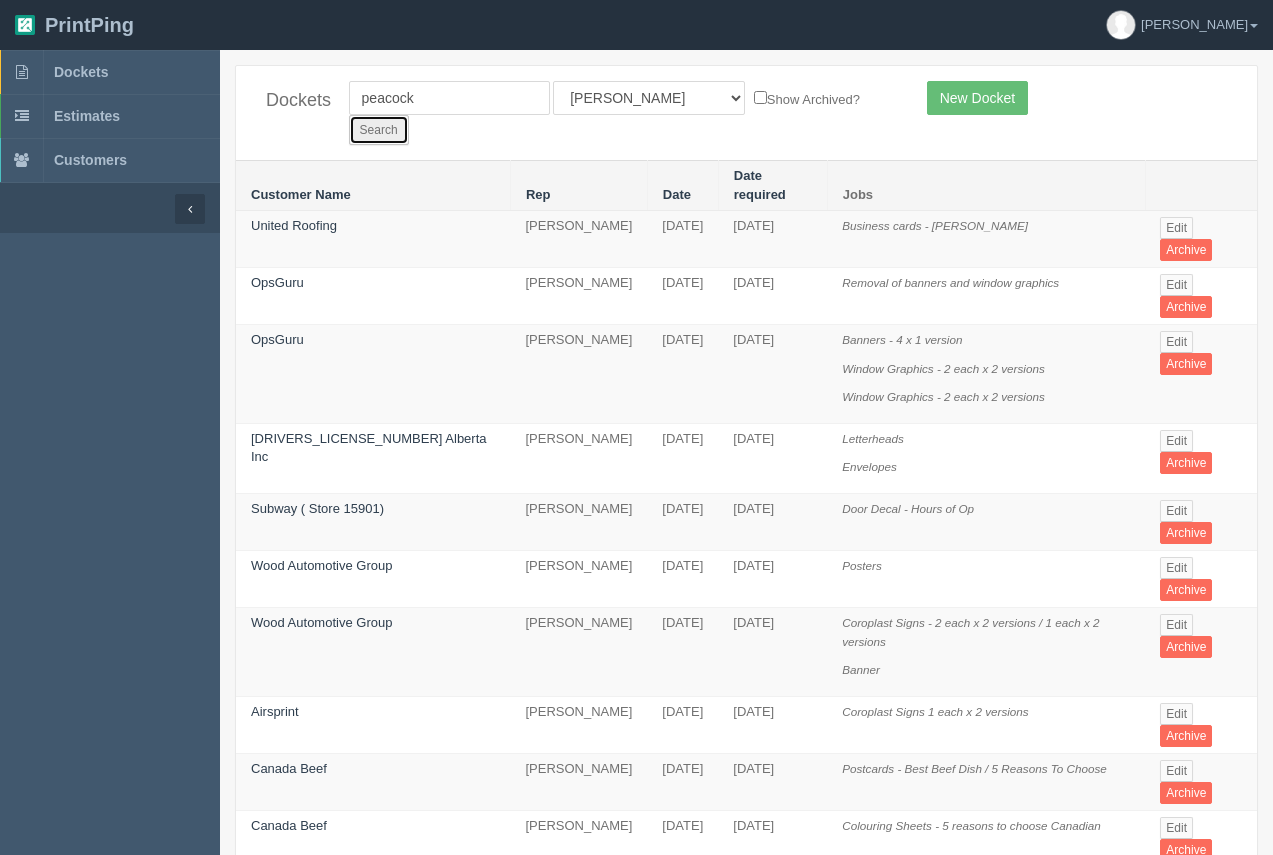 click on "Search" at bounding box center (379, 130) 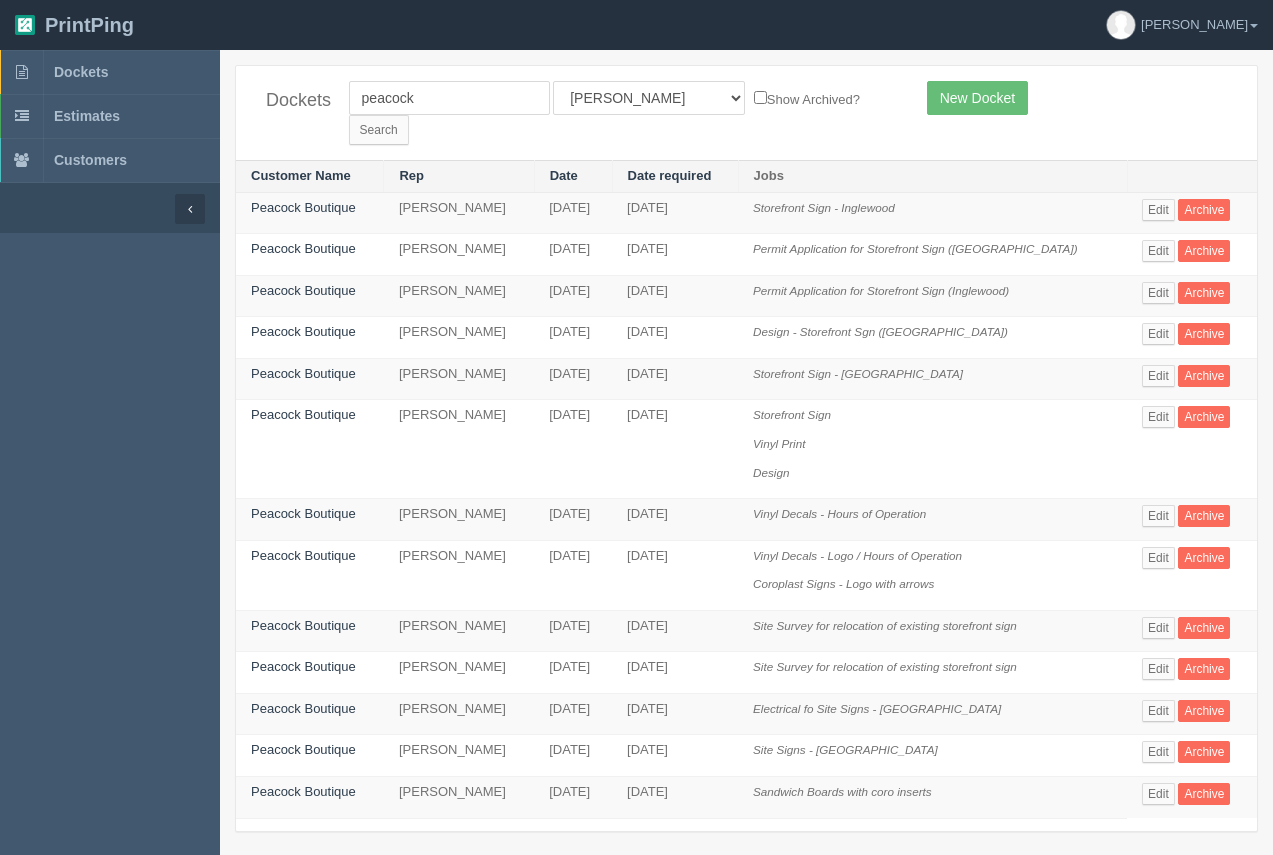 scroll, scrollTop: 0, scrollLeft: 0, axis: both 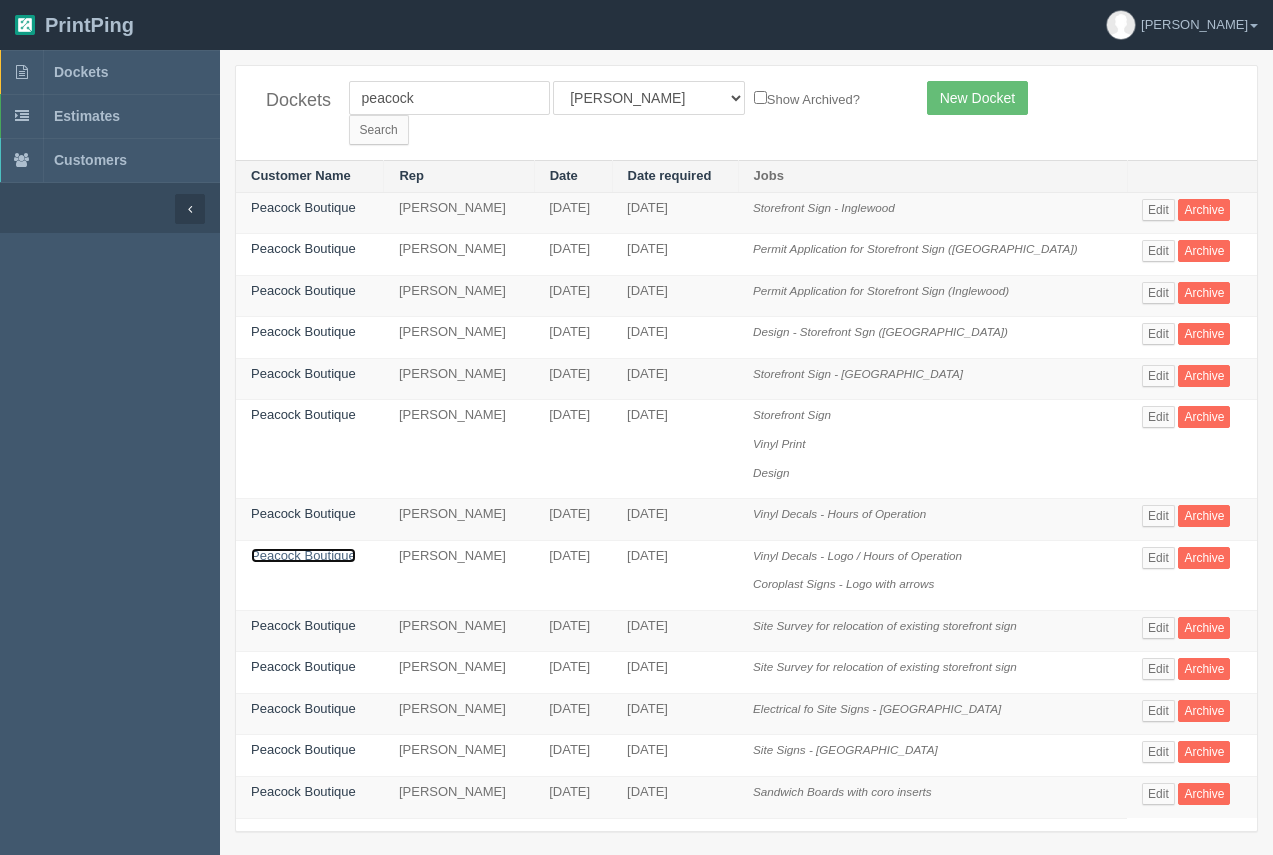 click on "Peacock Boutique" at bounding box center [303, 555] 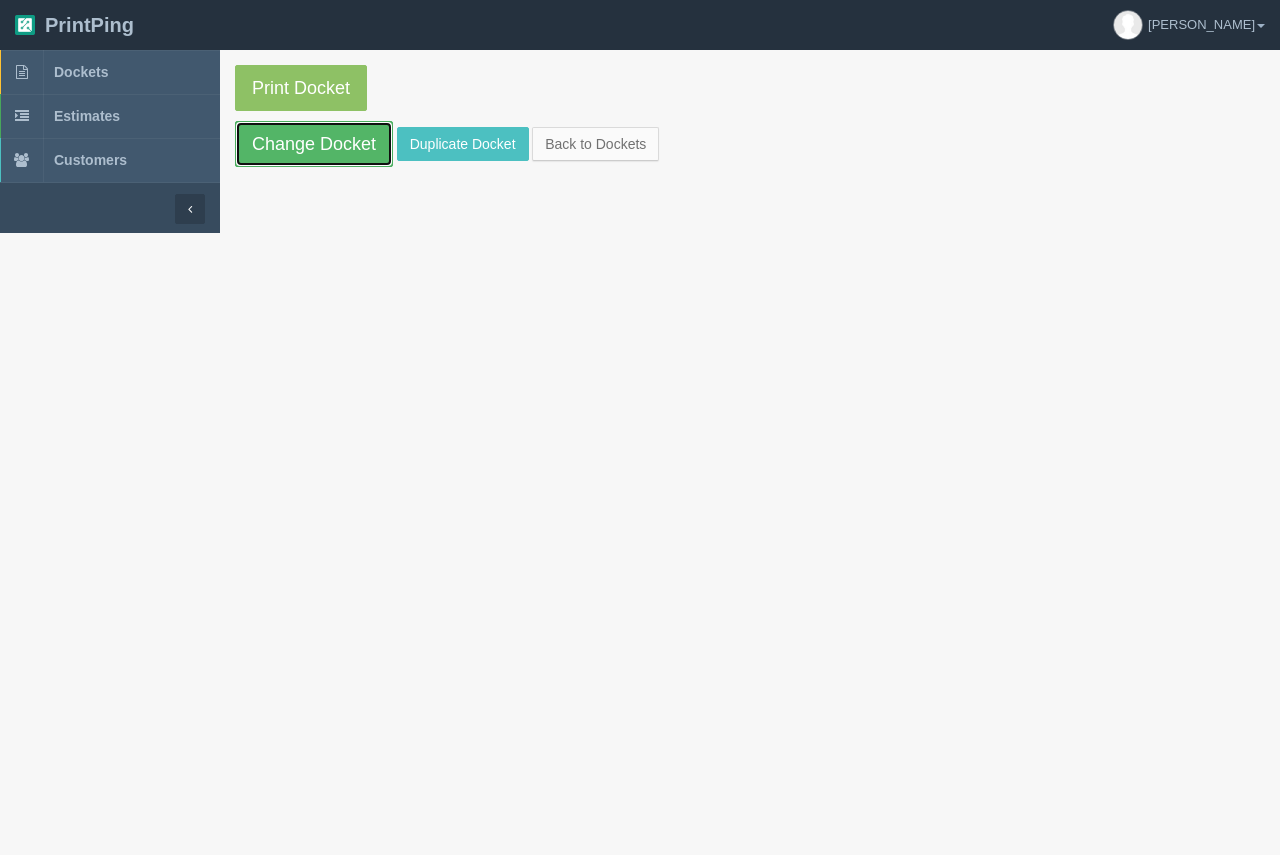 click on "Change Docket" at bounding box center [314, 144] 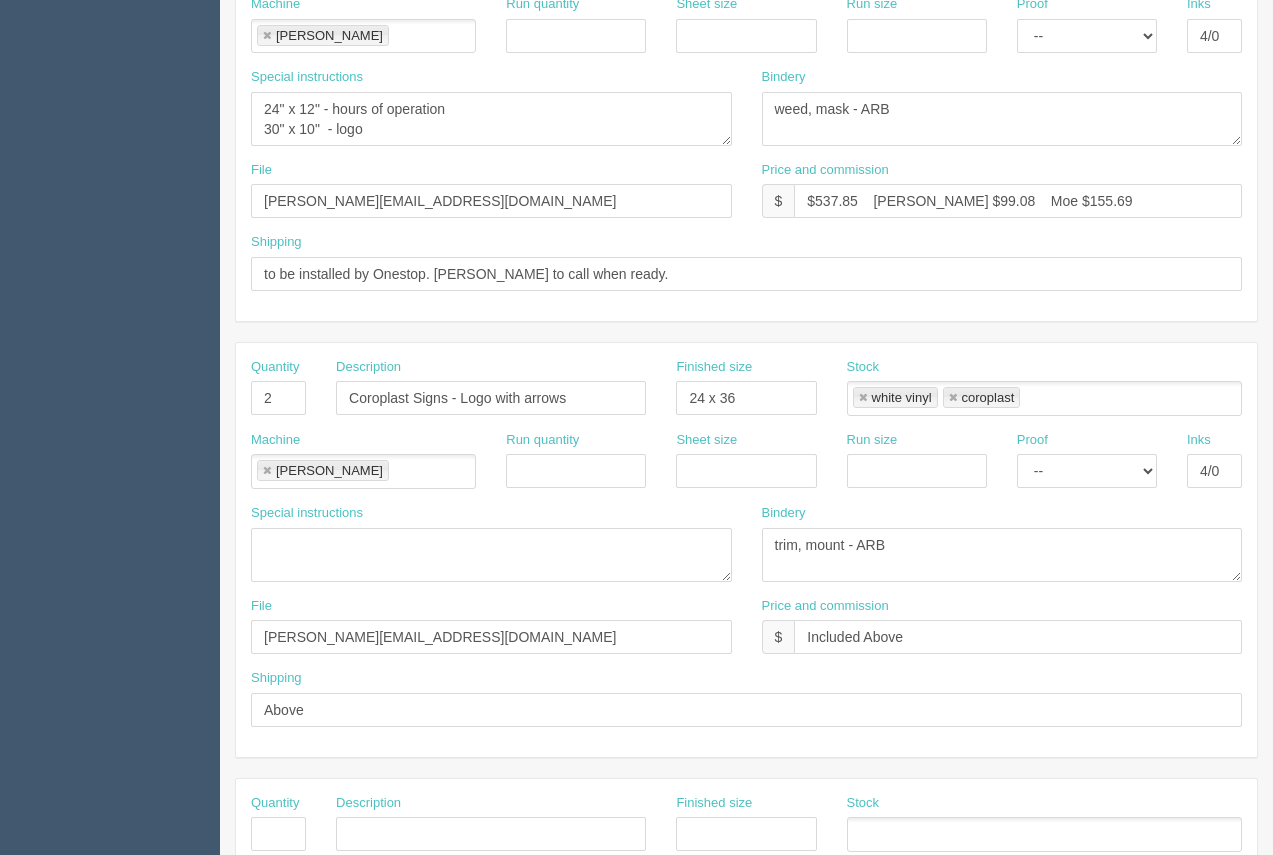 scroll, scrollTop: 545, scrollLeft: 0, axis: vertical 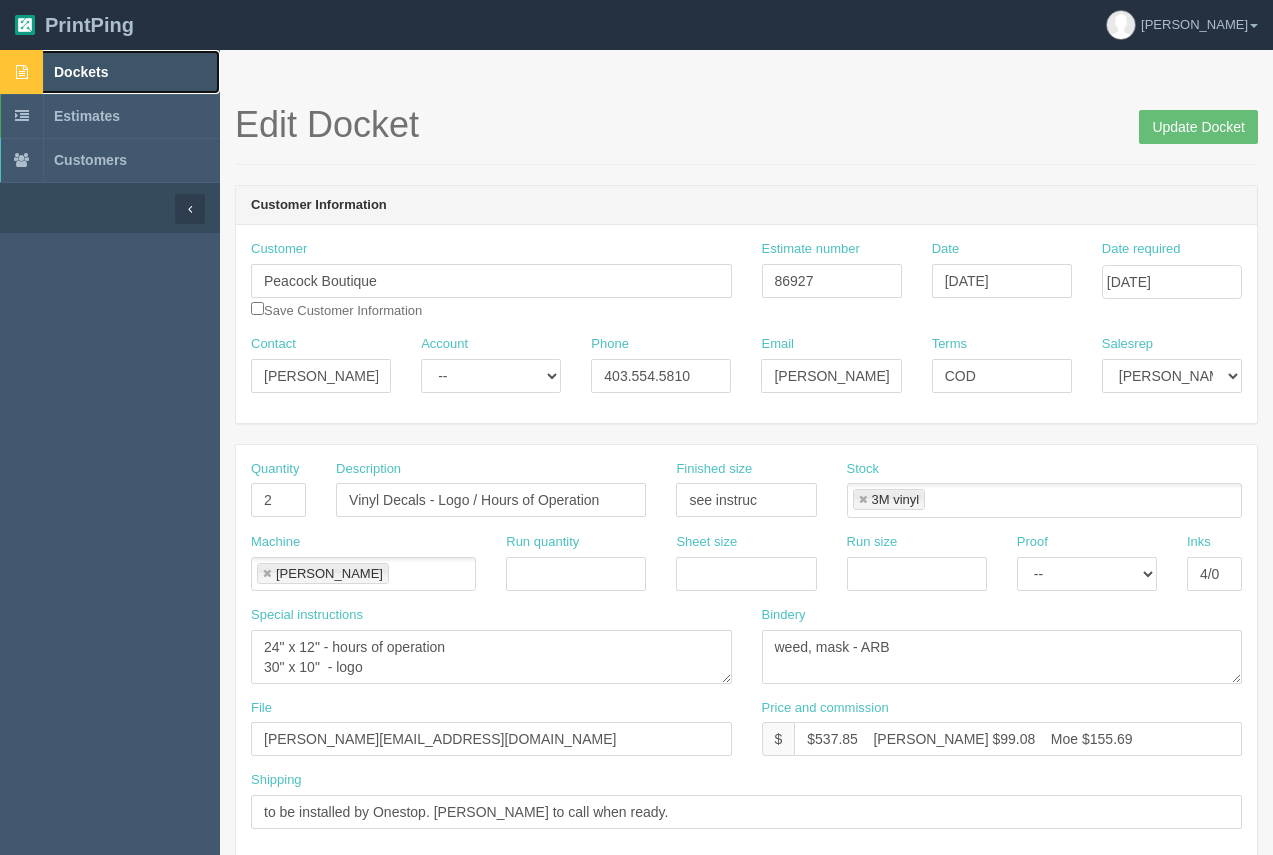click on "Dockets" at bounding box center (81, 72) 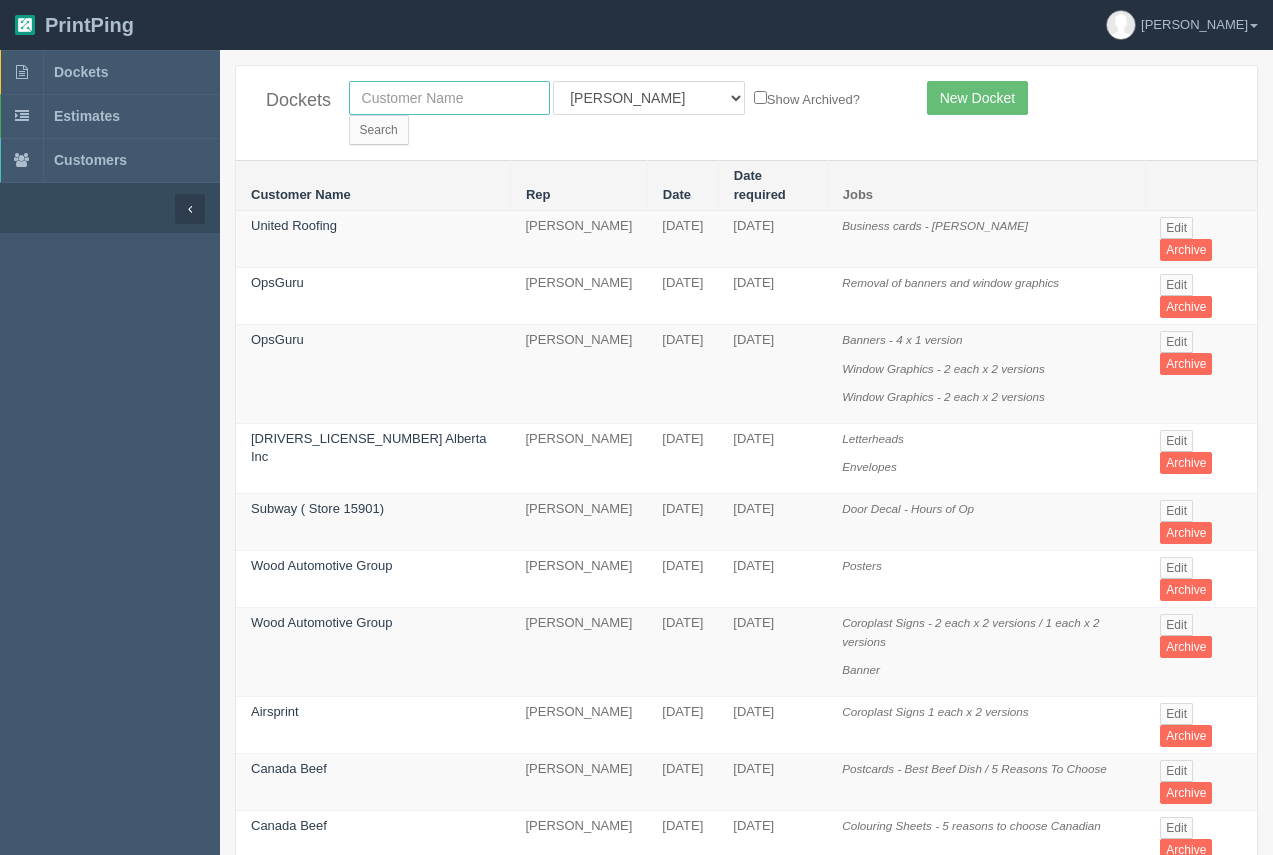 click at bounding box center [449, 98] 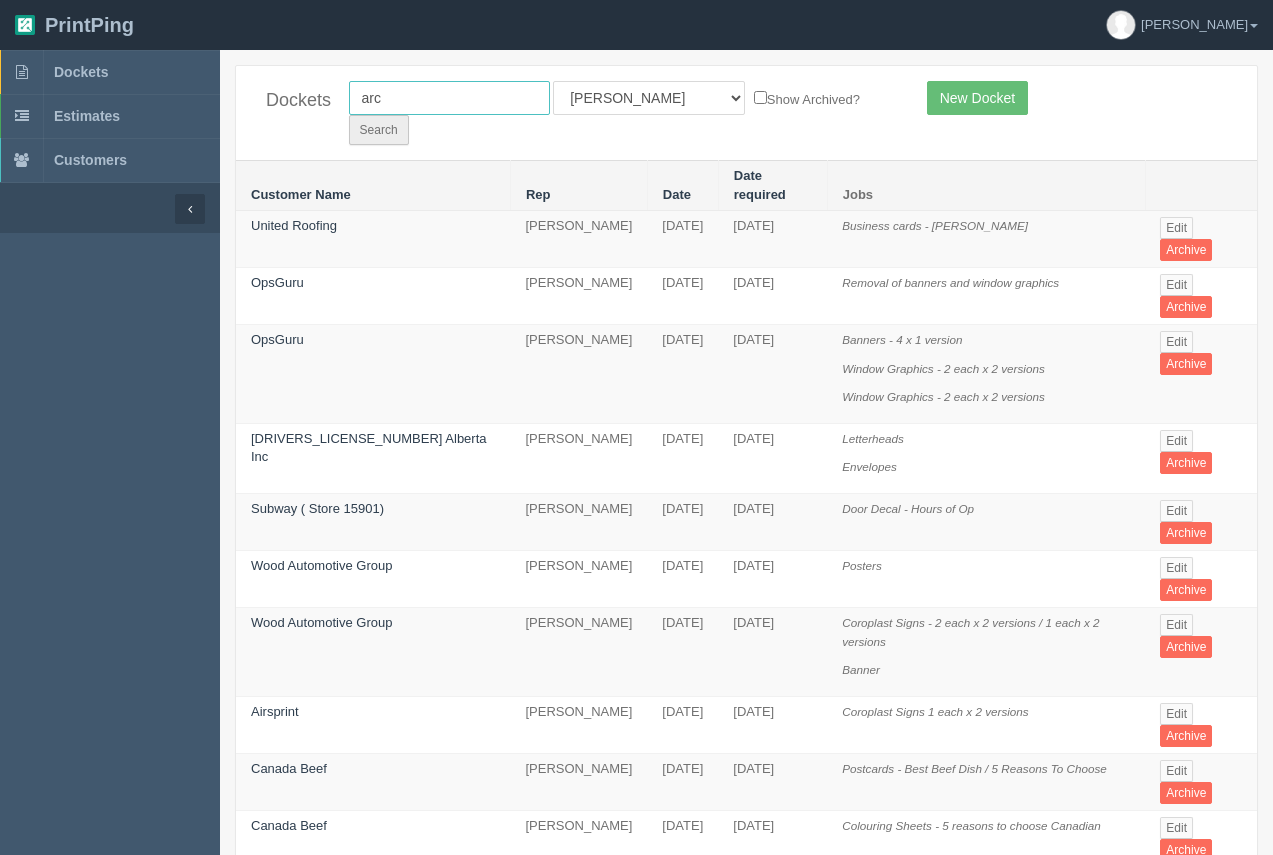 type on "arc" 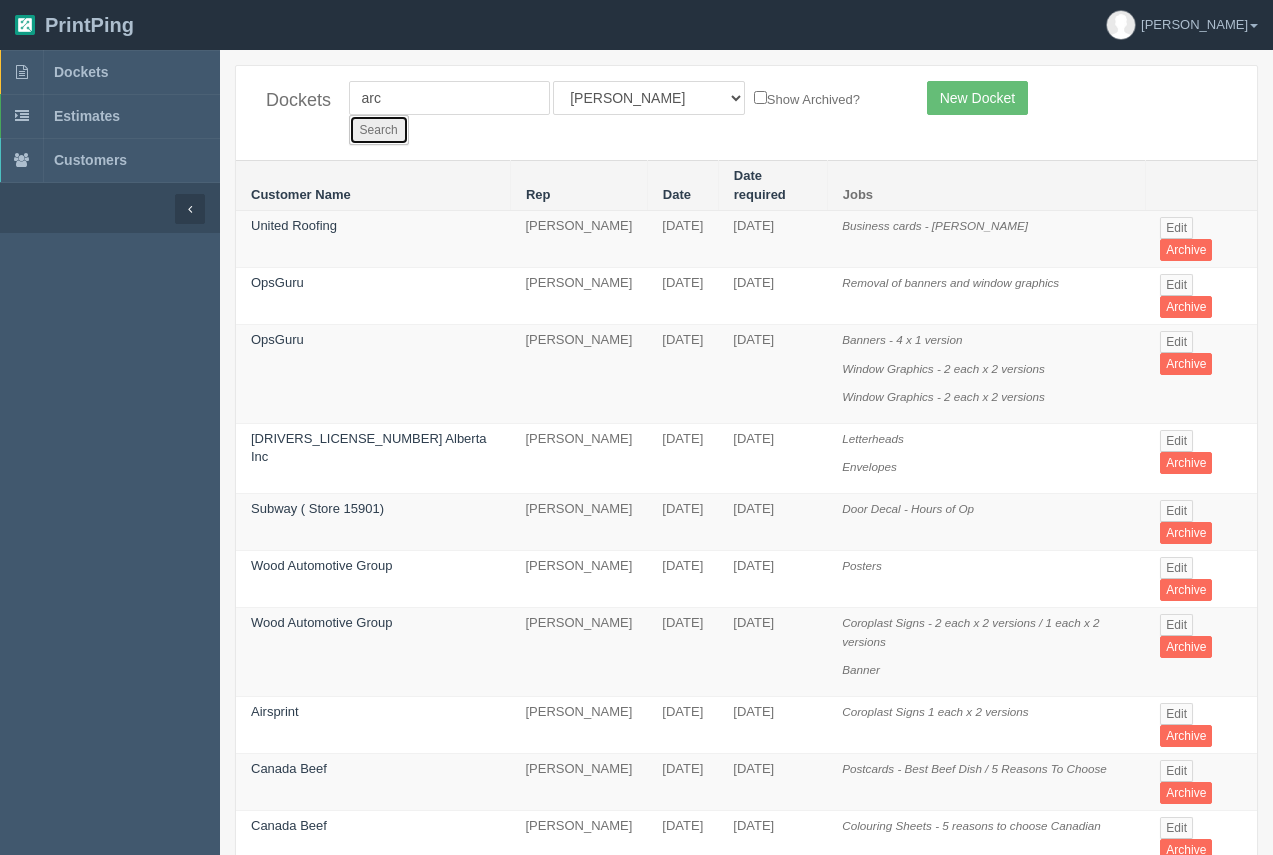 click on "Search" at bounding box center (379, 130) 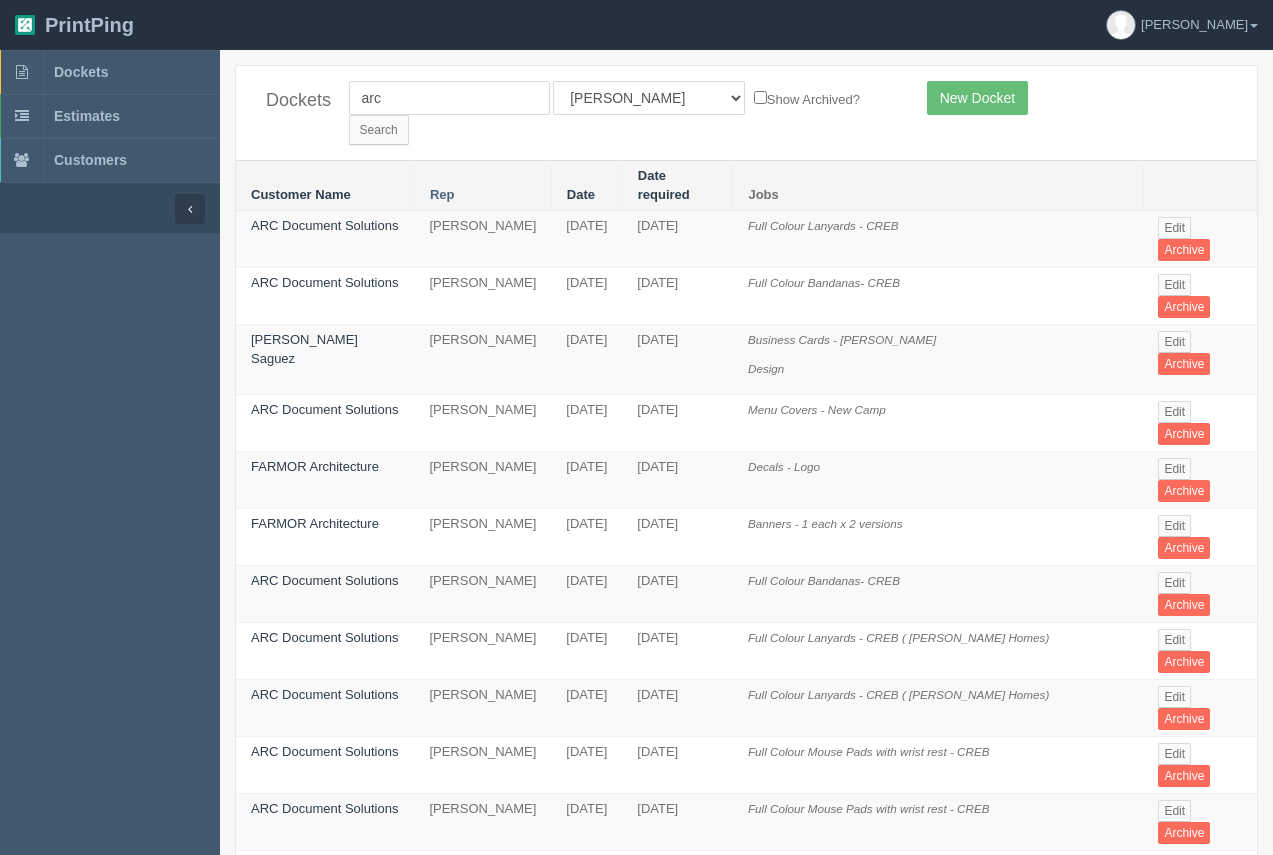 scroll, scrollTop: 0, scrollLeft: 0, axis: both 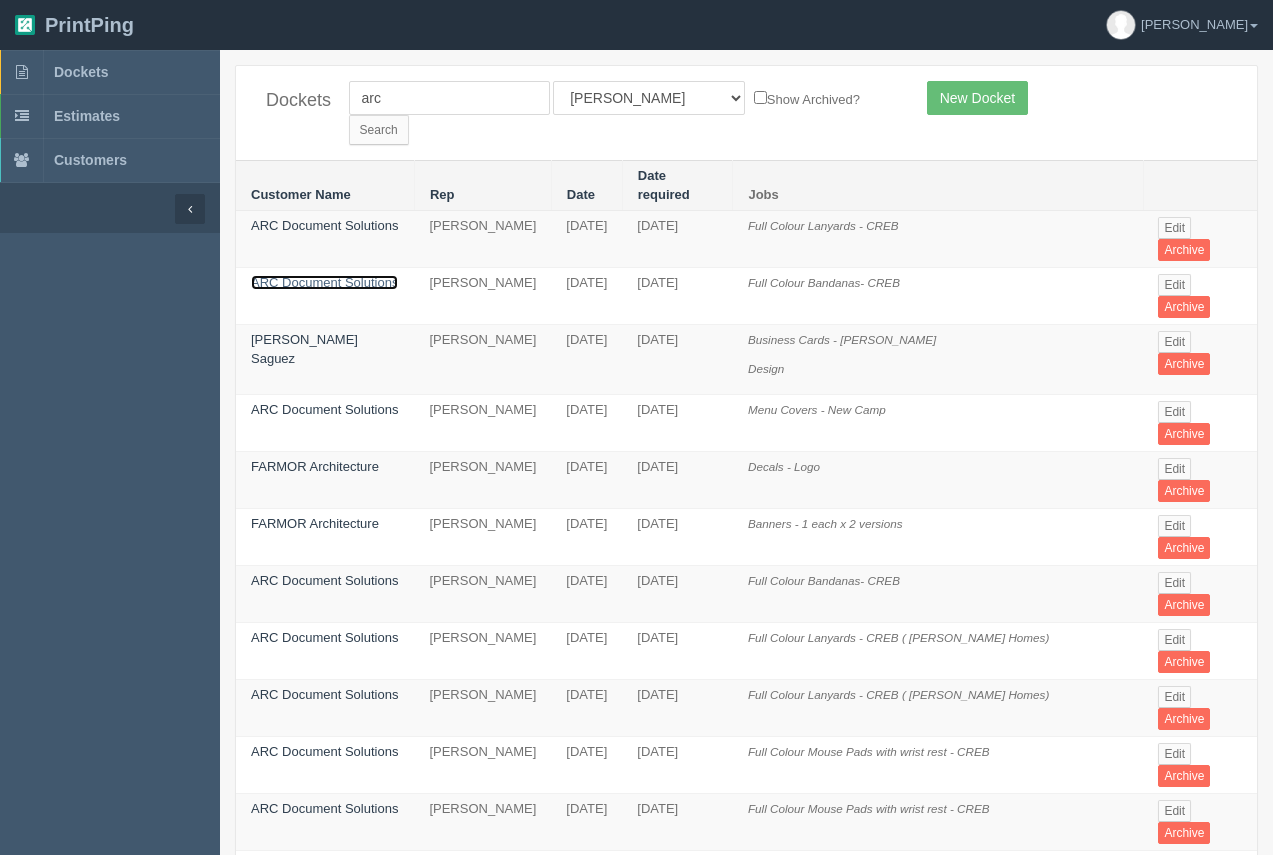 click on "ARC Document Solutions" at bounding box center (324, 282) 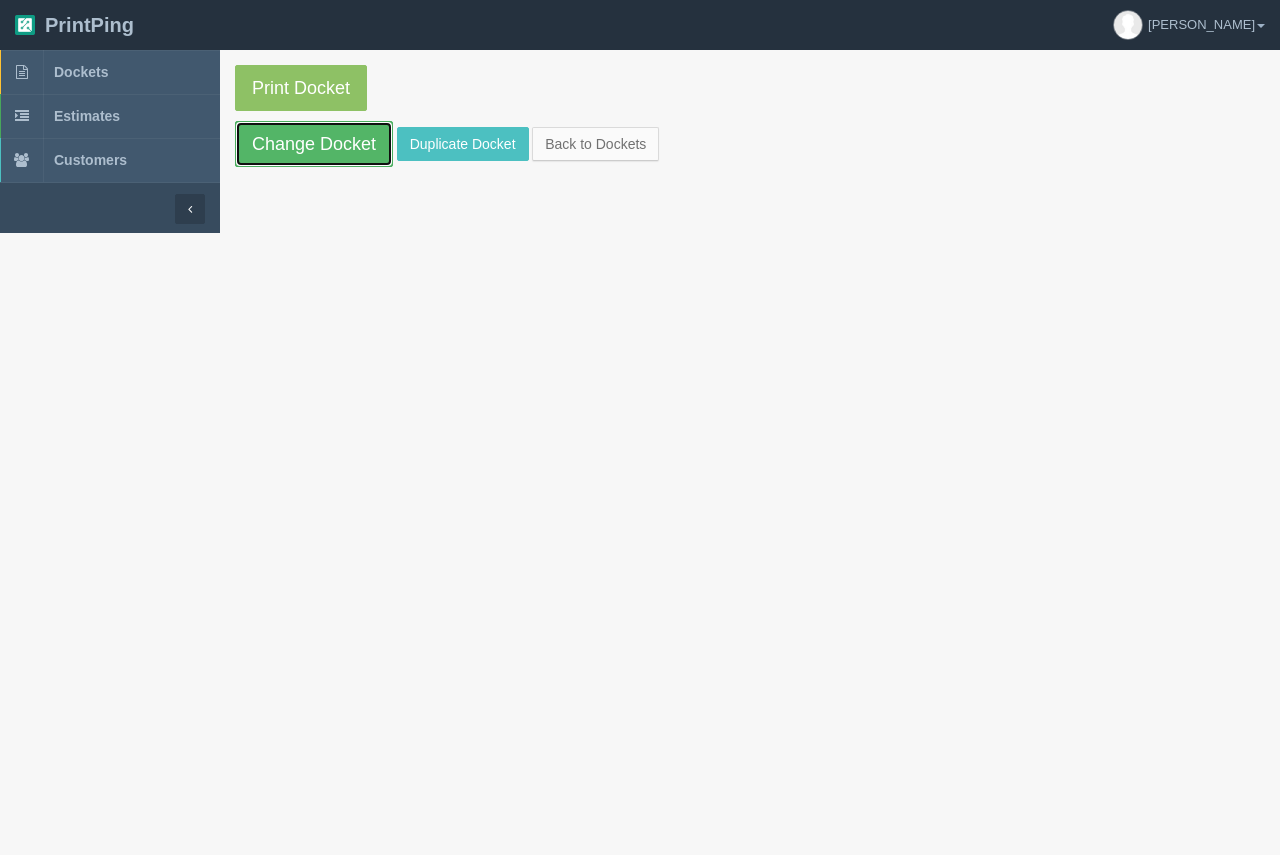 click on "Change Docket" at bounding box center [314, 144] 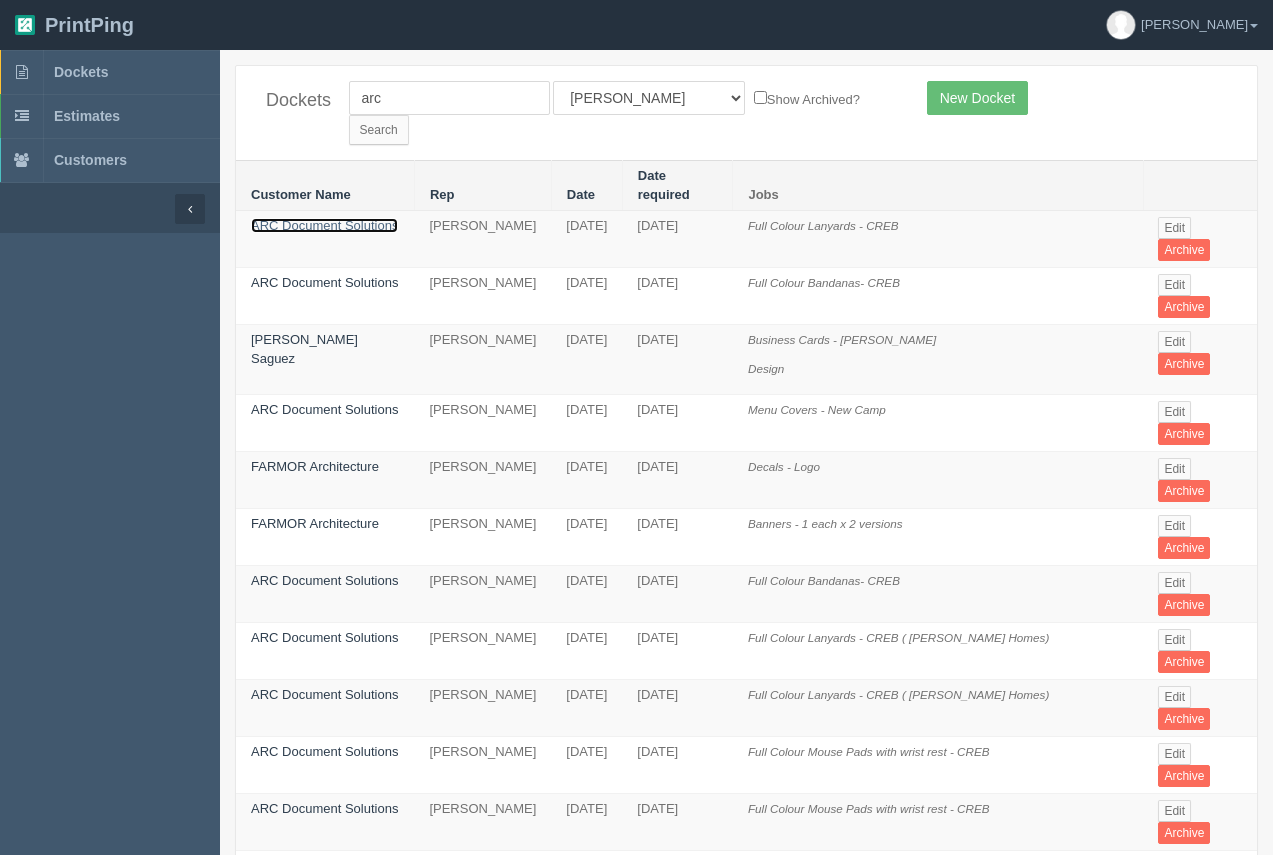 click on "ARC Document Solutions" at bounding box center (324, 225) 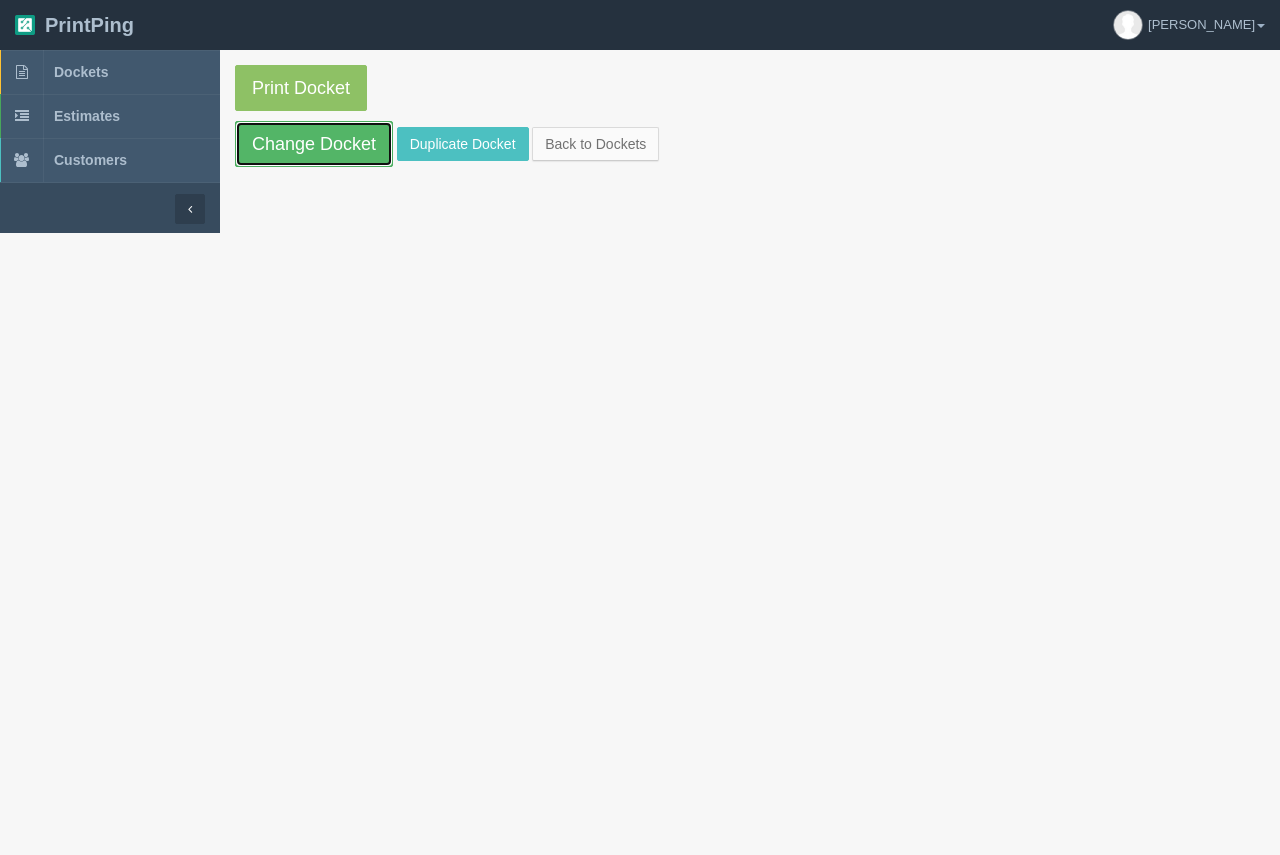 click on "Change Docket" at bounding box center (314, 144) 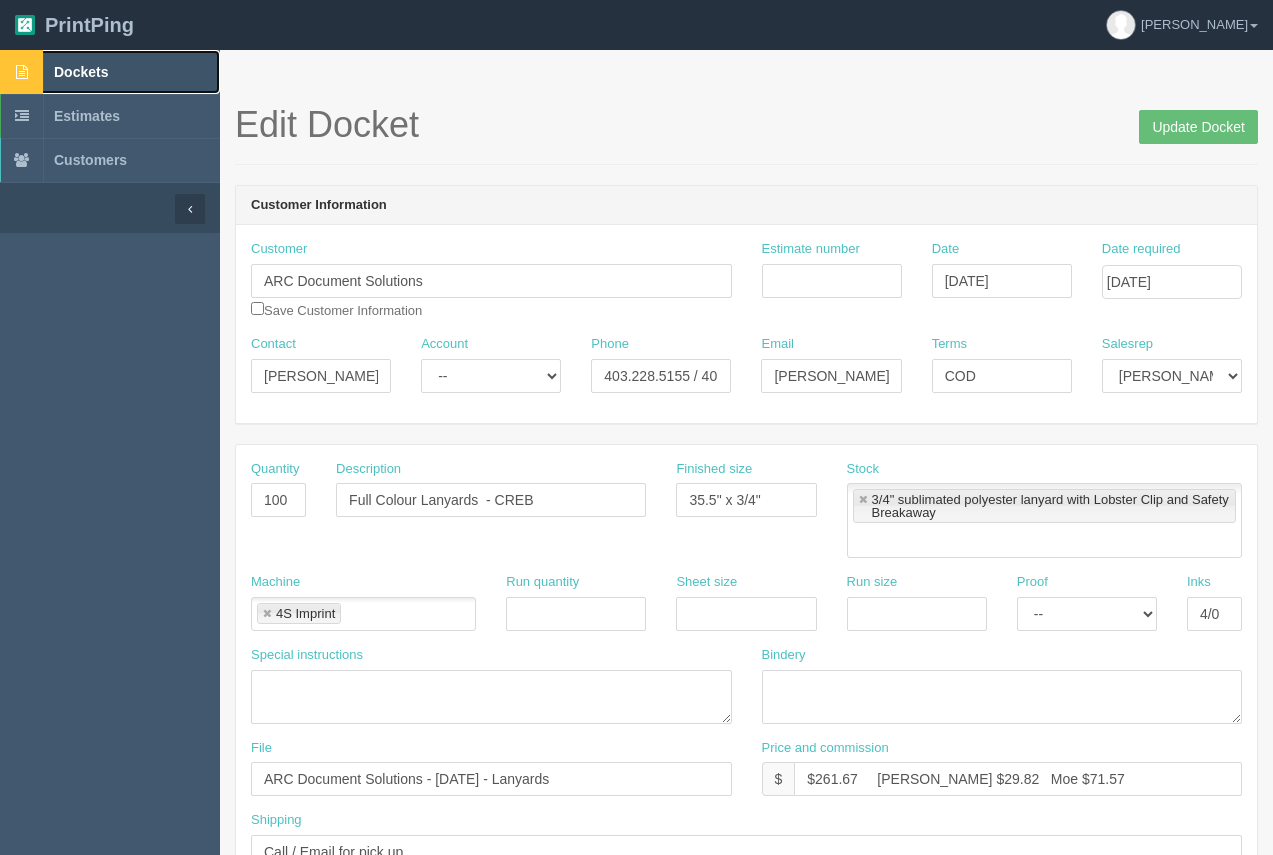 click on "Dockets" at bounding box center [81, 72] 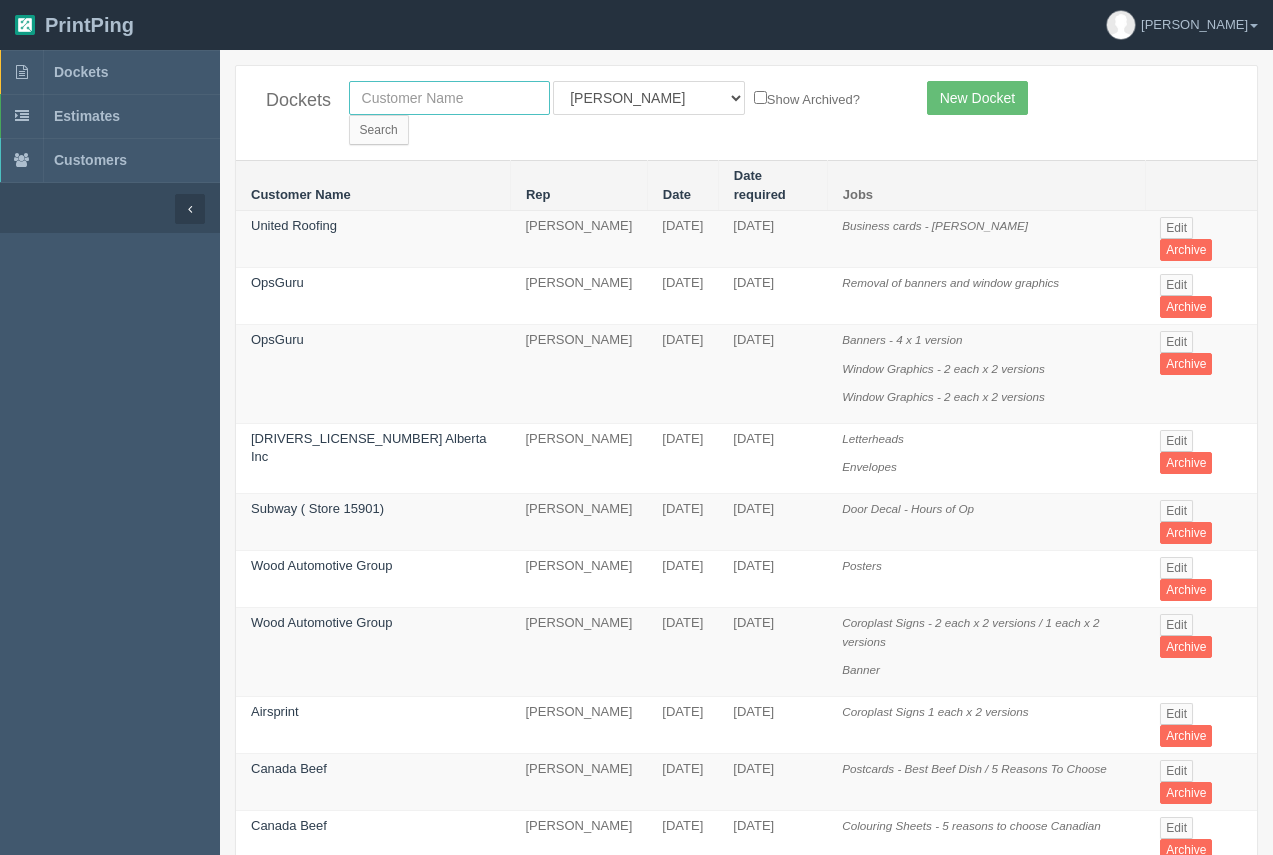 click at bounding box center (449, 98) 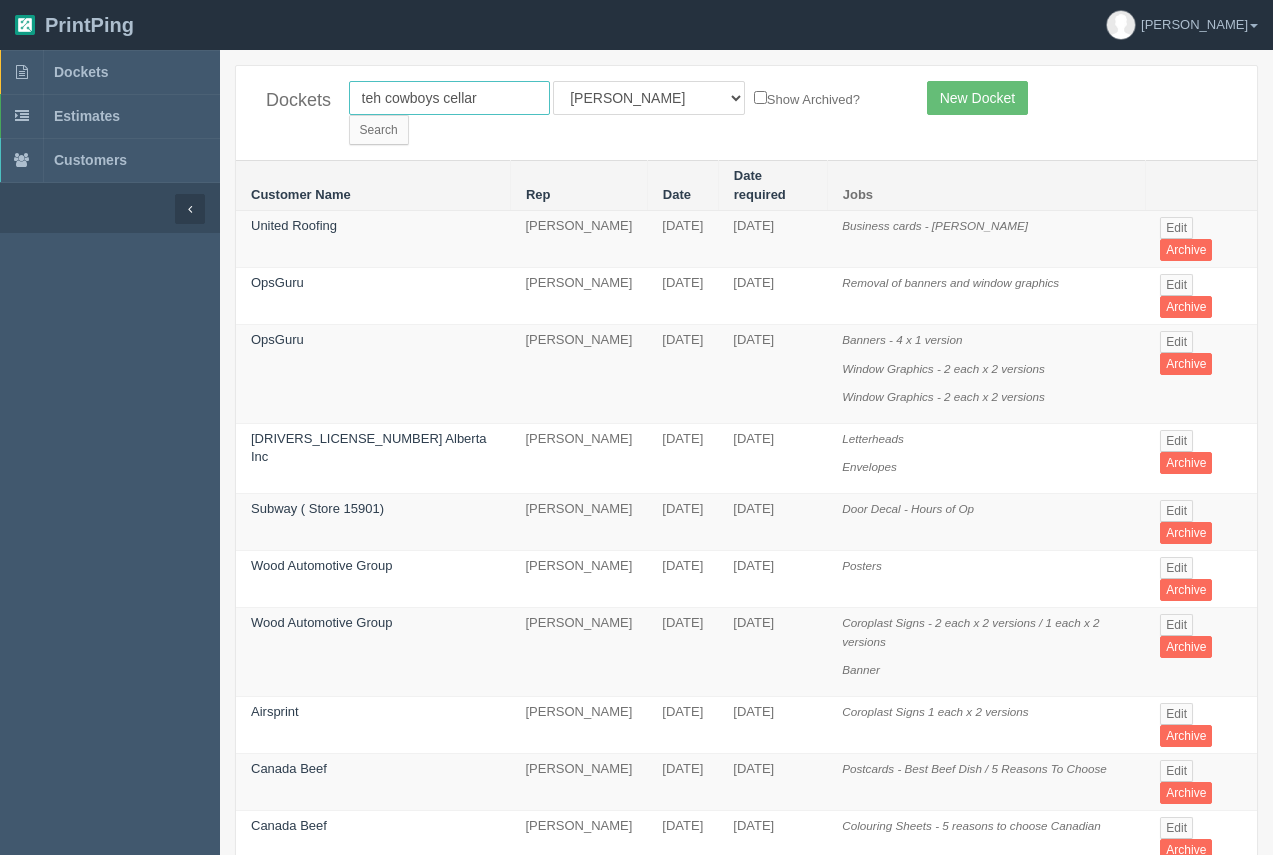 drag, startPoint x: 387, startPoint y: 105, endPoint x: 352, endPoint y: 101, distance: 35.22783 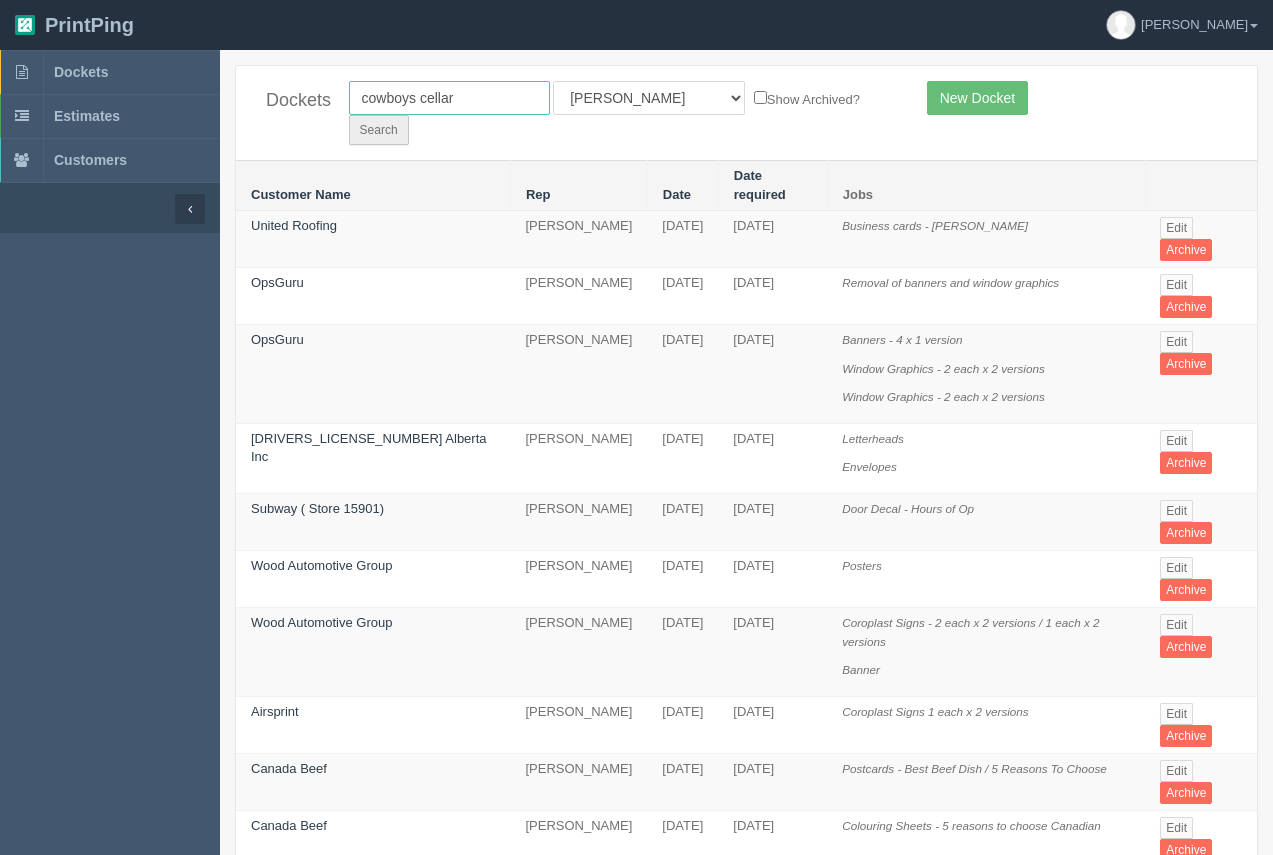 type on "cowboys cellar" 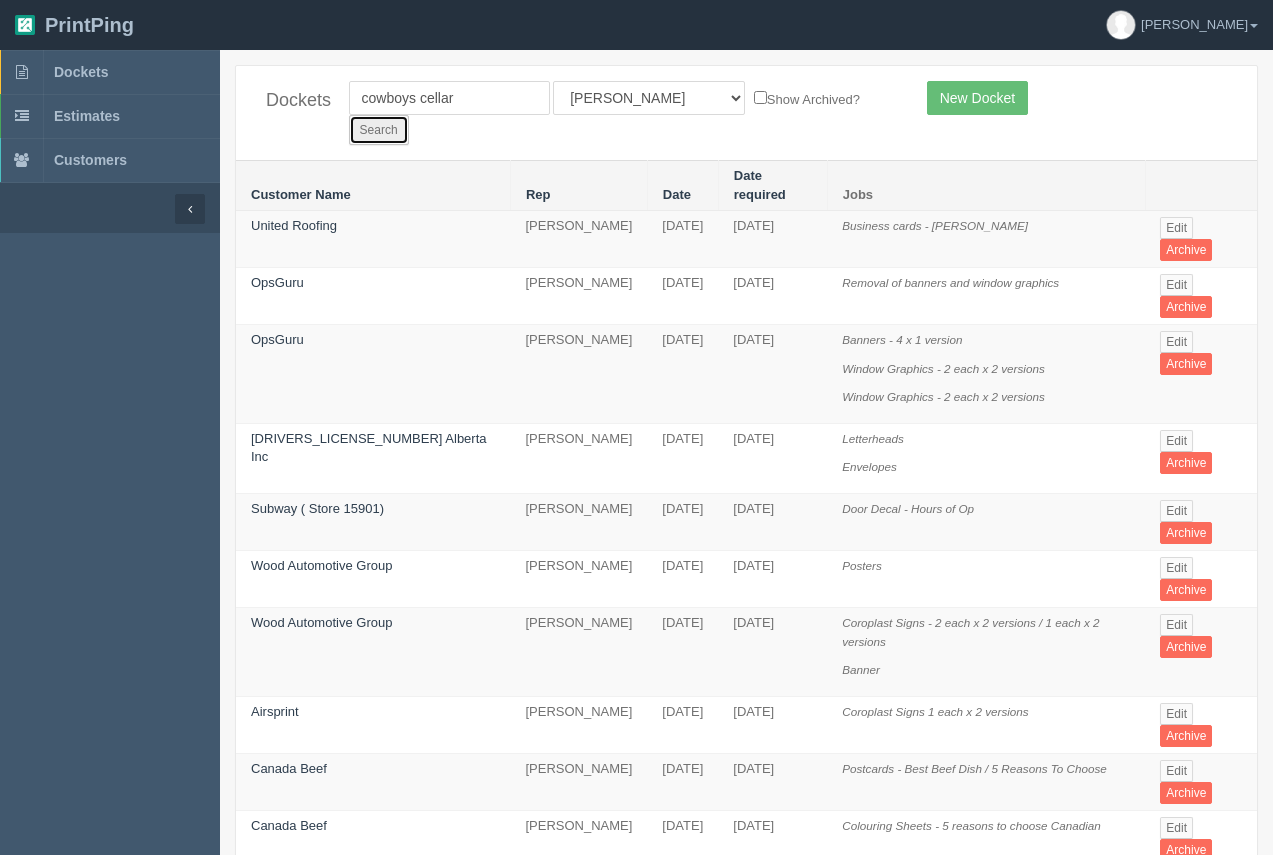 click on "Search" at bounding box center [379, 130] 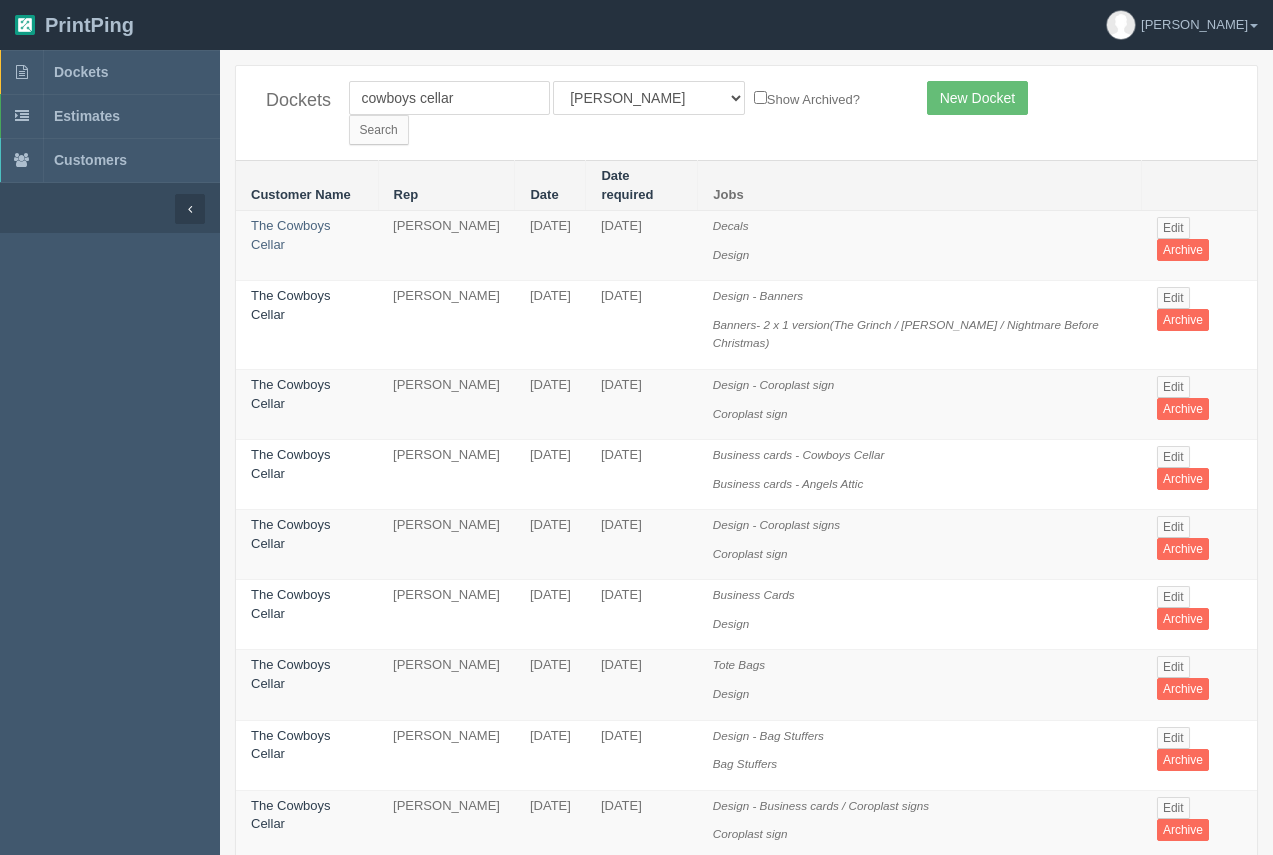 scroll, scrollTop: 0, scrollLeft: 0, axis: both 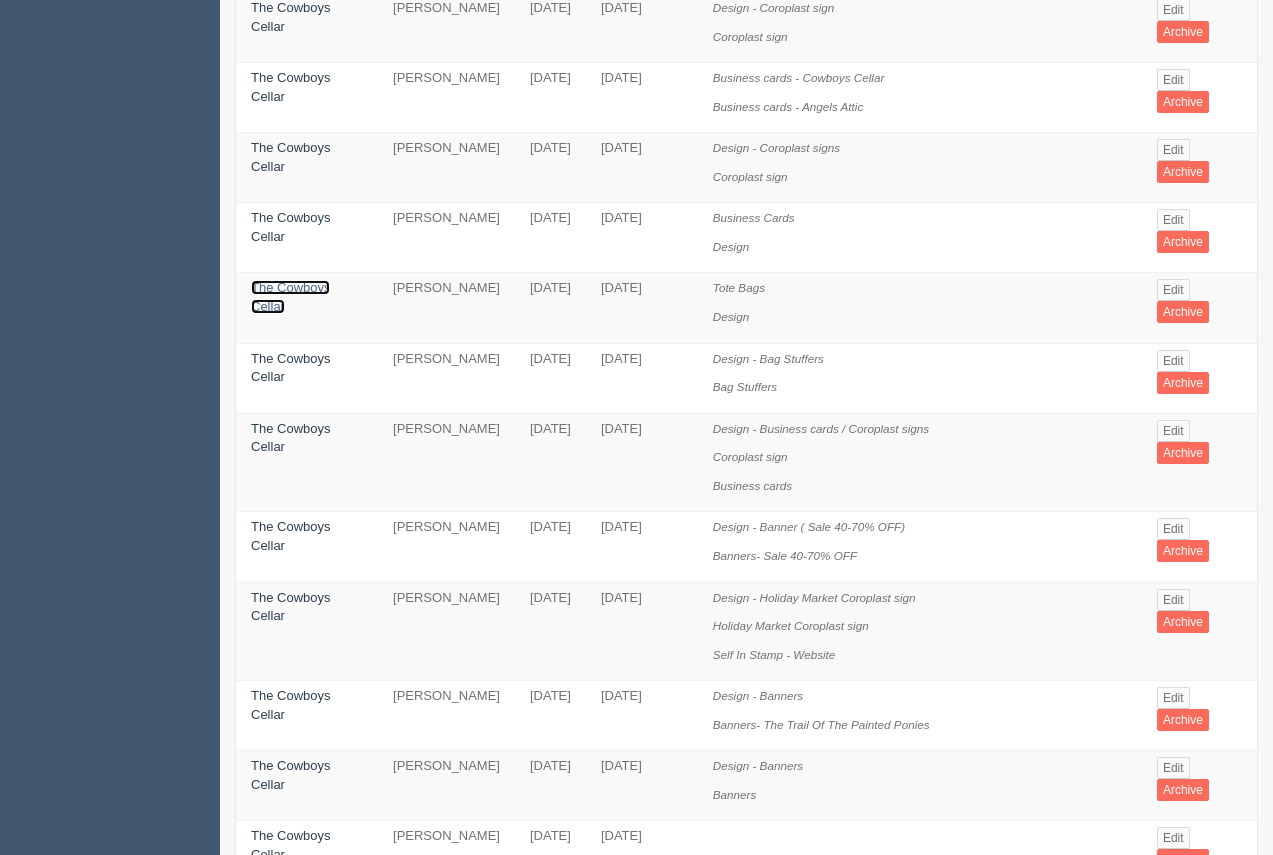 click on "The Cowboys Cellar" at bounding box center (290, 297) 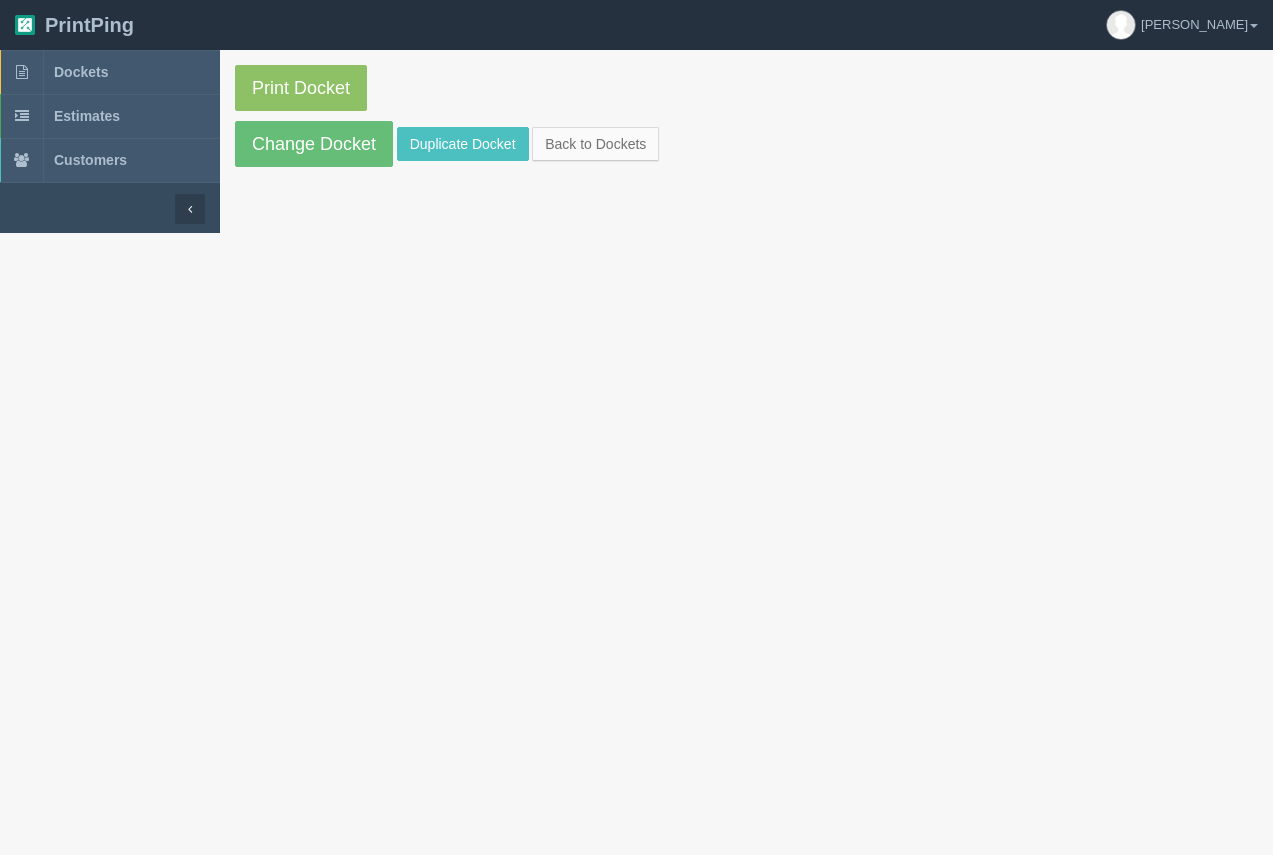 scroll, scrollTop: 0, scrollLeft: 0, axis: both 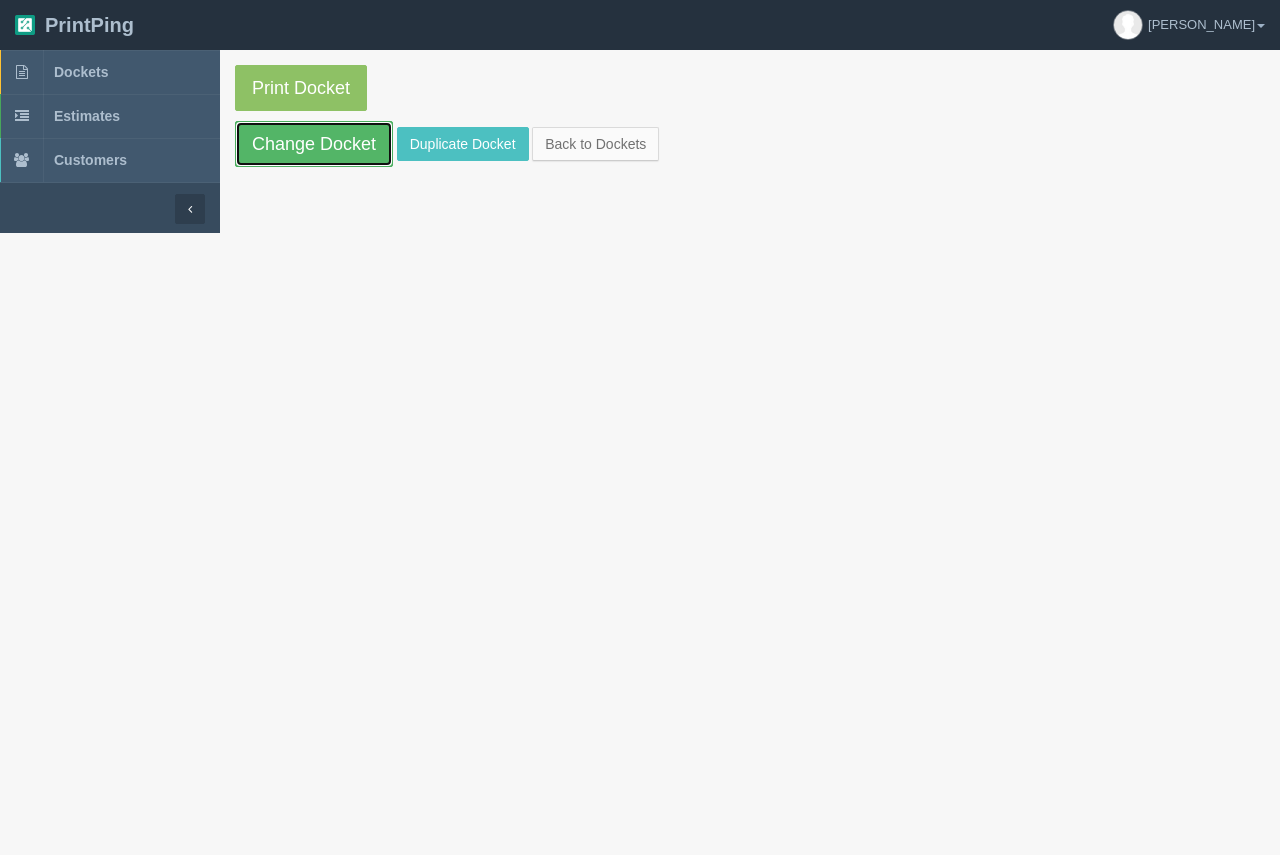 click on "Change Docket" at bounding box center [314, 144] 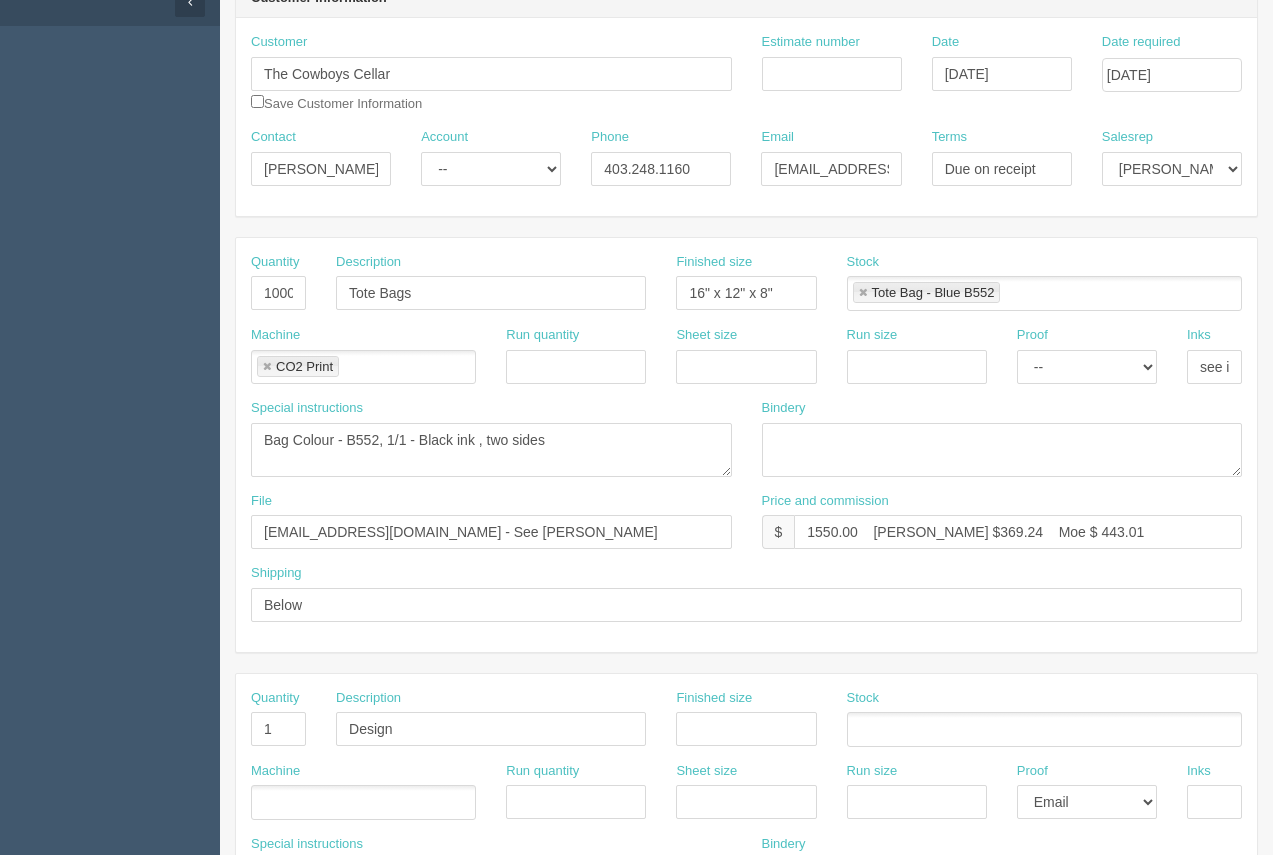scroll, scrollTop: 208, scrollLeft: 0, axis: vertical 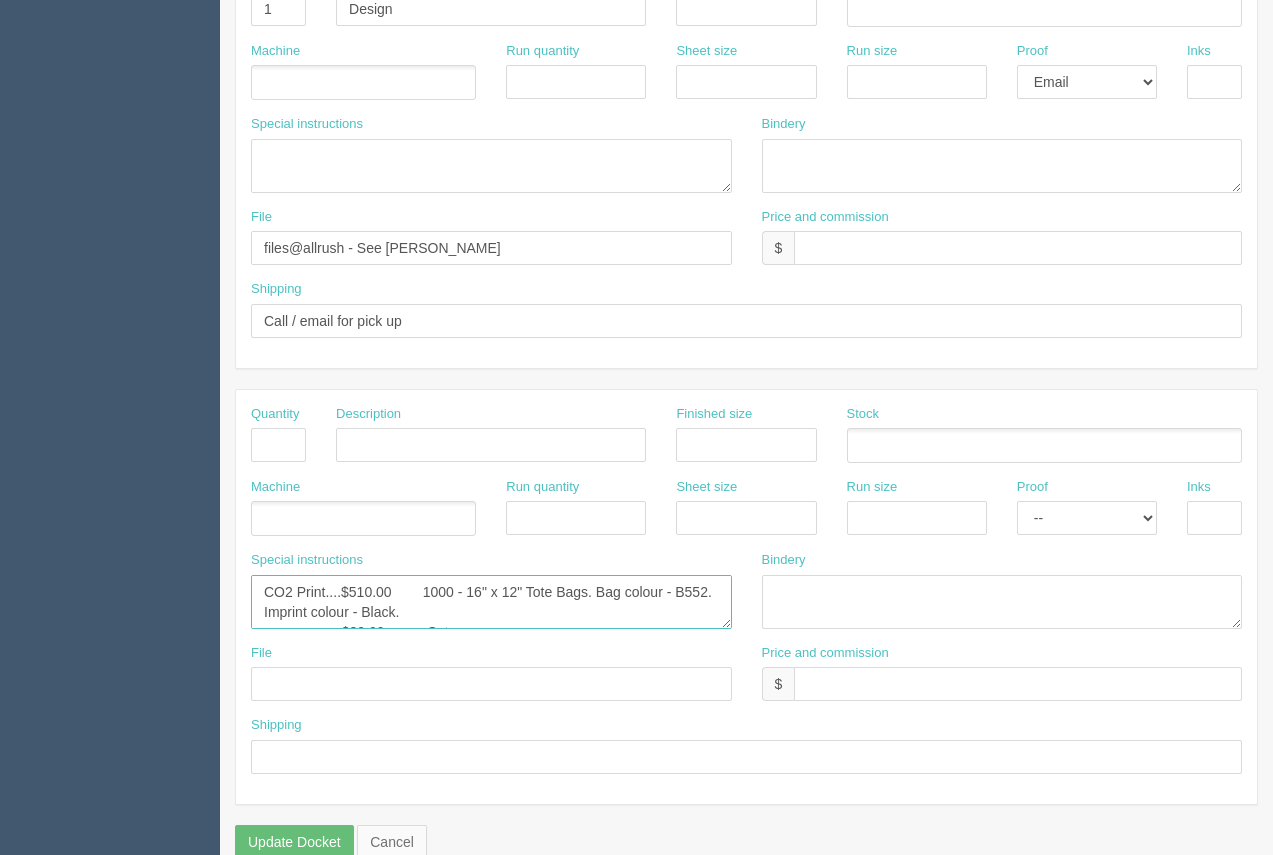click on "CO2 Print....$510.00        1000 - 16" x 12" Tote Bags. Bag colour - B552. Imprint colour - Black.
$30.00           Setup" at bounding box center (491, 602) 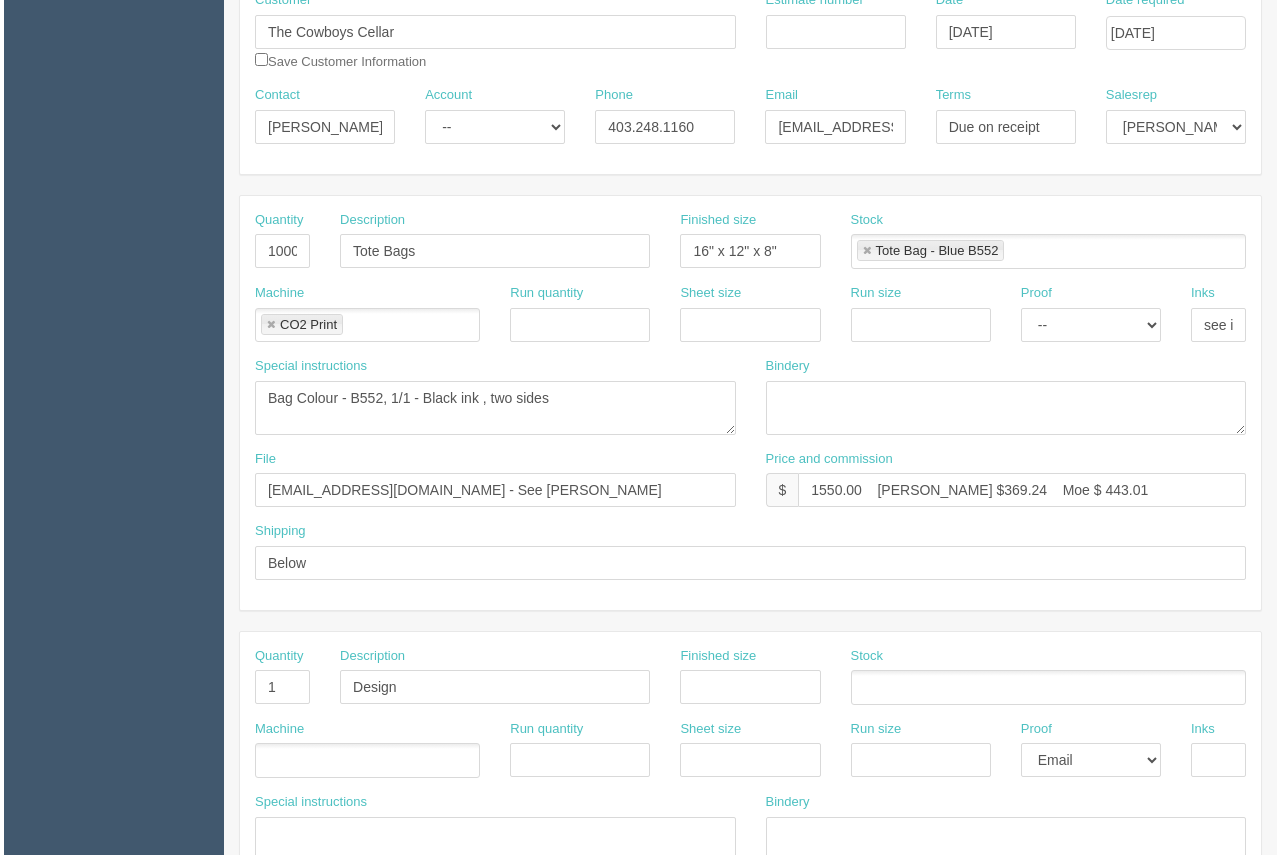 scroll, scrollTop: 0, scrollLeft: 0, axis: both 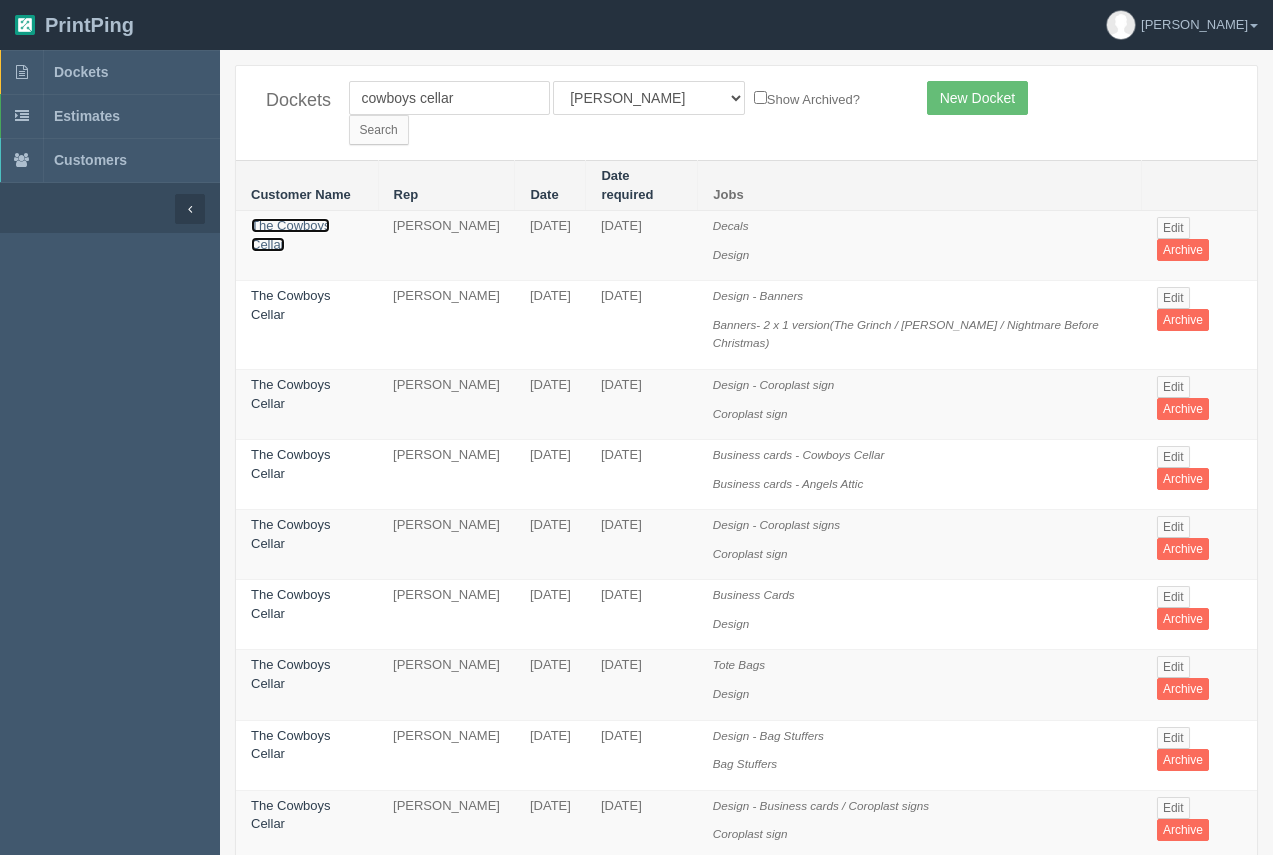 click on "The Cowboys Cellar" at bounding box center (290, 235) 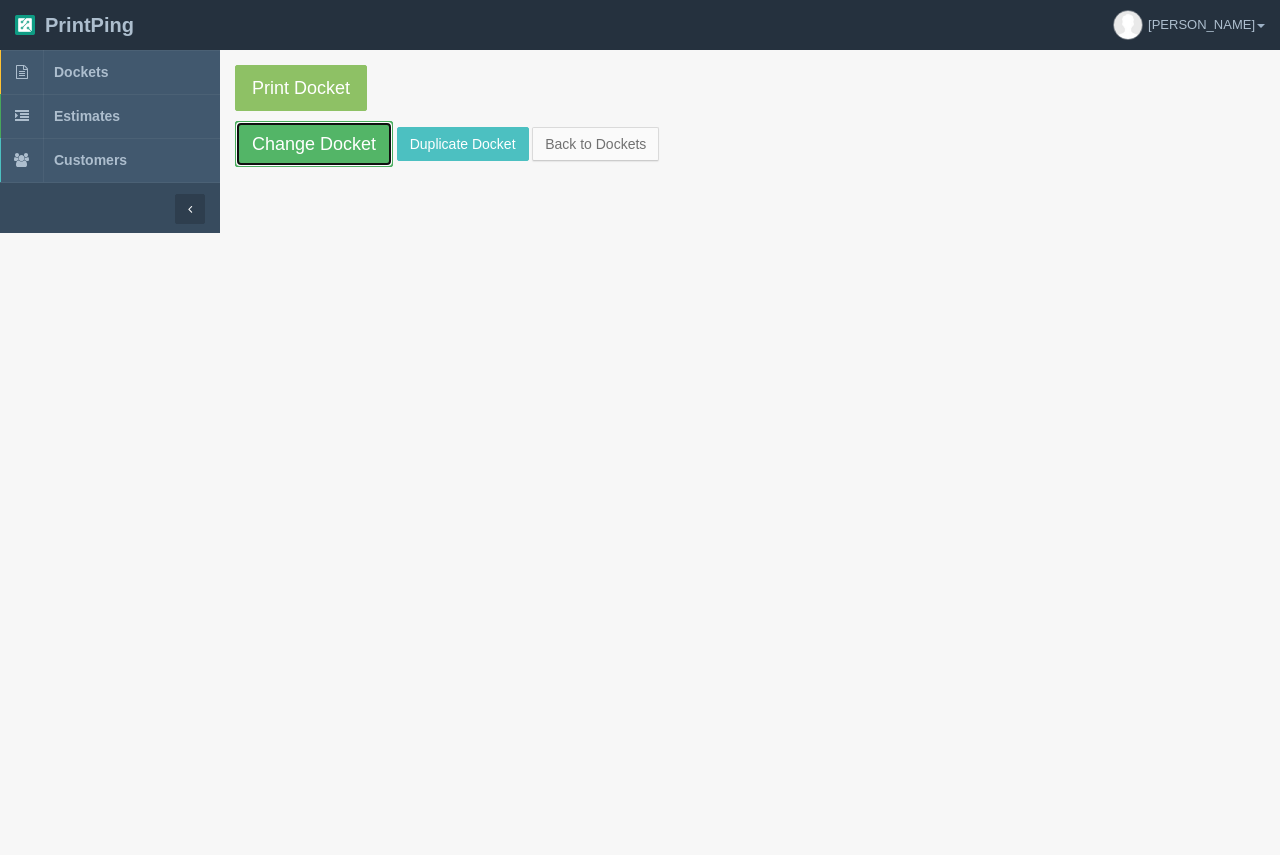 click on "Change Docket" at bounding box center (314, 144) 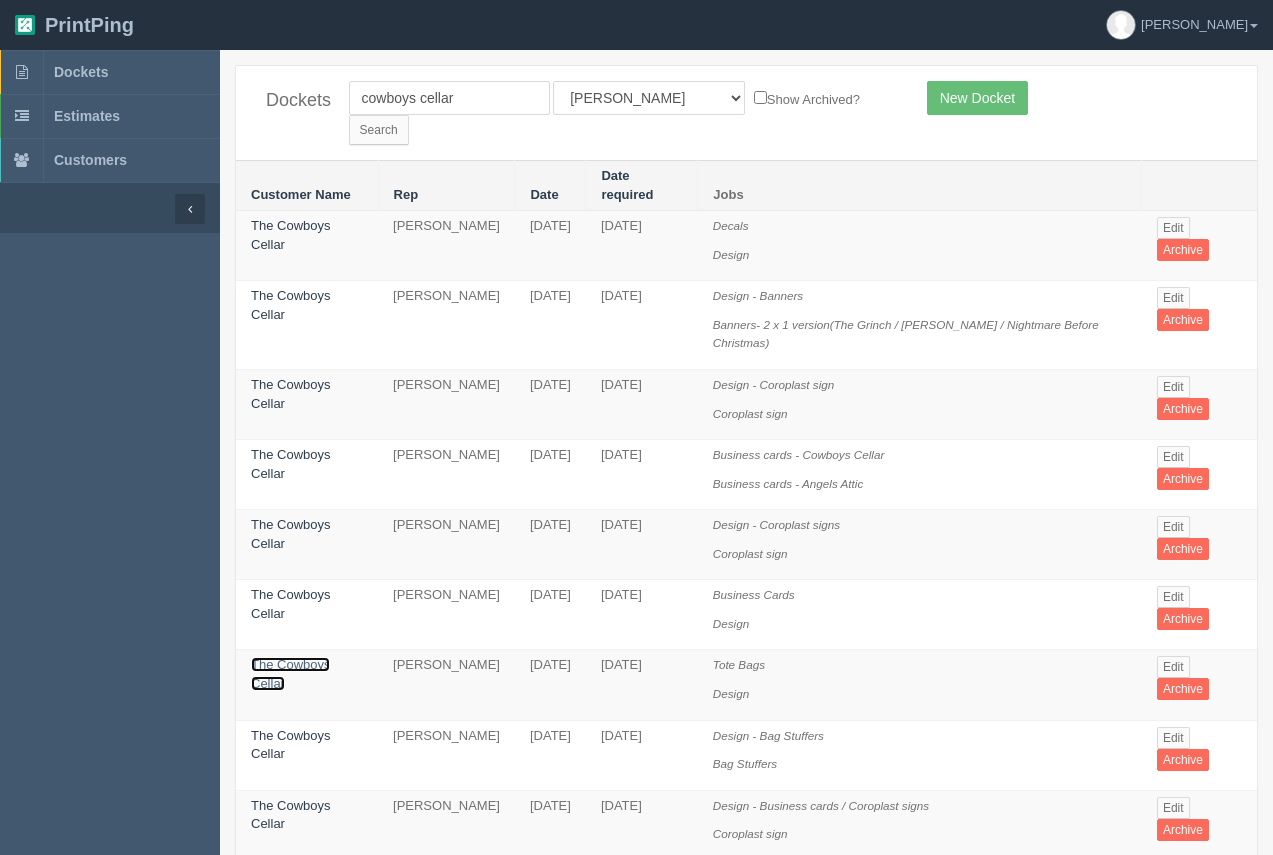 click on "The Cowboys Cellar" at bounding box center (290, 674) 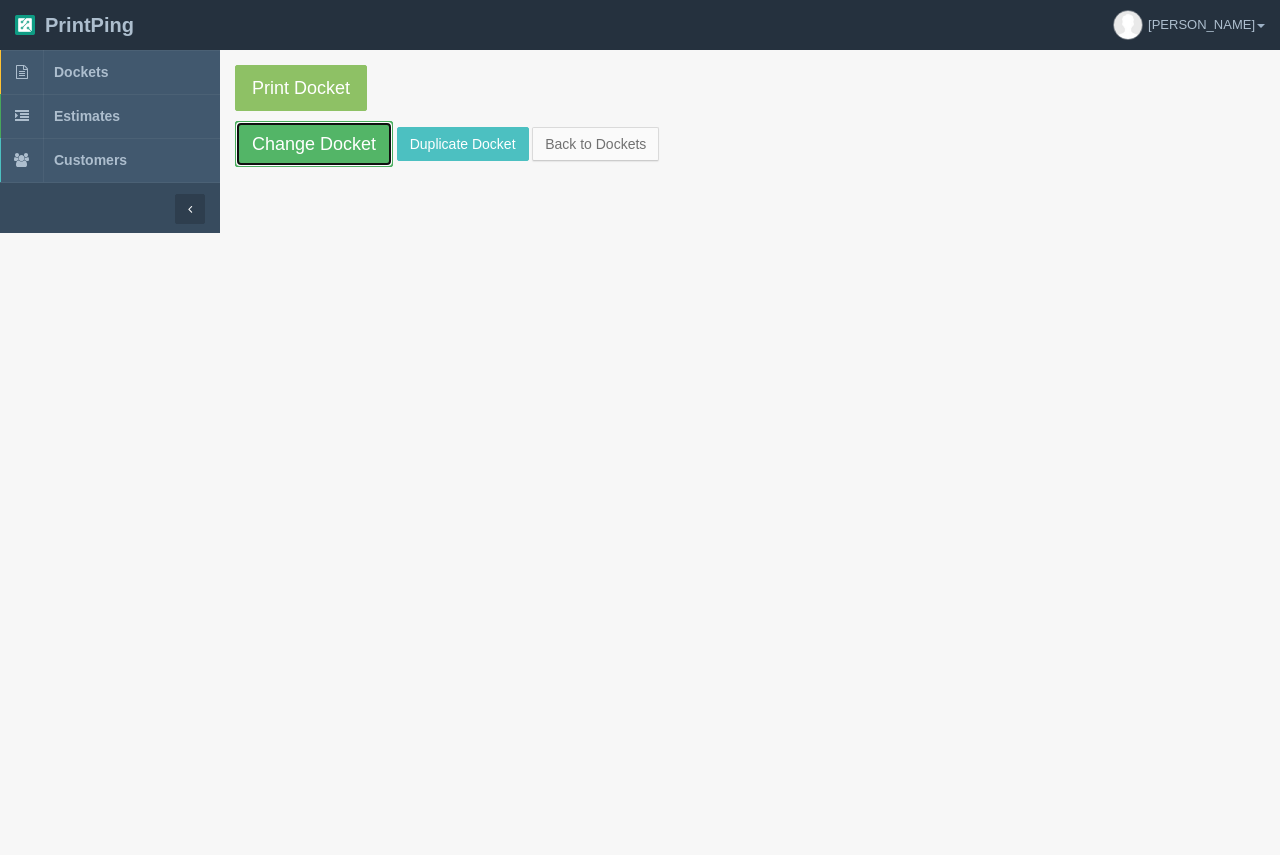 click on "Change Docket" at bounding box center (314, 144) 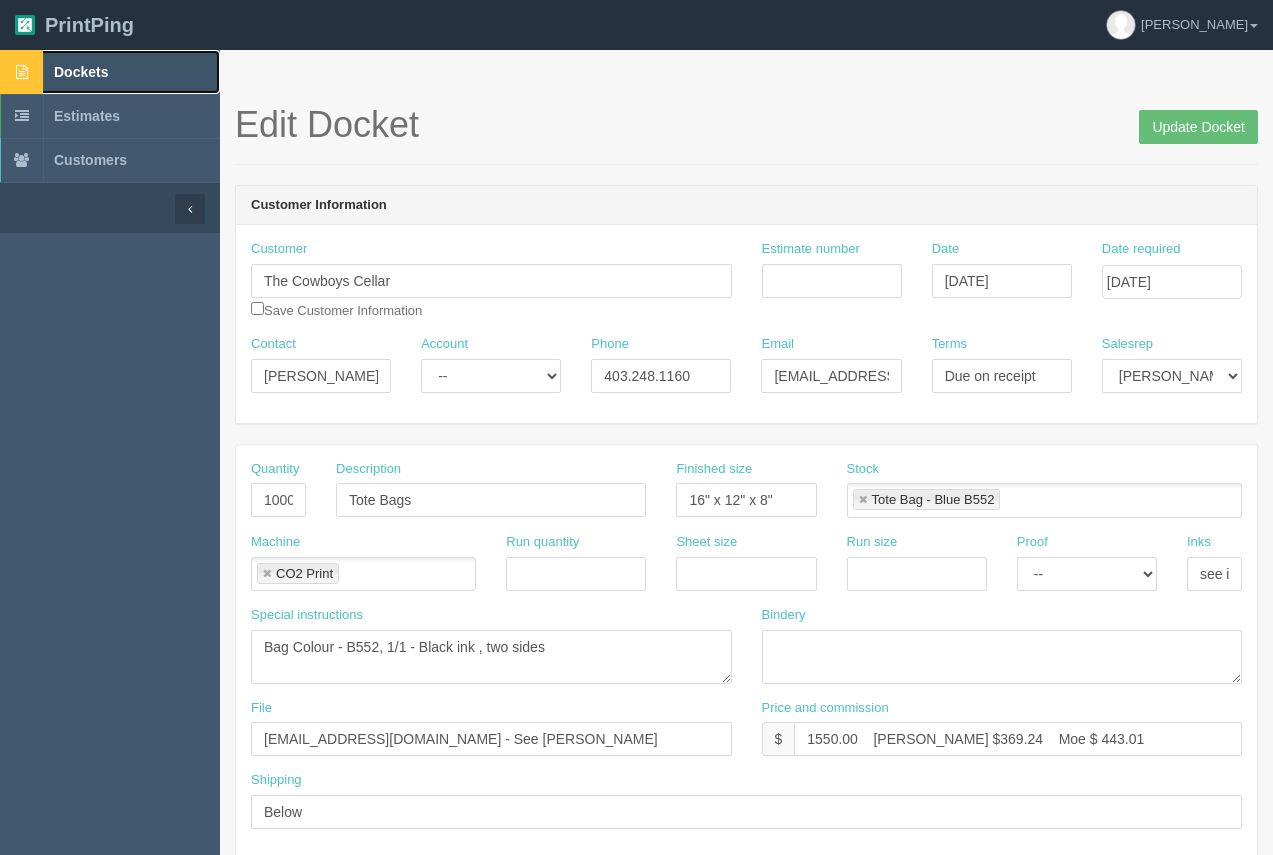 click on "Dockets" at bounding box center [81, 72] 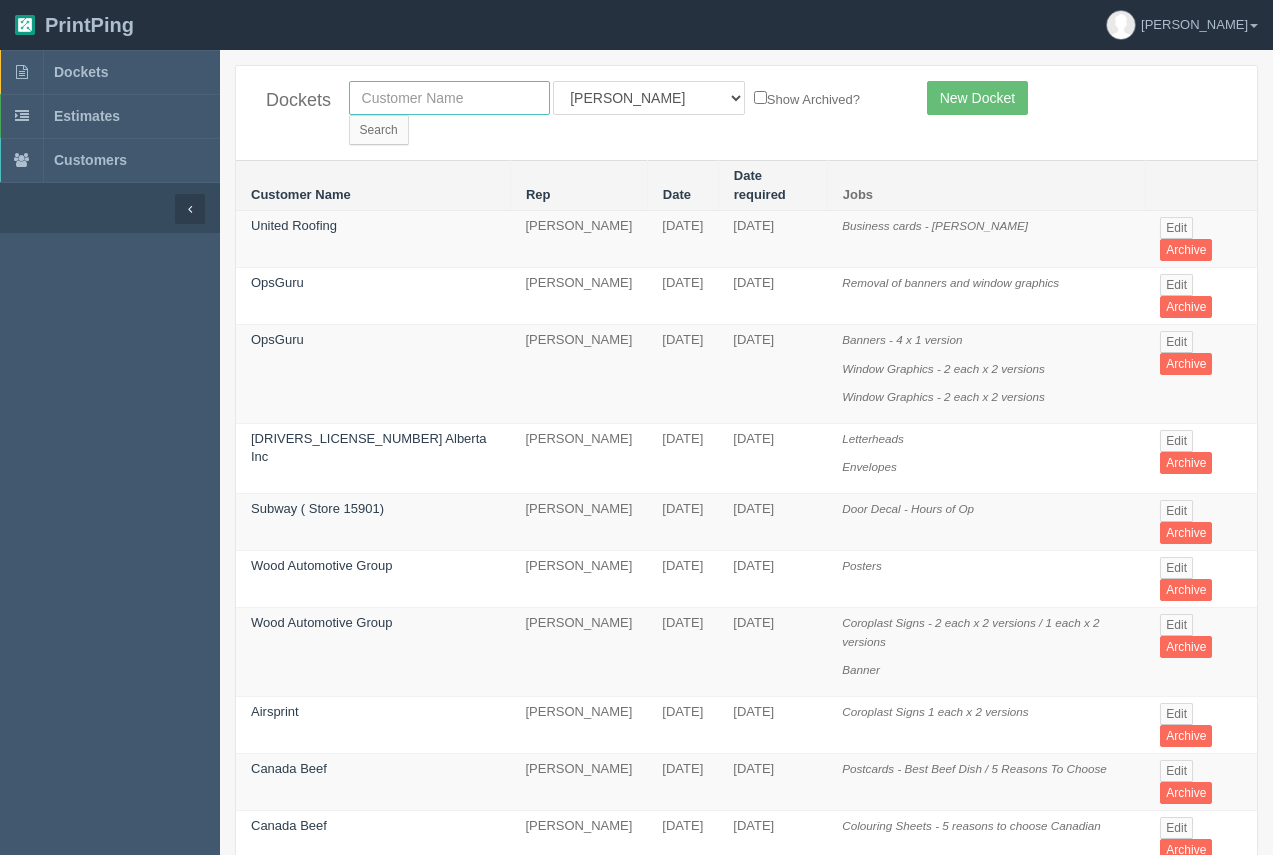 click at bounding box center [449, 98] 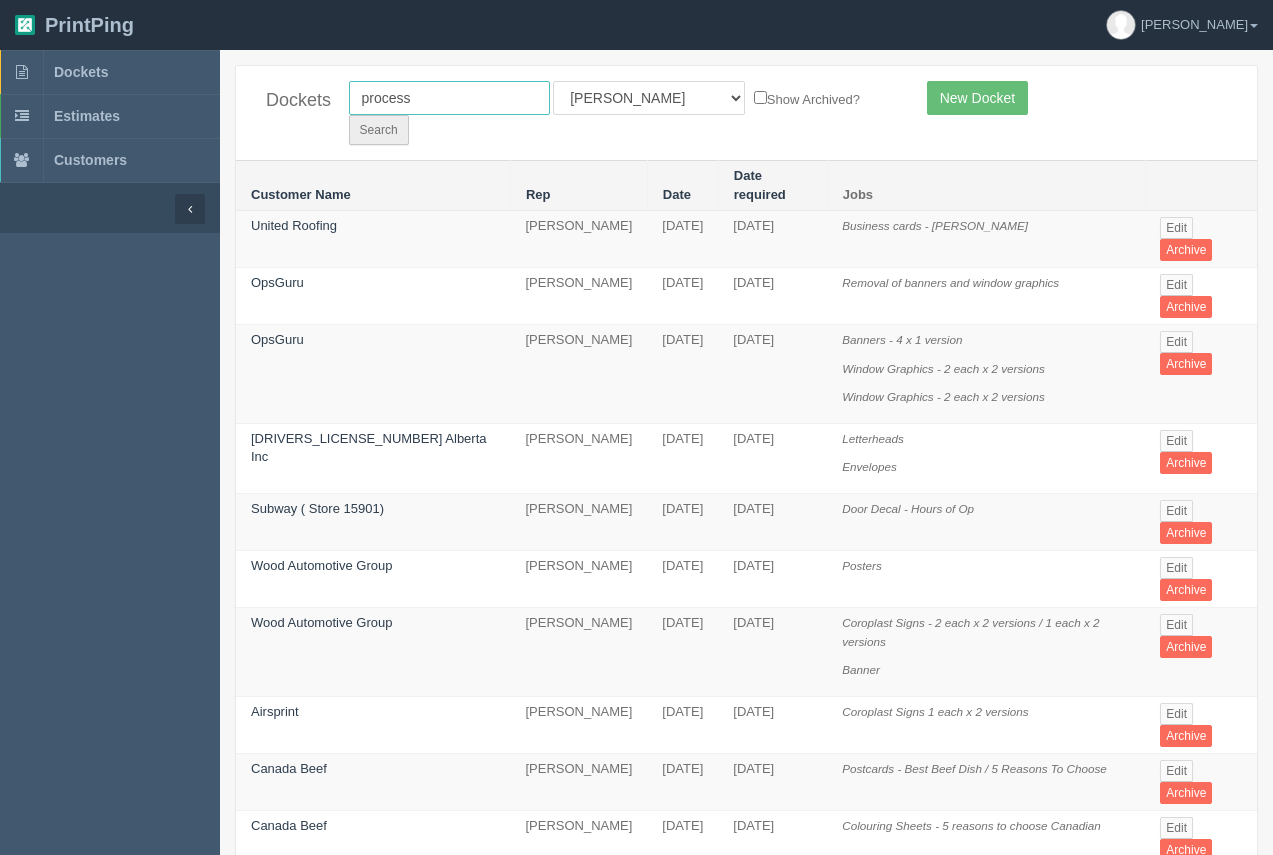 type on "process" 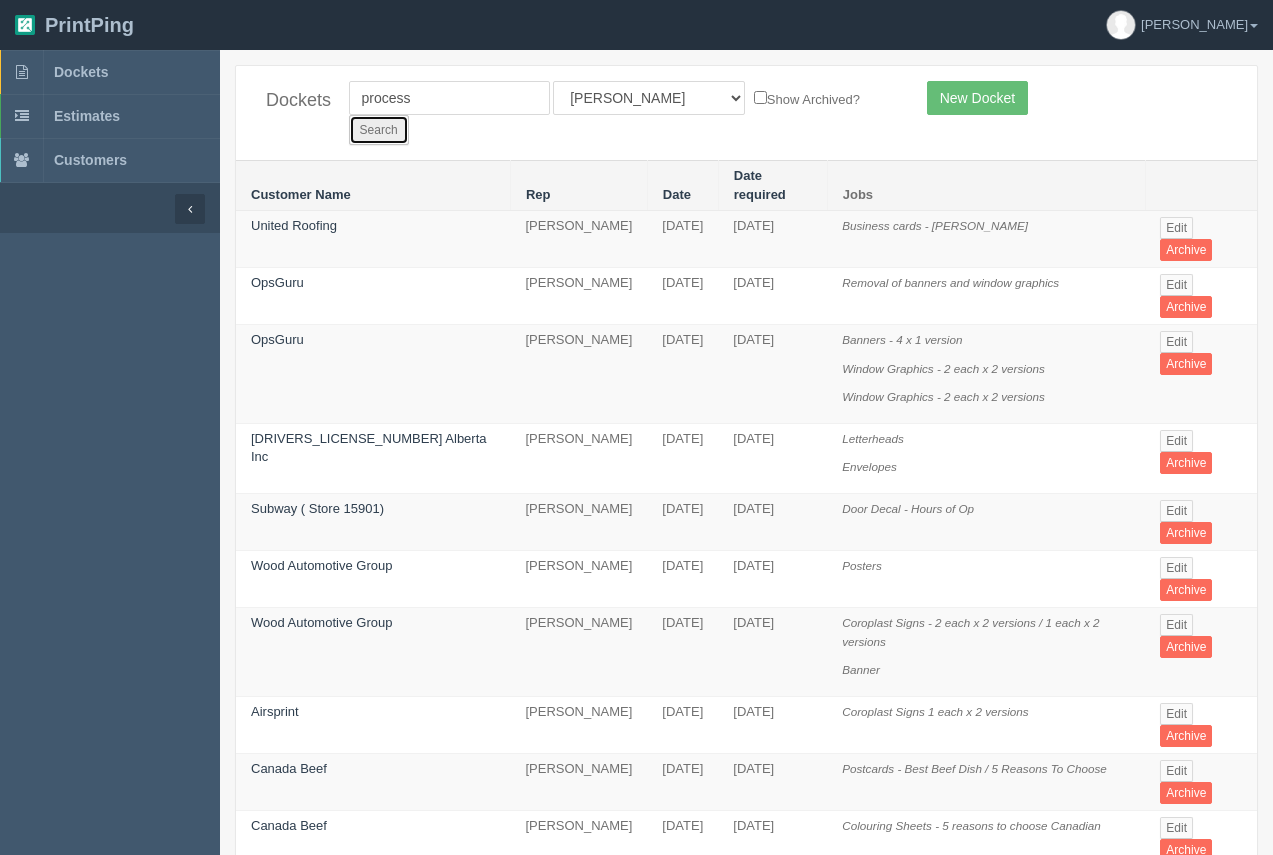 click on "Search" at bounding box center (379, 130) 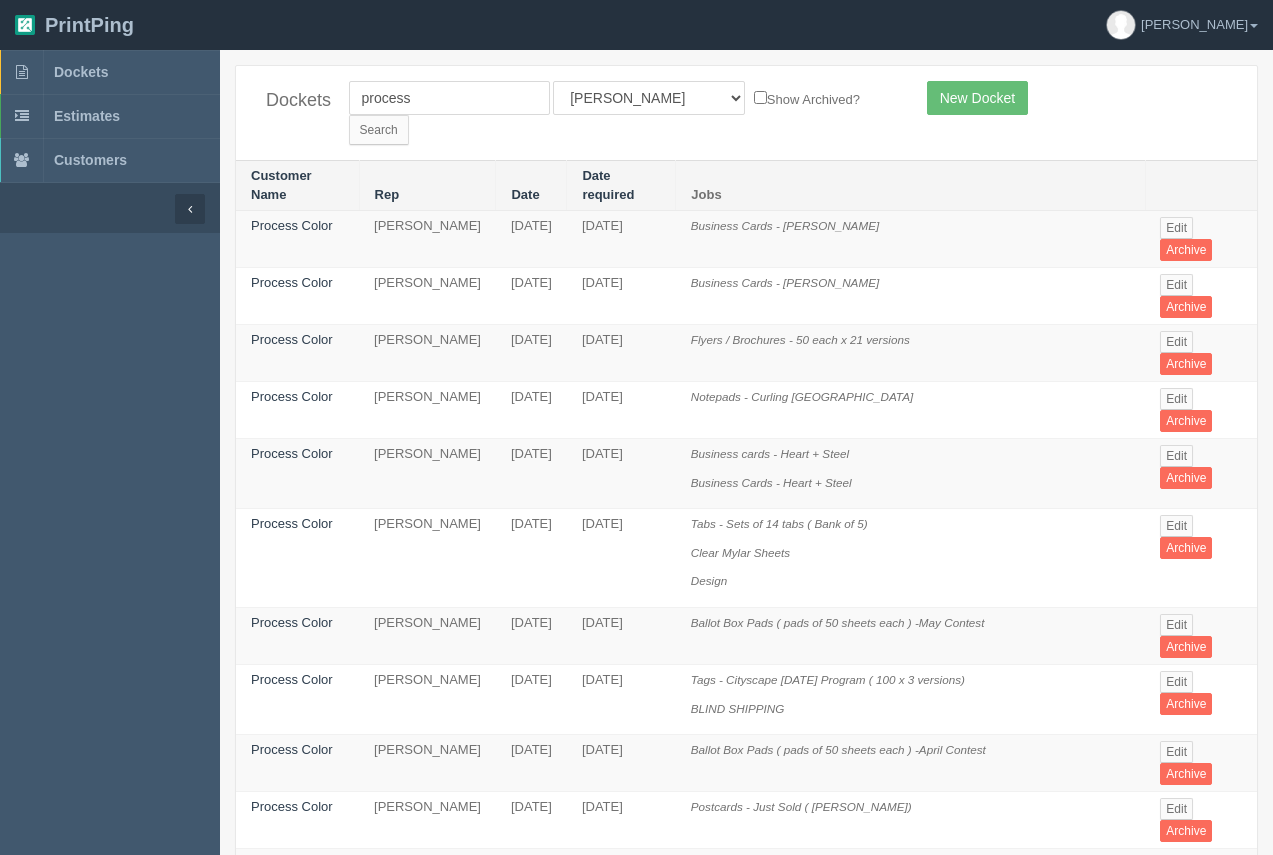 scroll, scrollTop: 0, scrollLeft: 0, axis: both 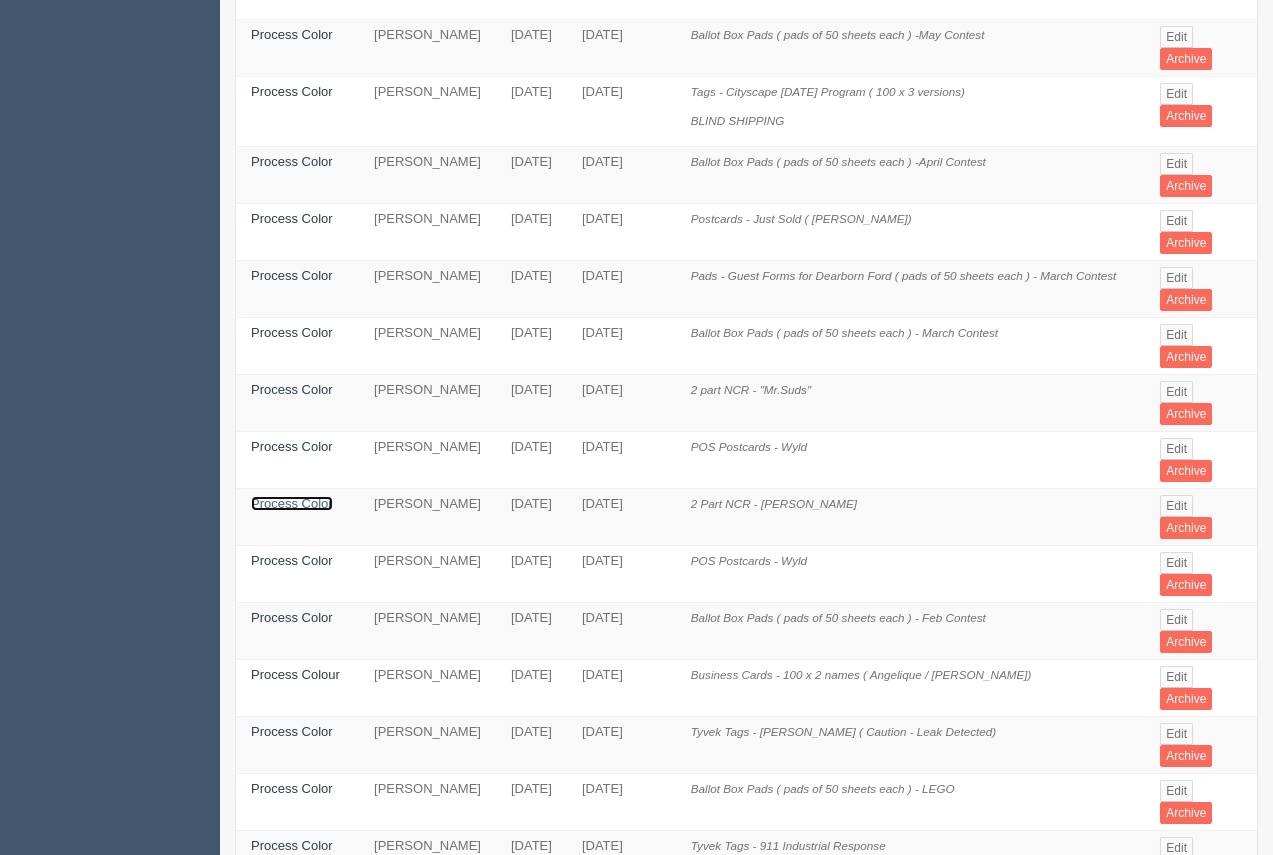click on "Process Color" at bounding box center [292, 503] 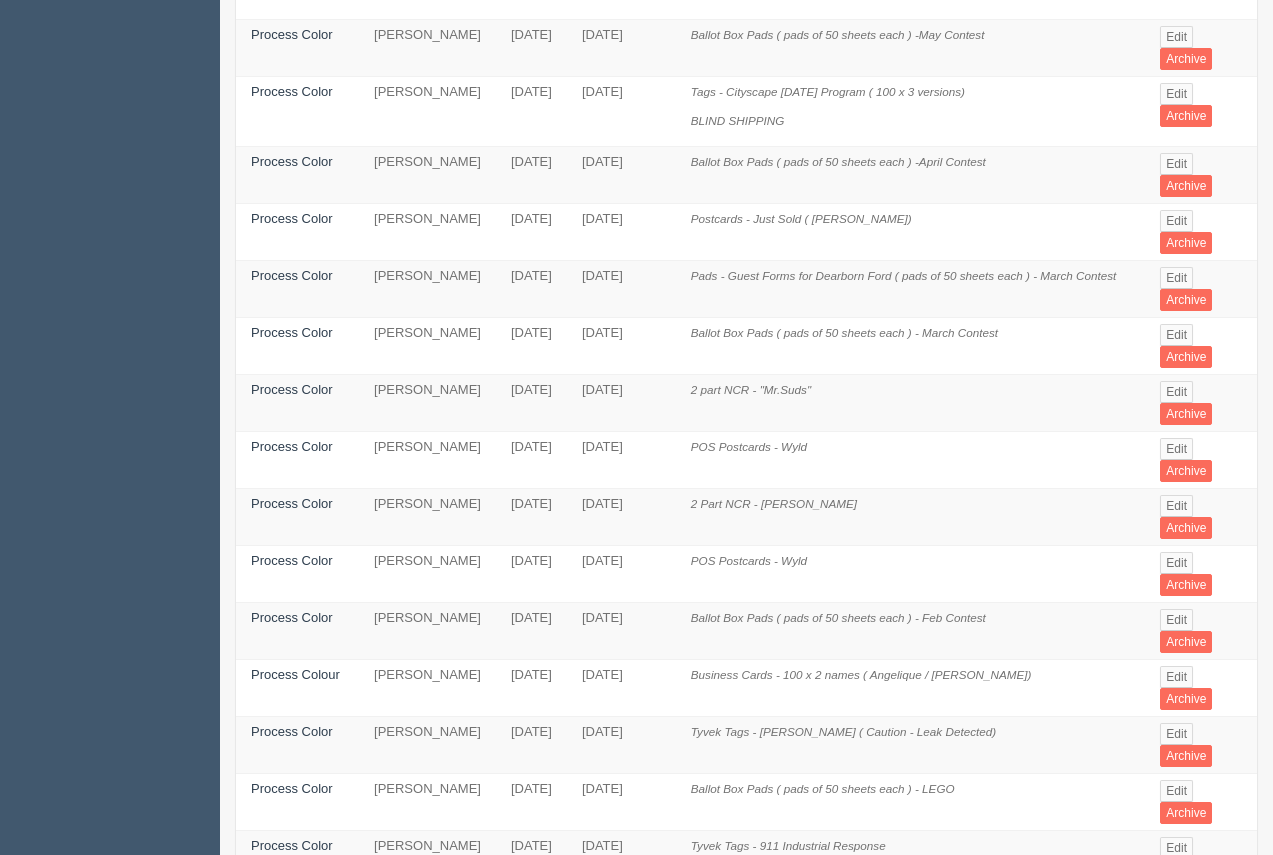 scroll, scrollTop: 0, scrollLeft: 0, axis: both 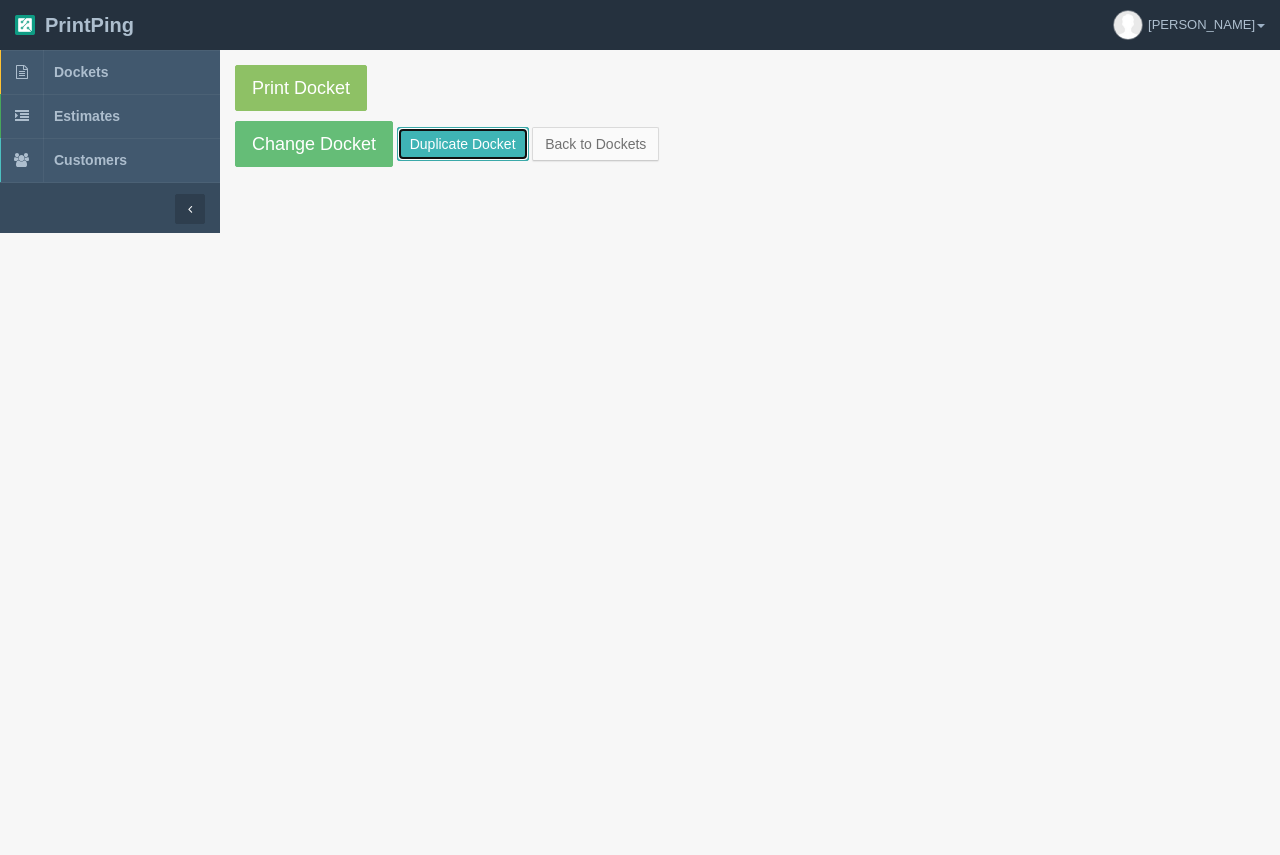 click on "Duplicate Docket" at bounding box center (463, 144) 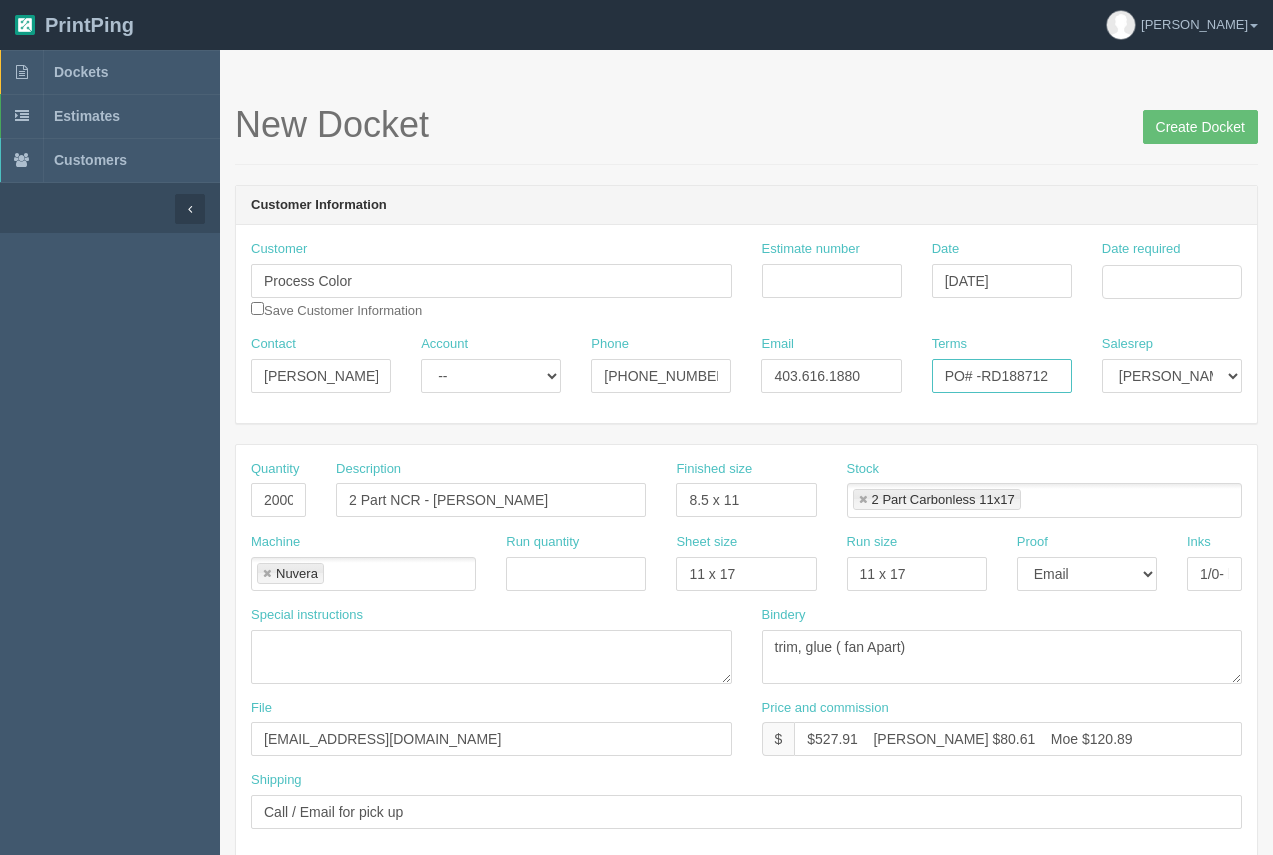 drag, startPoint x: 981, startPoint y: 374, endPoint x: 1043, endPoint y: 385, distance: 62.968246 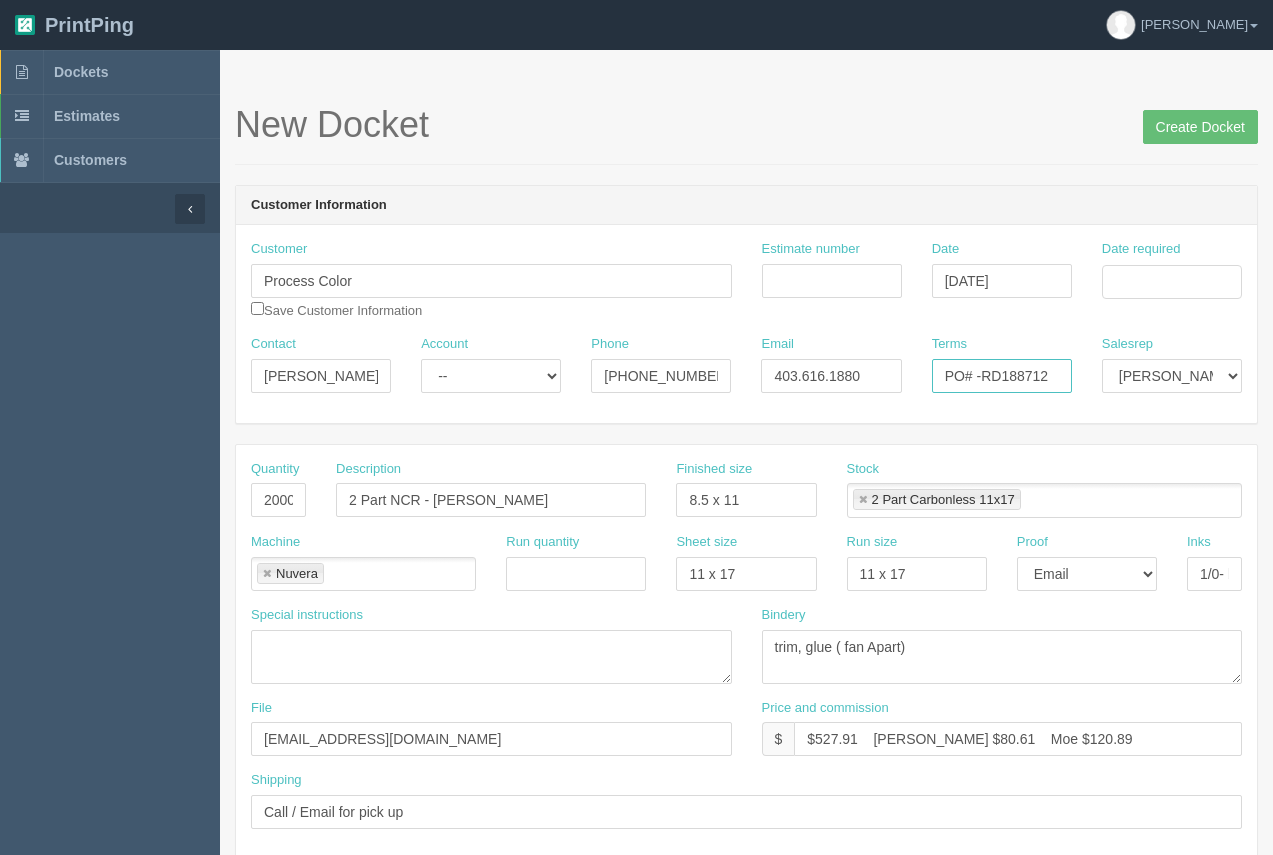 paste on "90084." 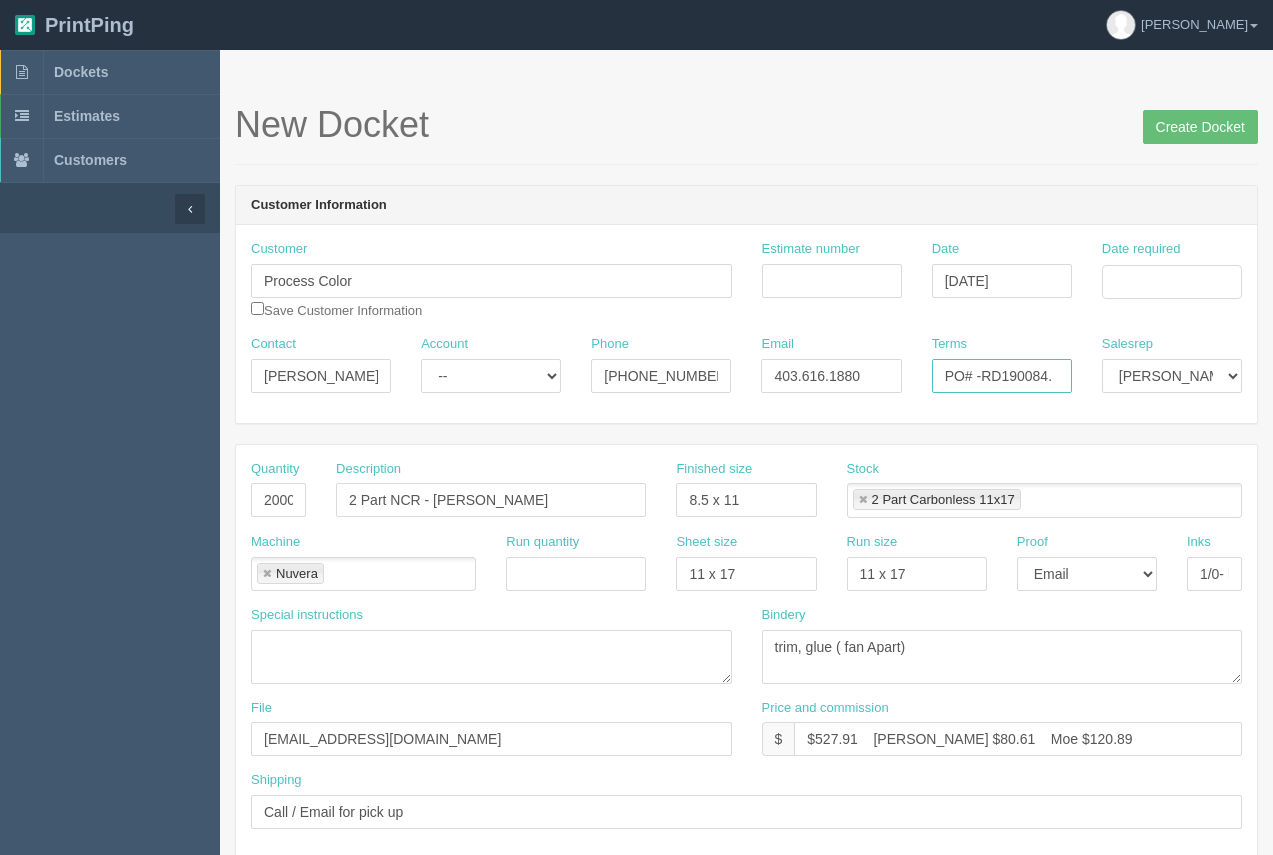 type on "PO# -RD190084." 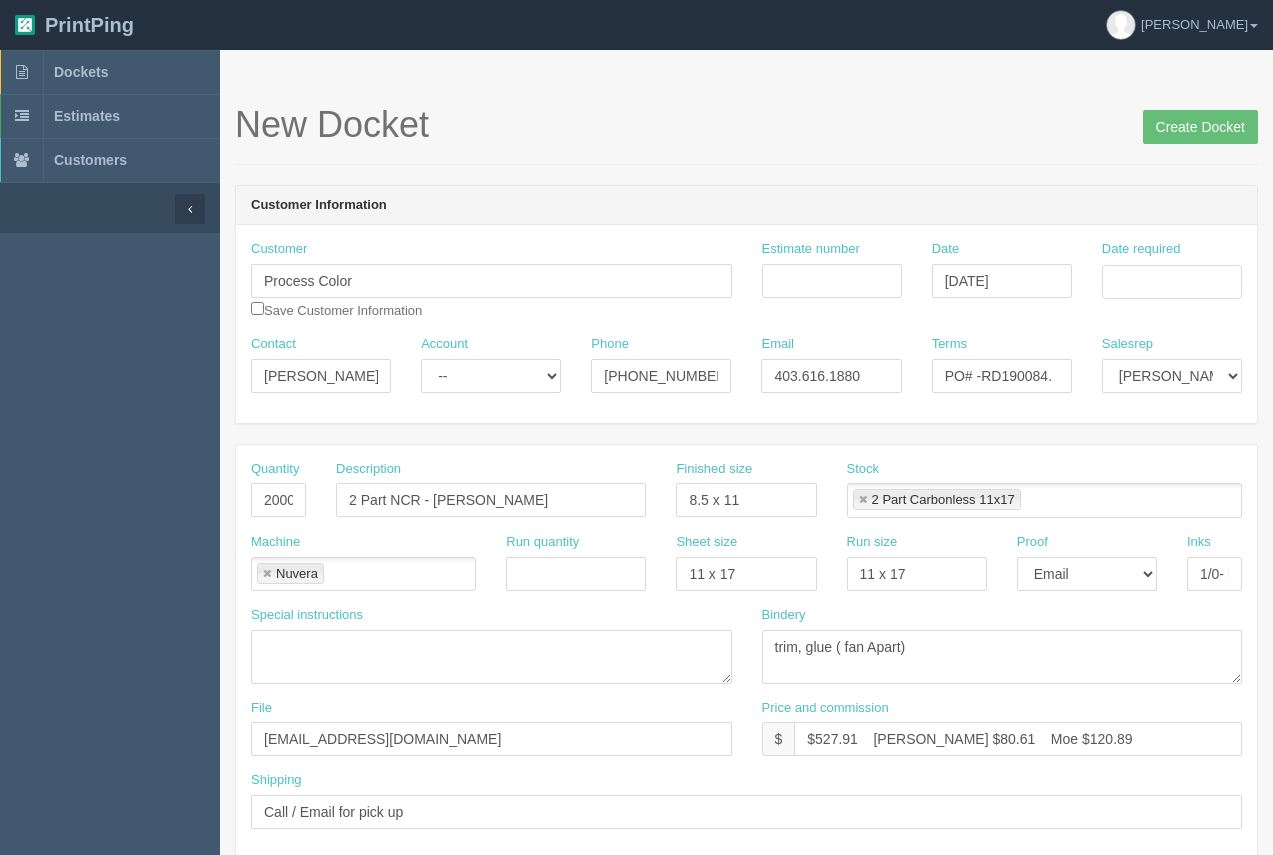 click on "Date required" at bounding box center (1172, 277) 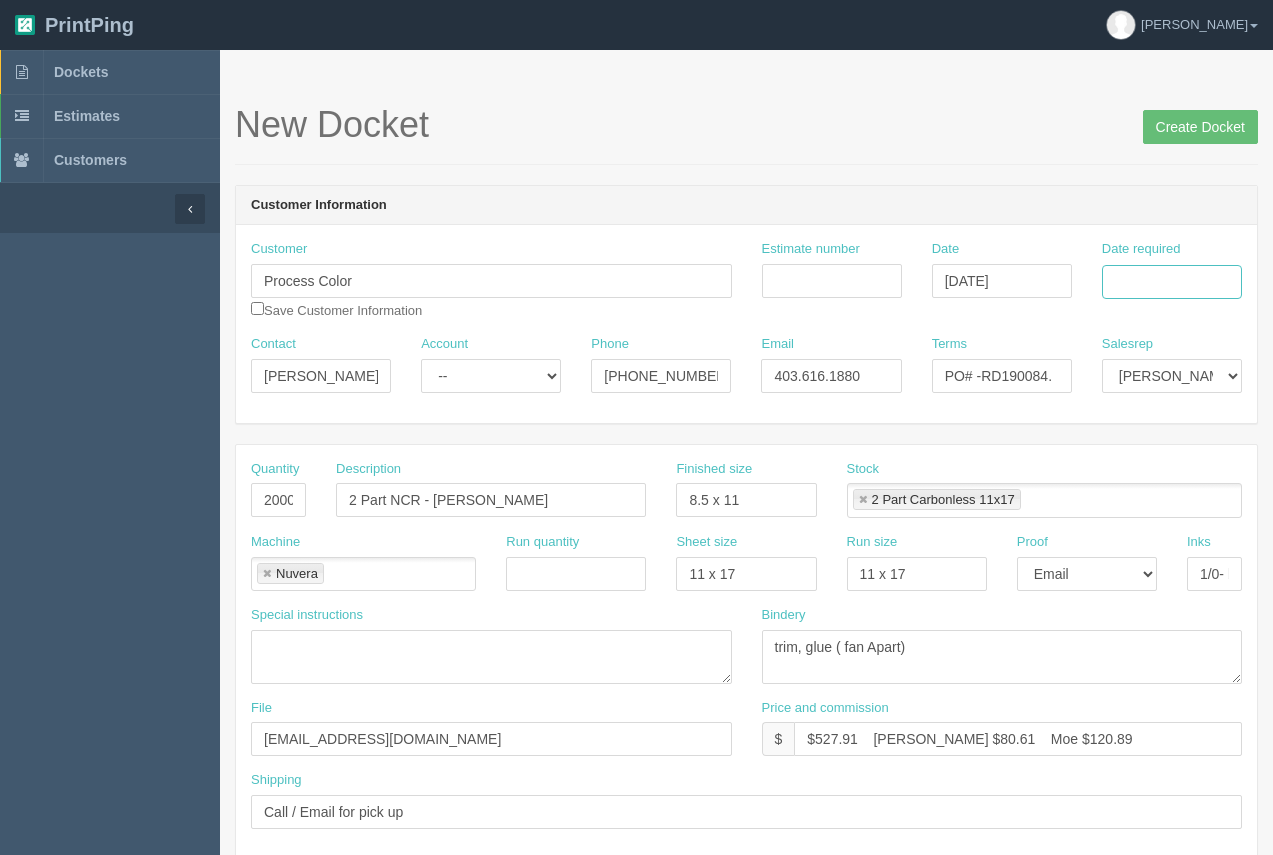 click on "Date required" at bounding box center [1172, 282] 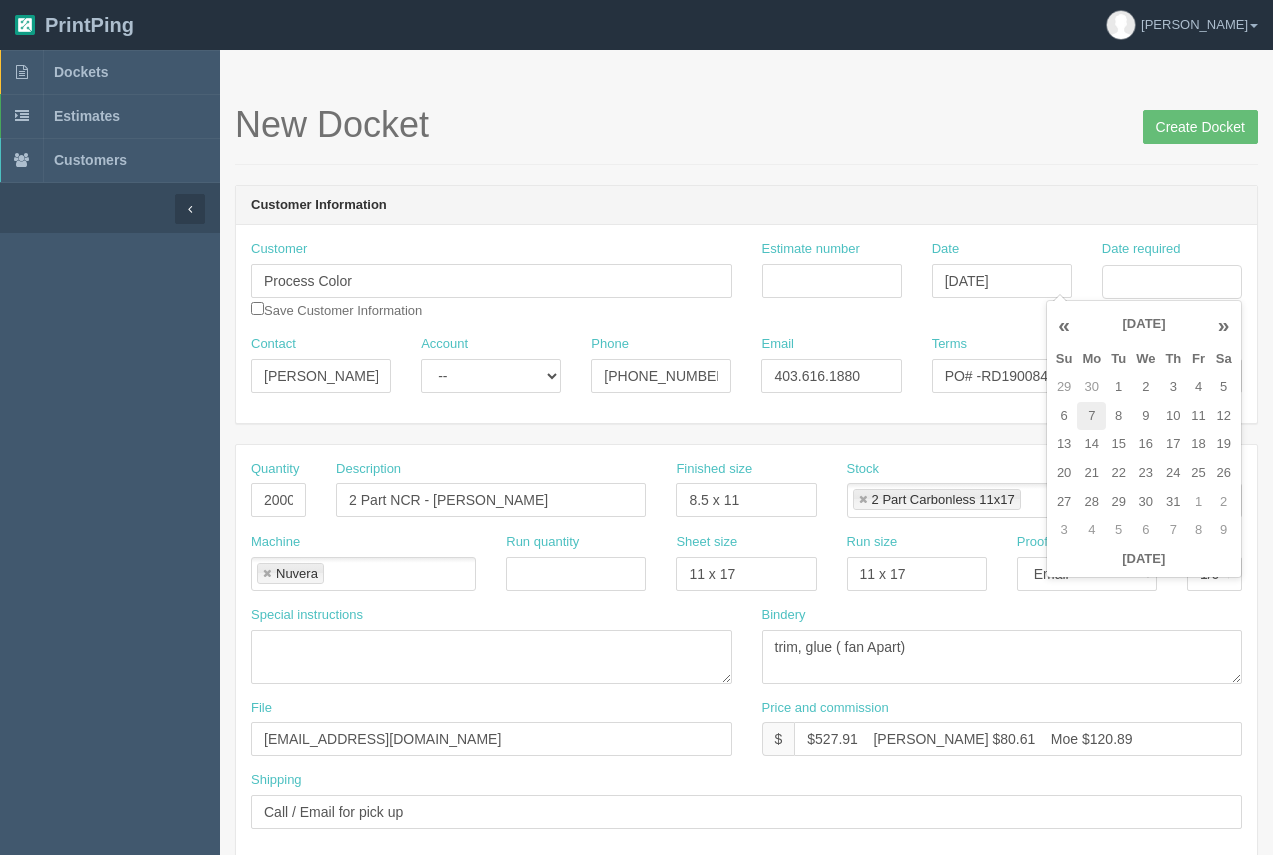 click on "7" at bounding box center [1091, 416] 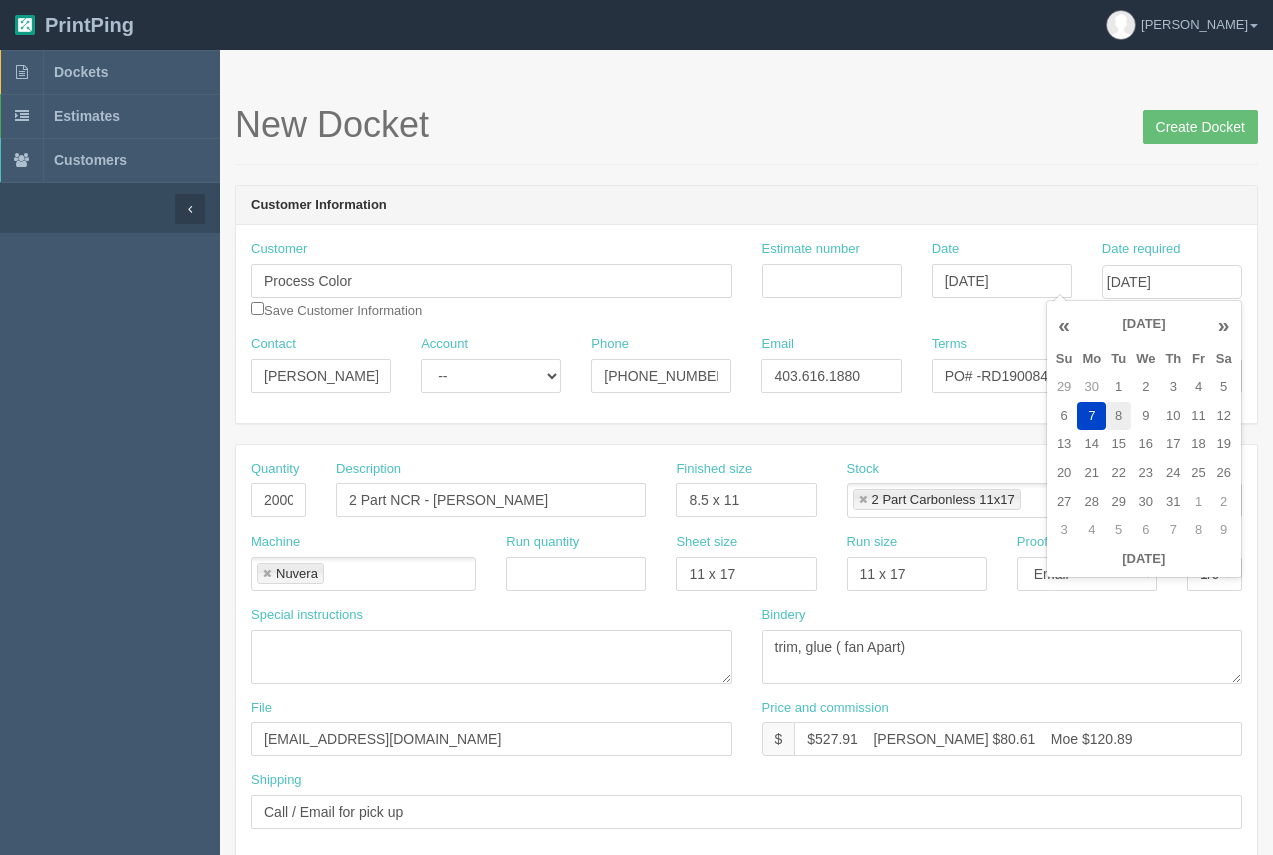 click on "8" at bounding box center (1118, 416) 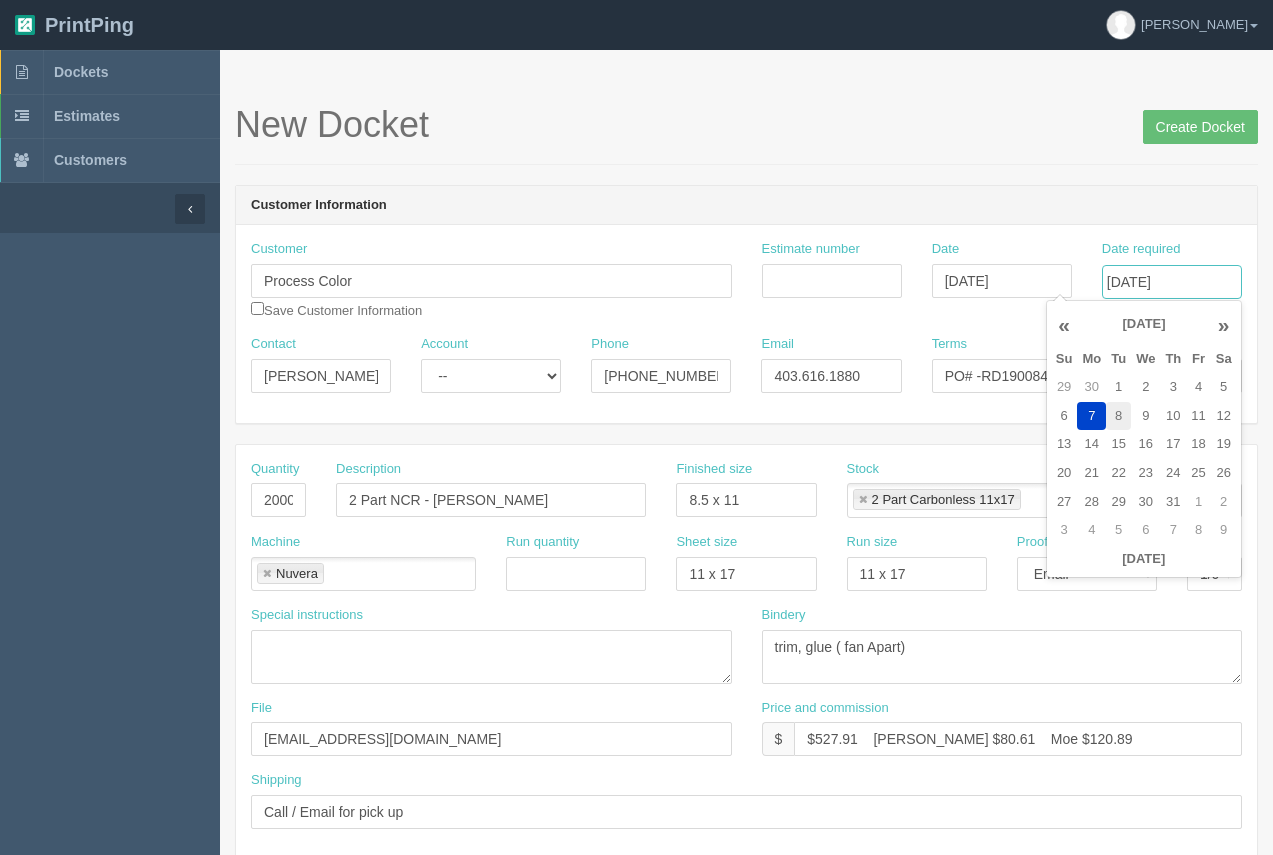 type on "July 8, 2025" 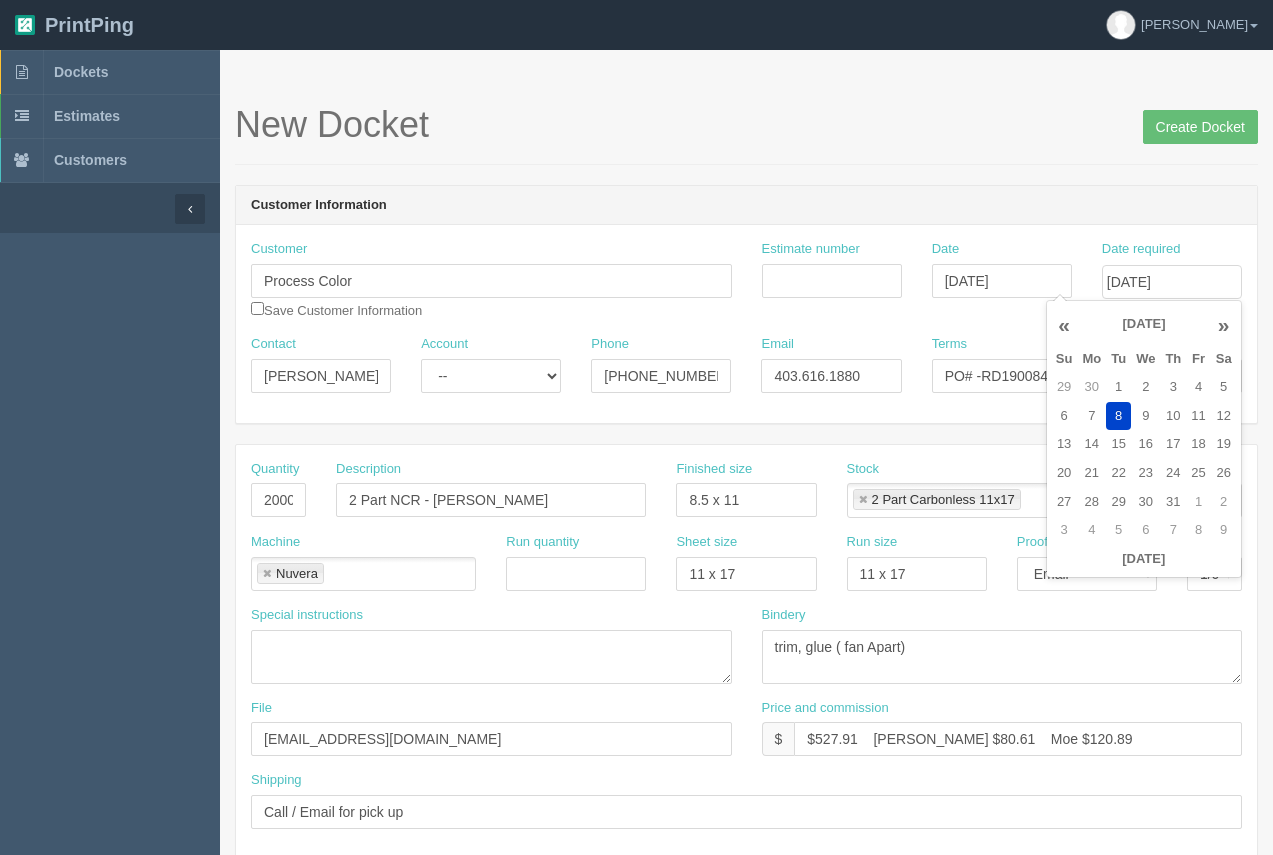 click on "New Docket
Create Docket" at bounding box center [746, 125] 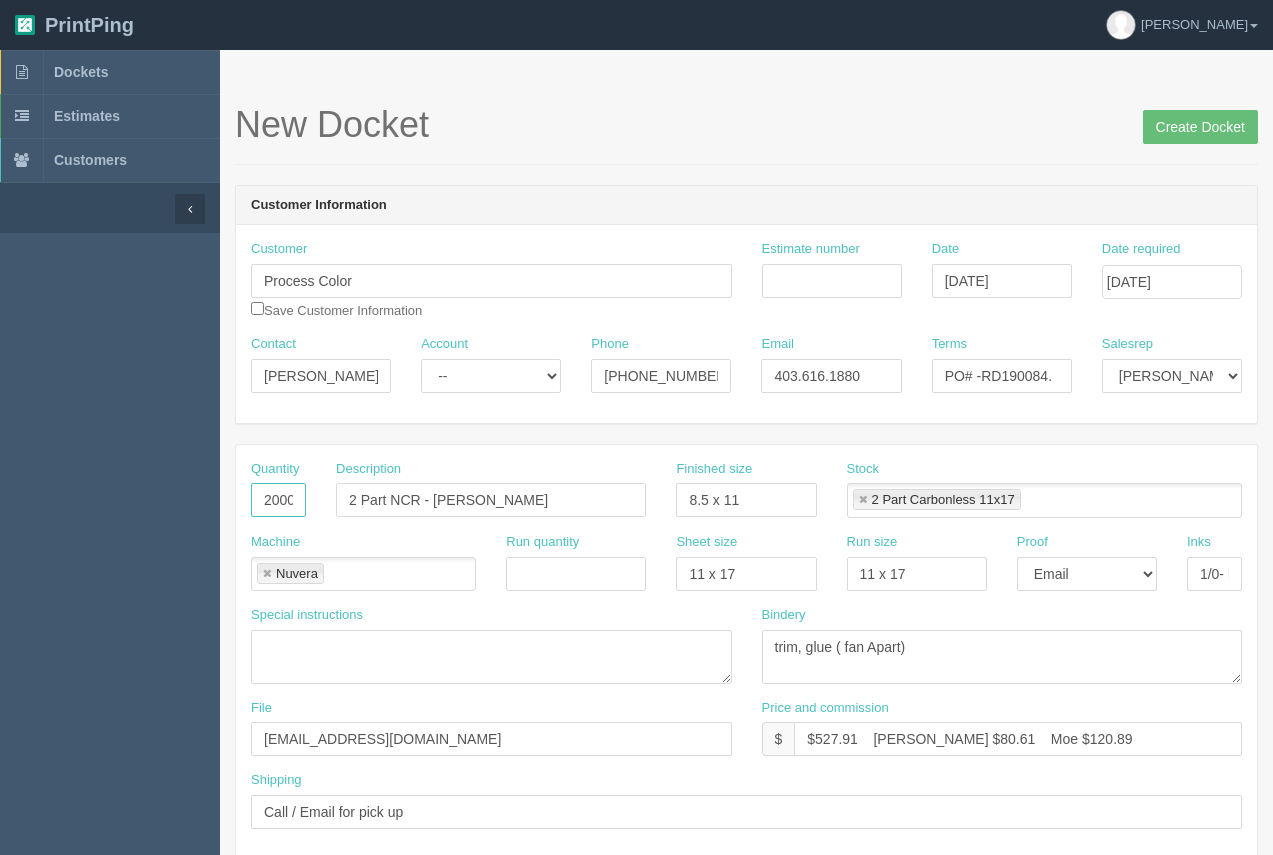 scroll, scrollTop: 0, scrollLeft: 2, axis: horizontal 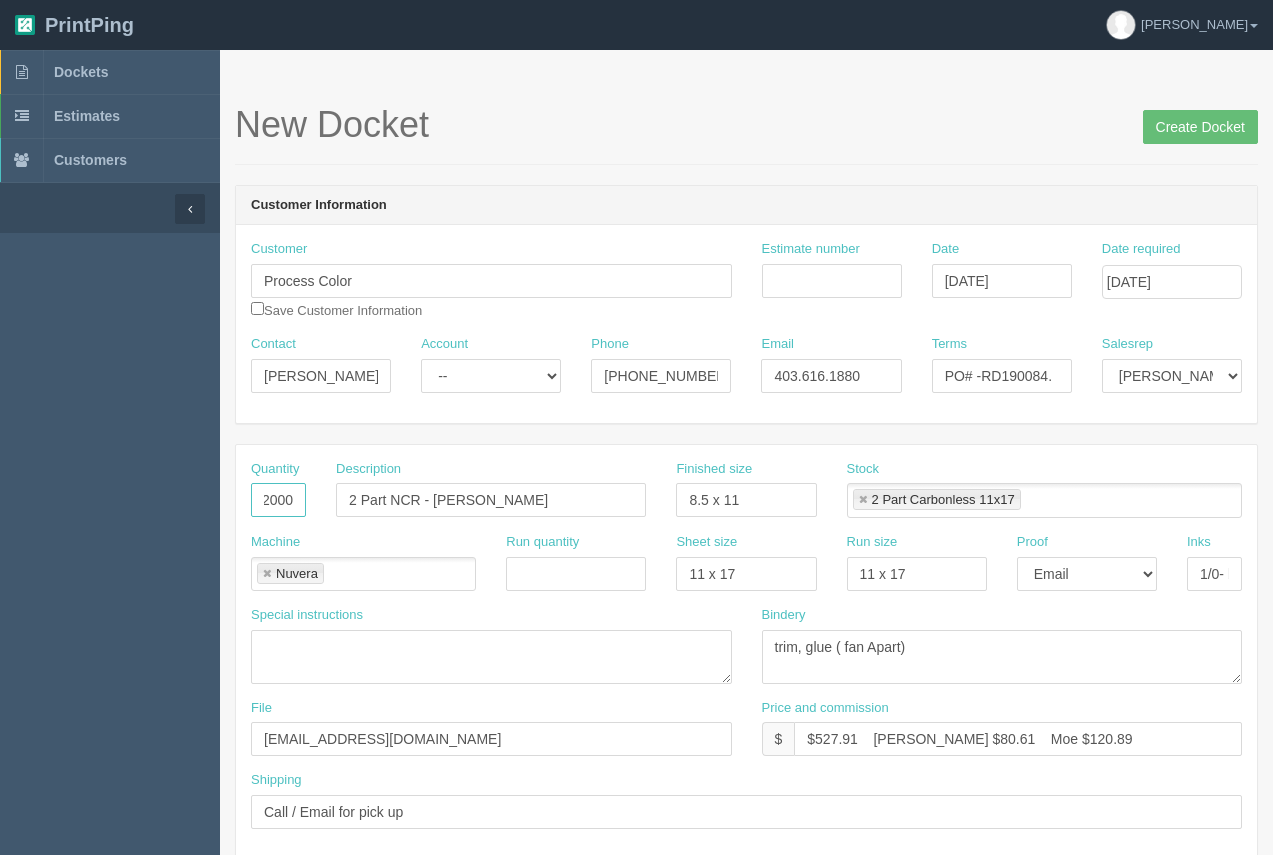 drag, startPoint x: 252, startPoint y: 508, endPoint x: 328, endPoint y: 516, distance: 76.41989 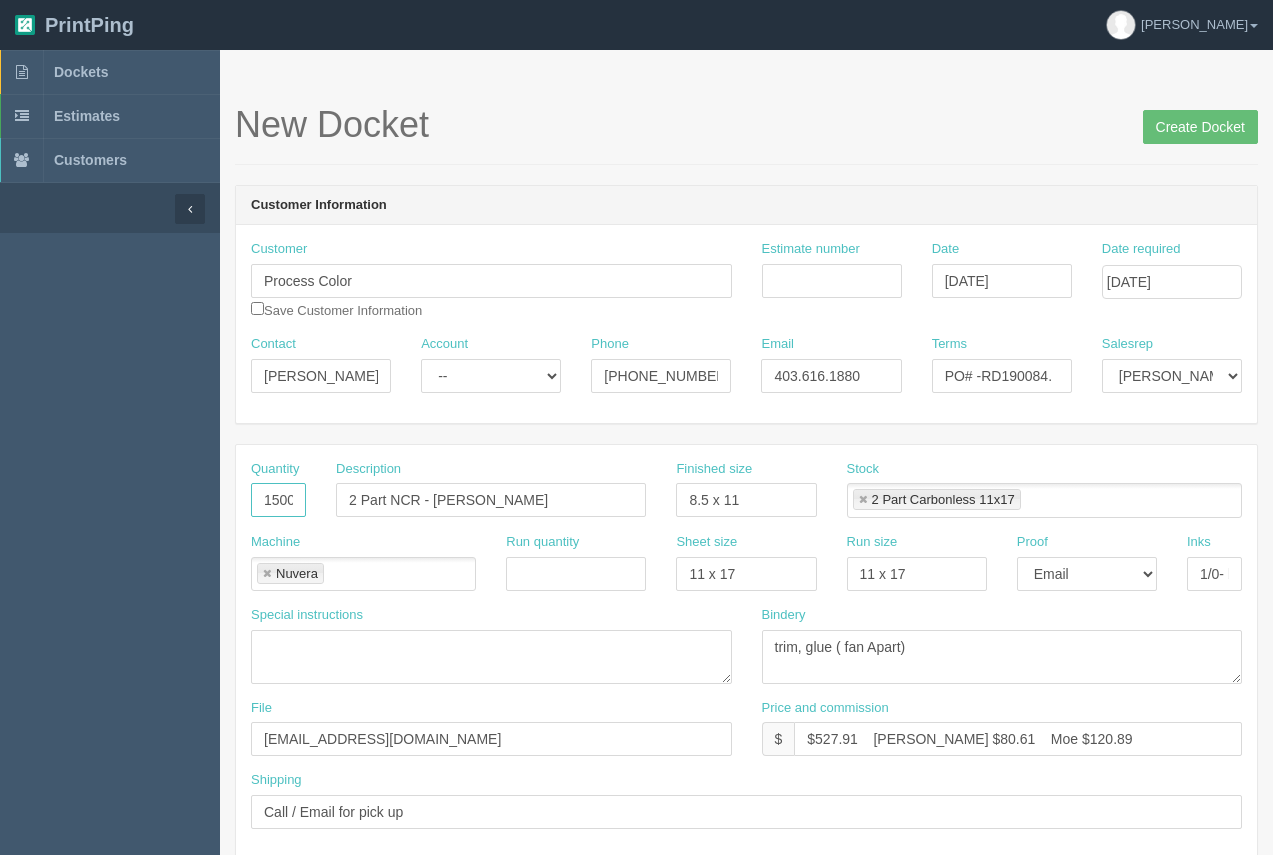 scroll, scrollTop: 0, scrollLeft: 2, axis: horizontal 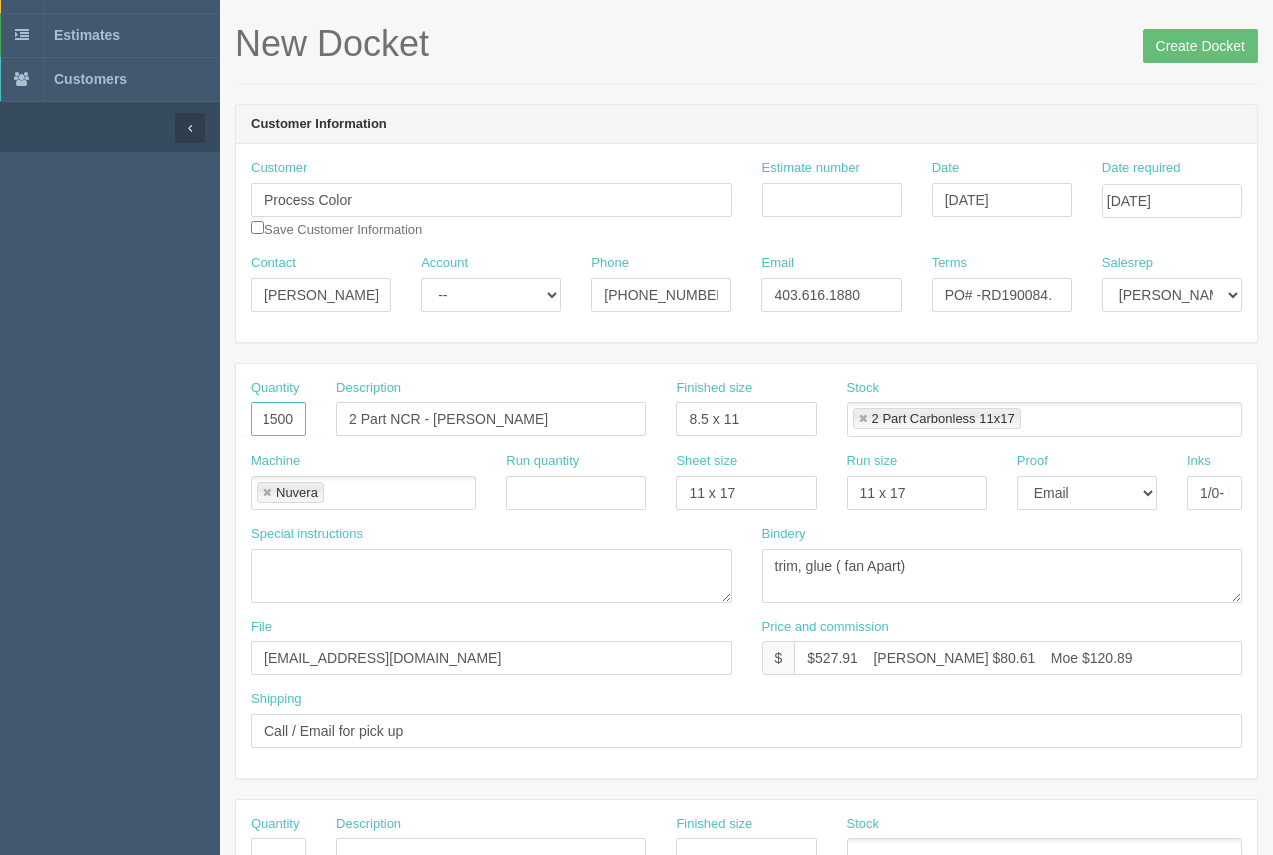 type on "1500" 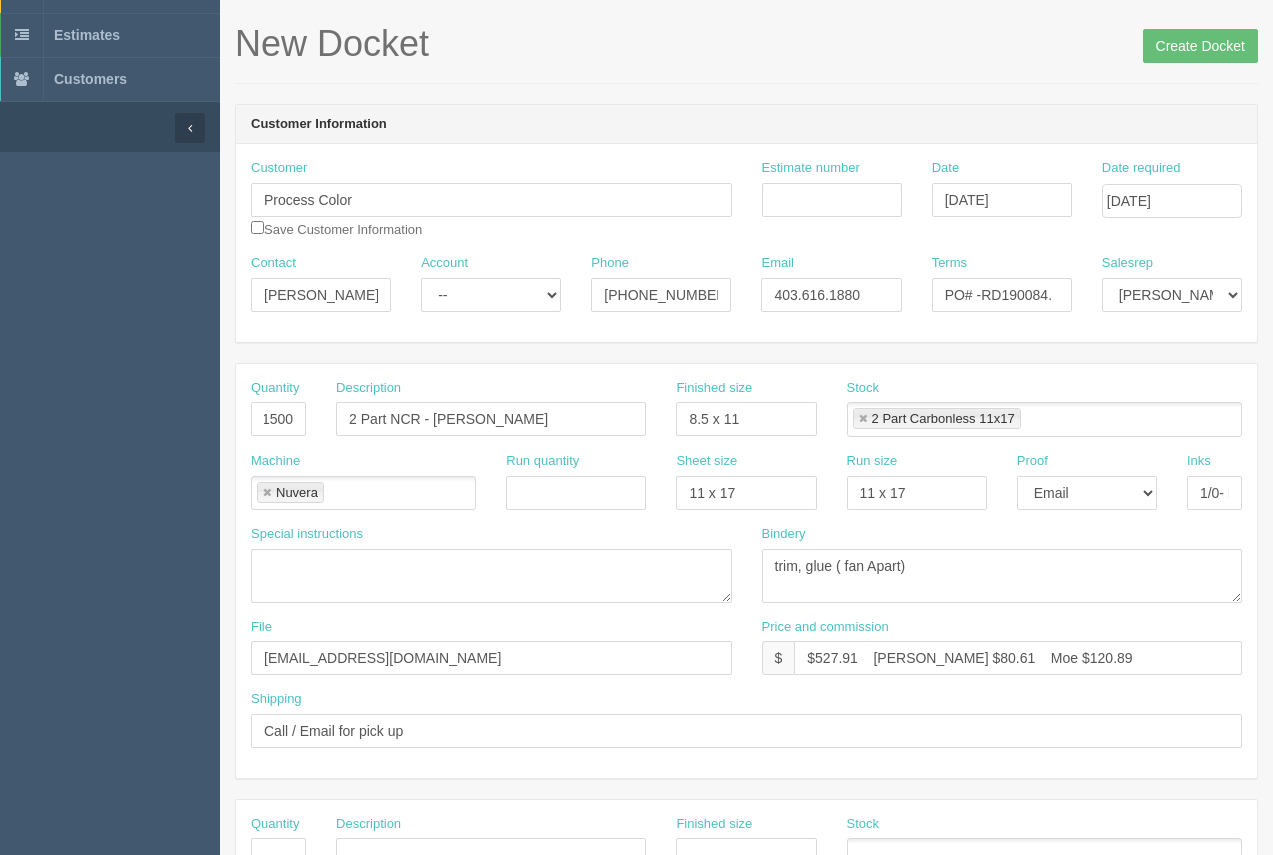 scroll, scrollTop: 0, scrollLeft: 0, axis: both 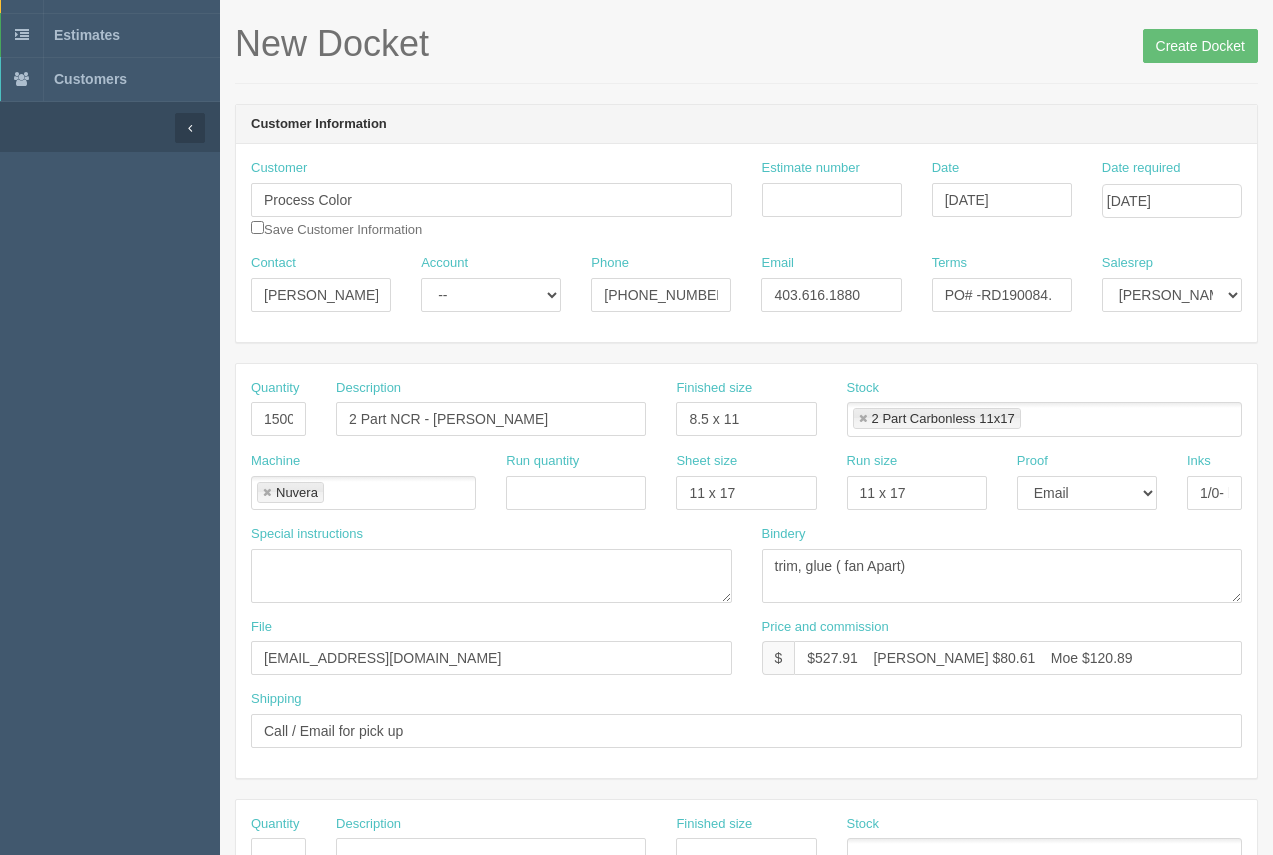 click on "Estimate number" at bounding box center [832, 195] 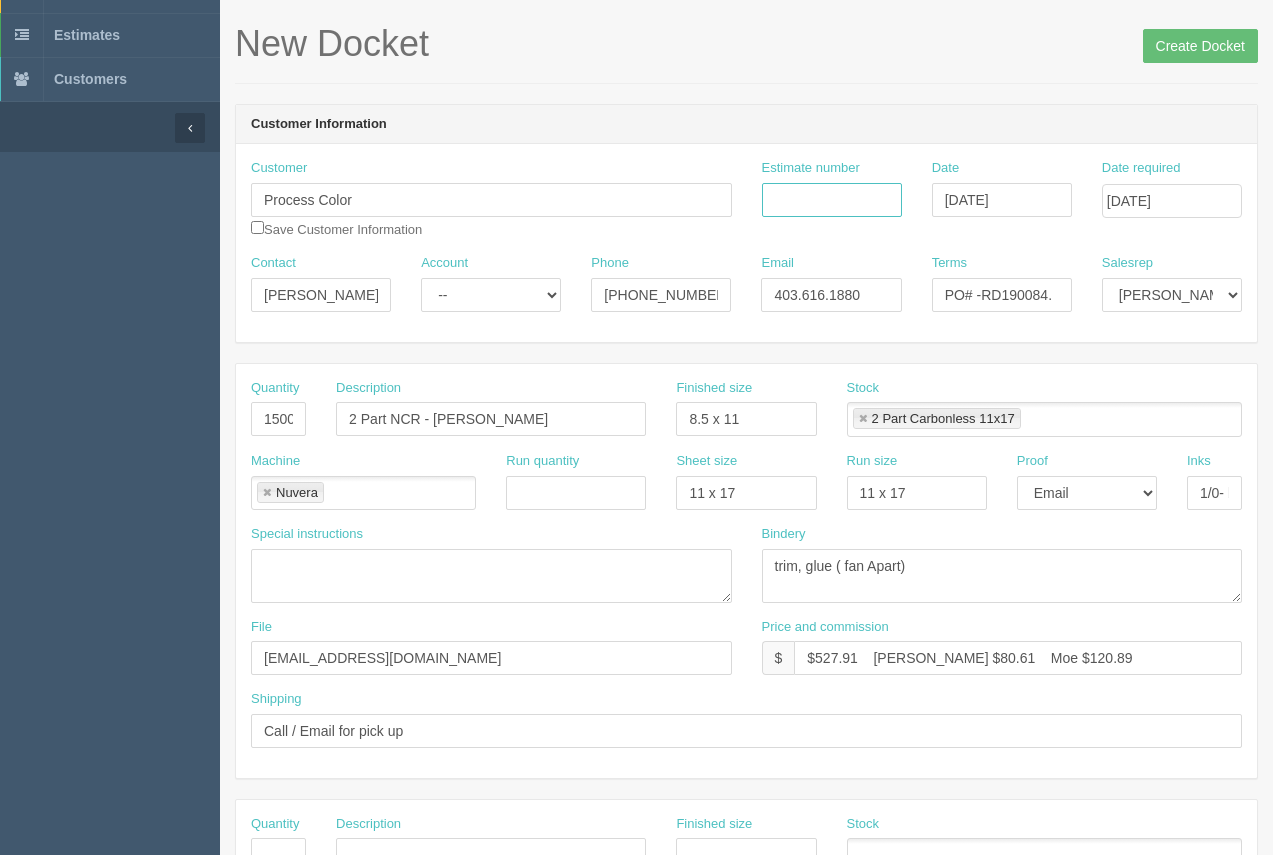 click on "Estimate number" at bounding box center (832, 200) 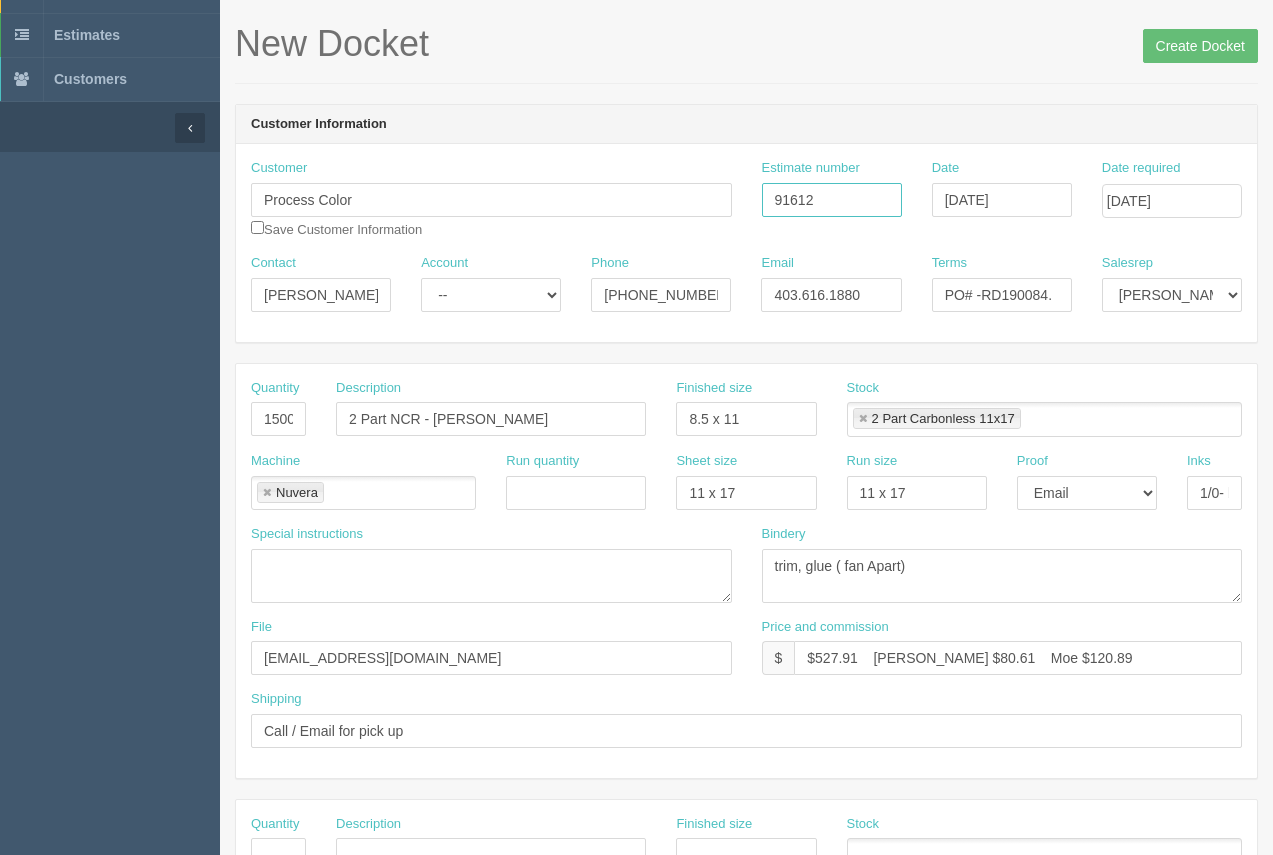 type on "91612" 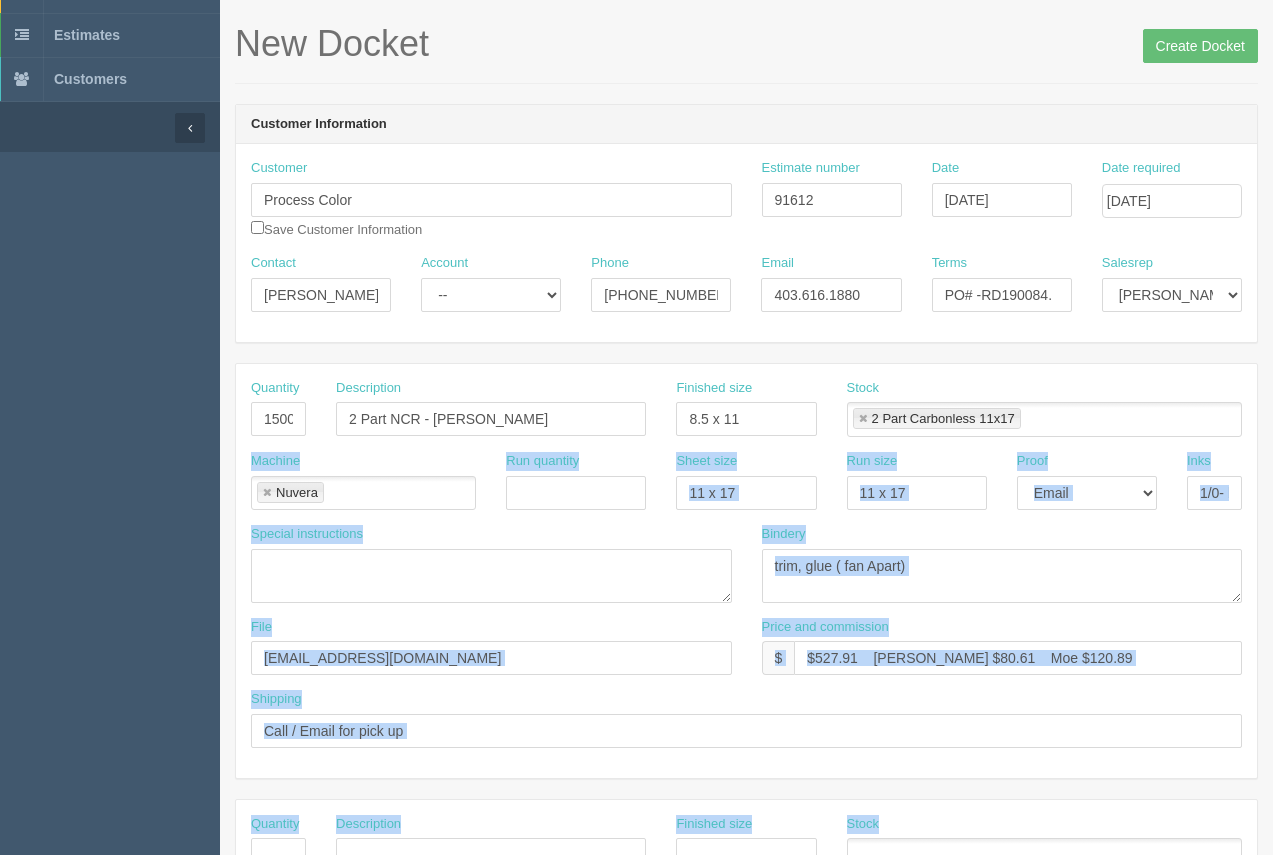 drag, startPoint x: 1272, startPoint y: 382, endPoint x: 1275, endPoint y: 433, distance: 51.088158 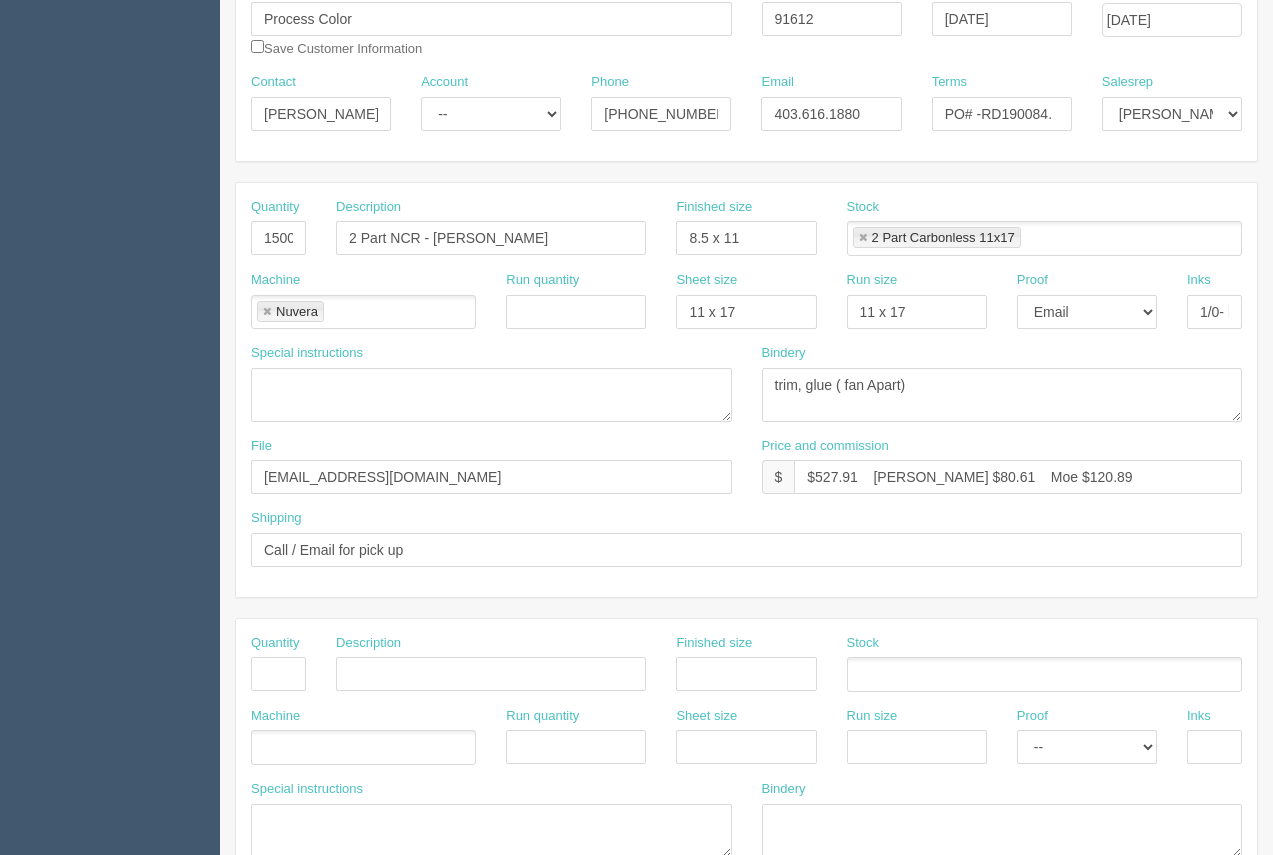 scroll, scrollTop: 259, scrollLeft: 0, axis: vertical 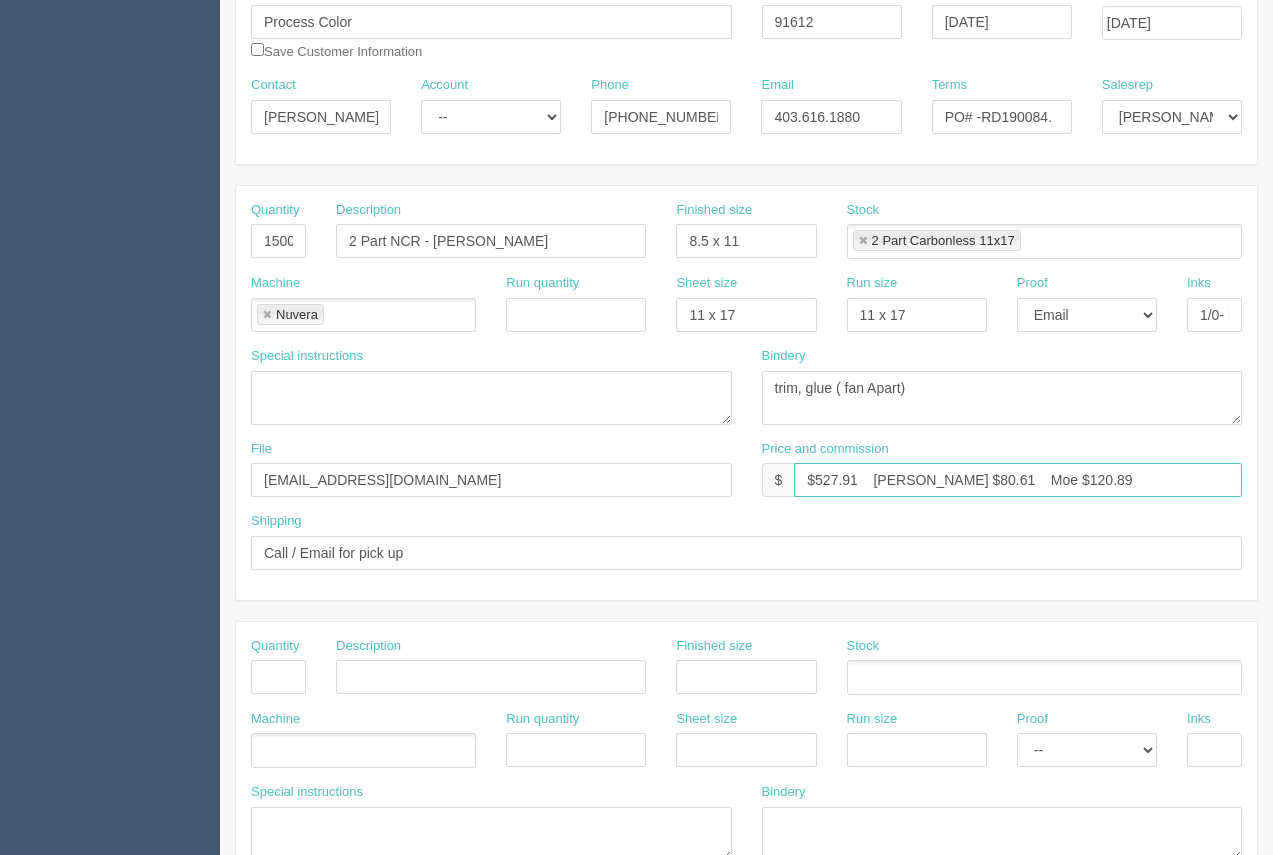 drag, startPoint x: 858, startPoint y: 480, endPoint x: 815, endPoint y: 488, distance: 43.737854 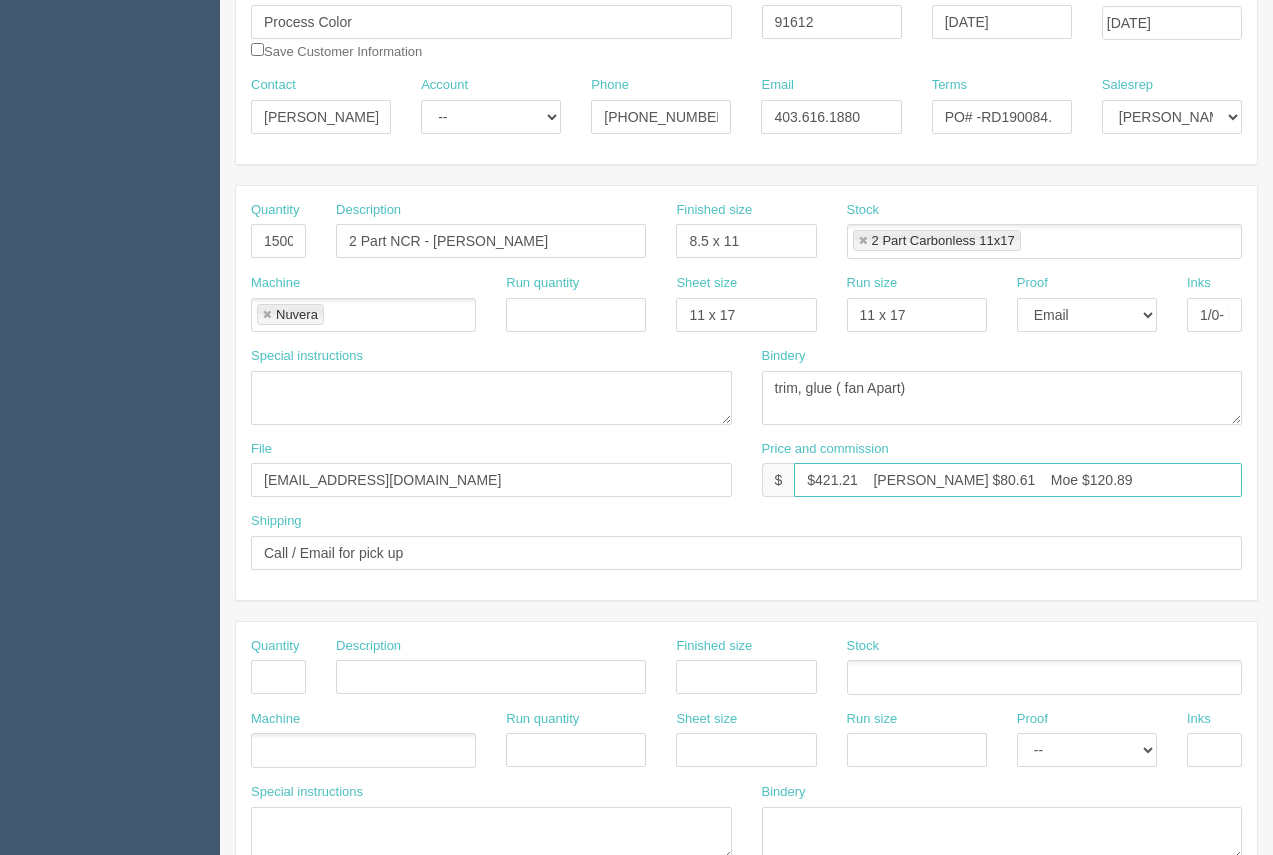 type on "$421.21    Arif $80.61    Moe $120.89" 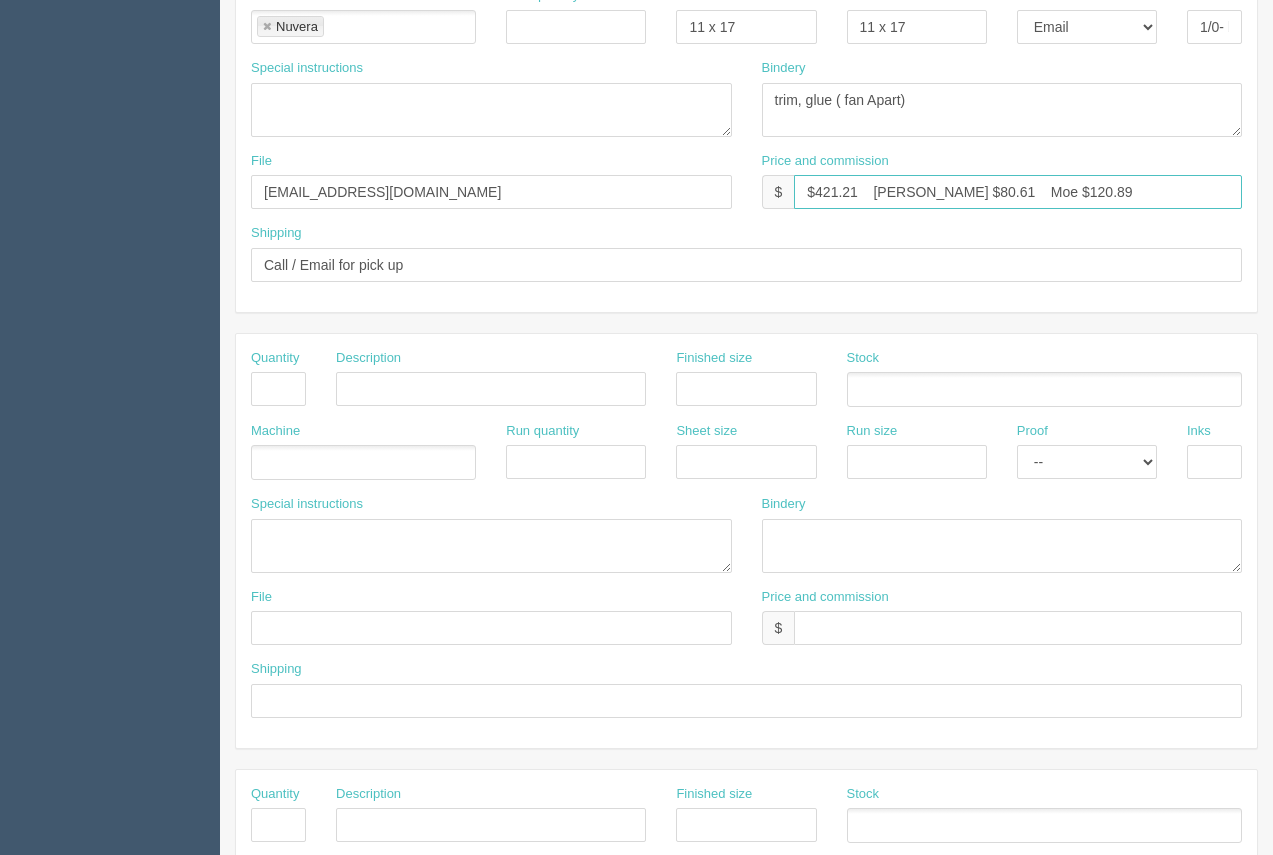scroll, scrollTop: 559, scrollLeft: 0, axis: vertical 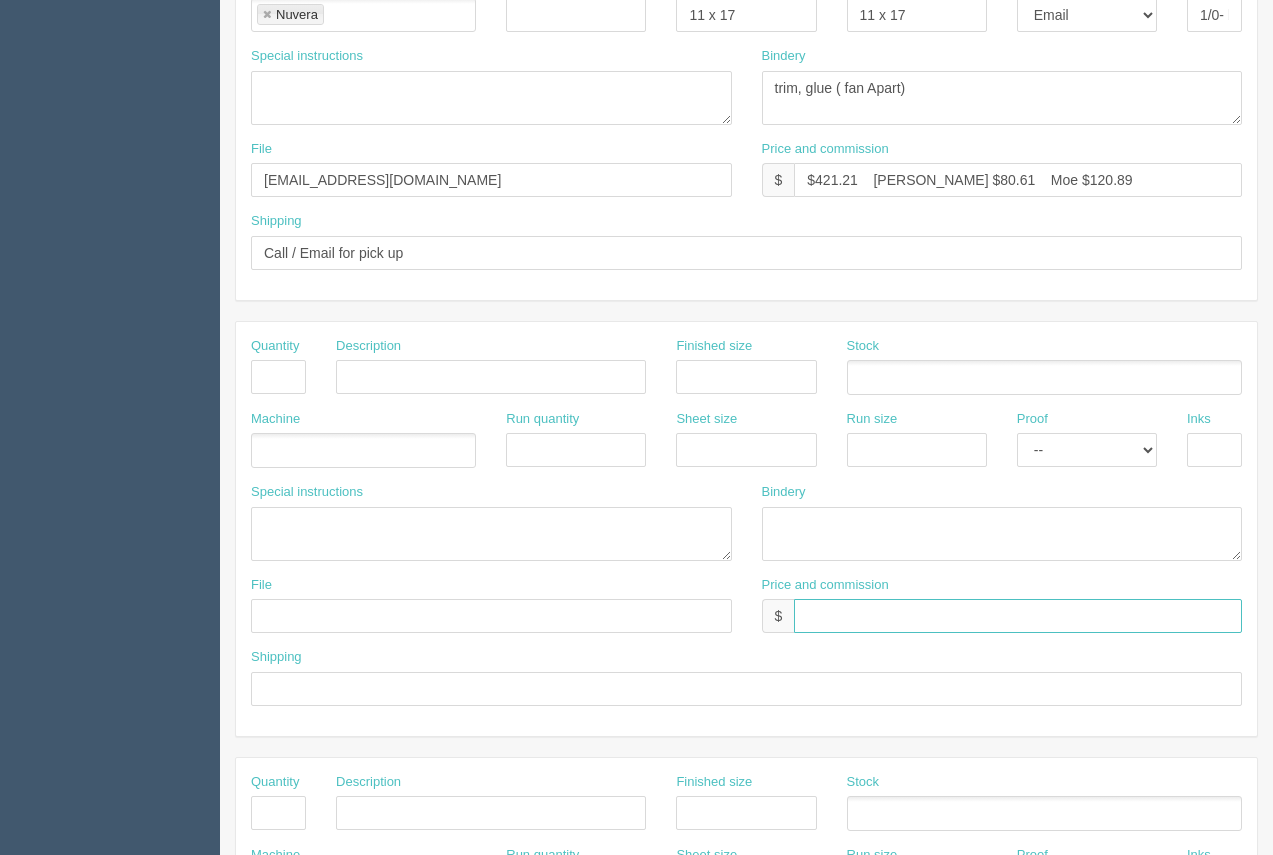 click at bounding box center [1018, 616] 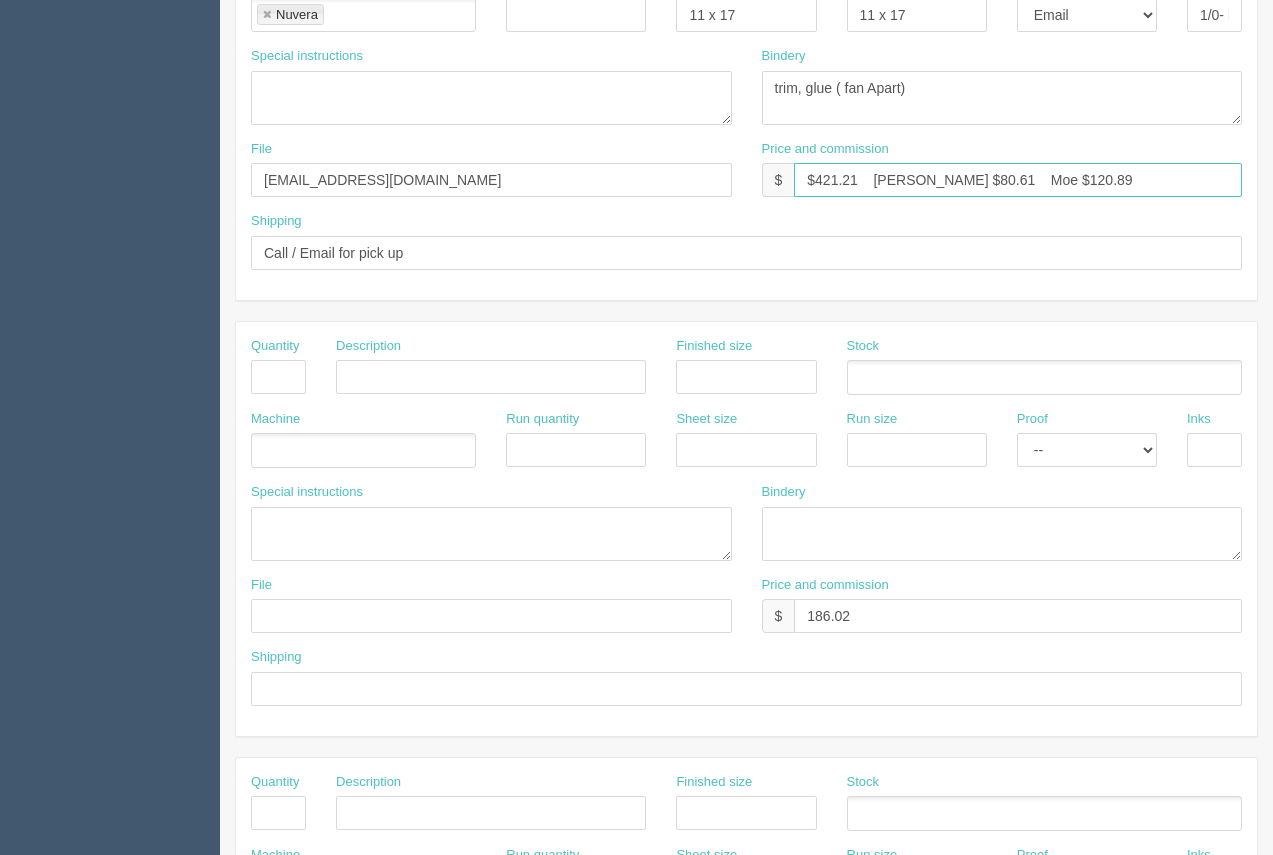 drag, startPoint x: 967, startPoint y: 183, endPoint x: 877, endPoint y: 182, distance: 90.005554 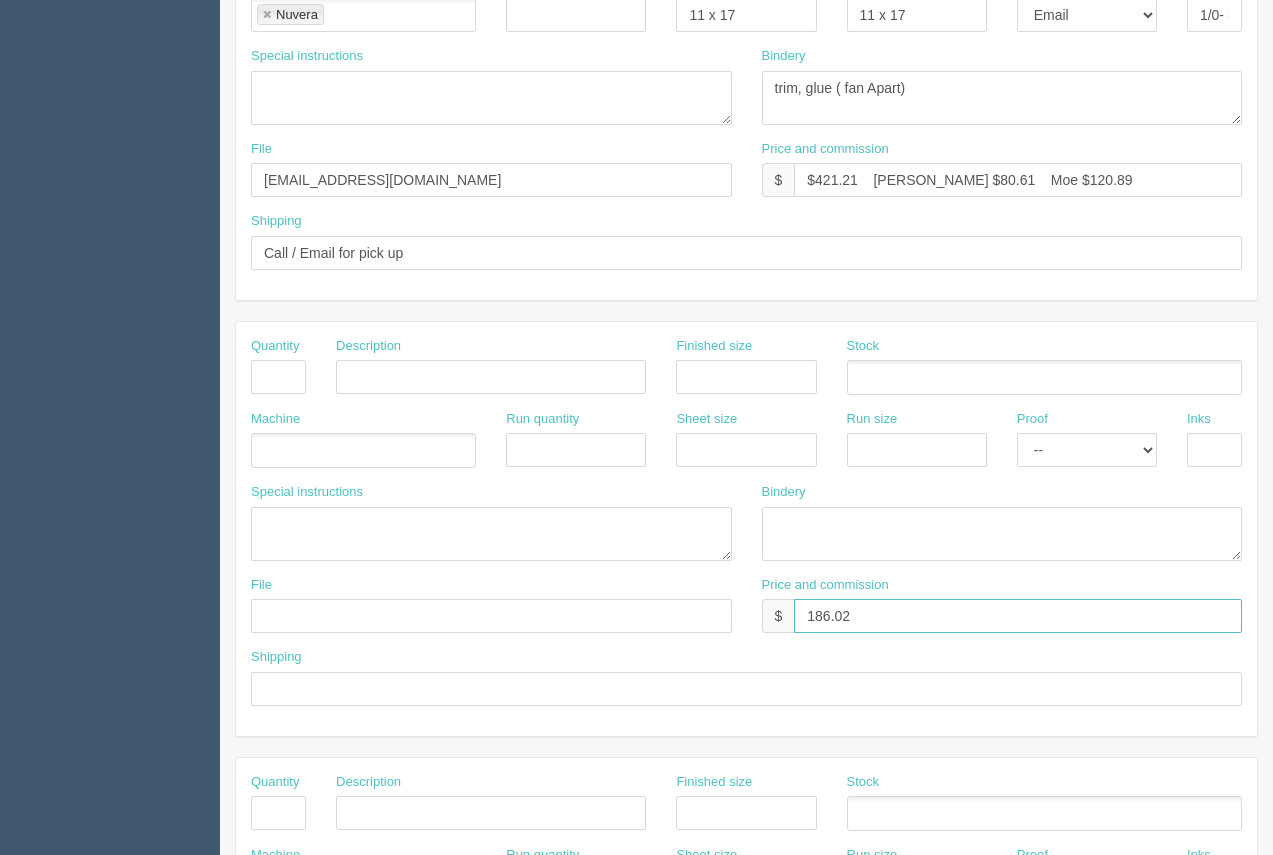 click on "186.02" at bounding box center (1018, 616) 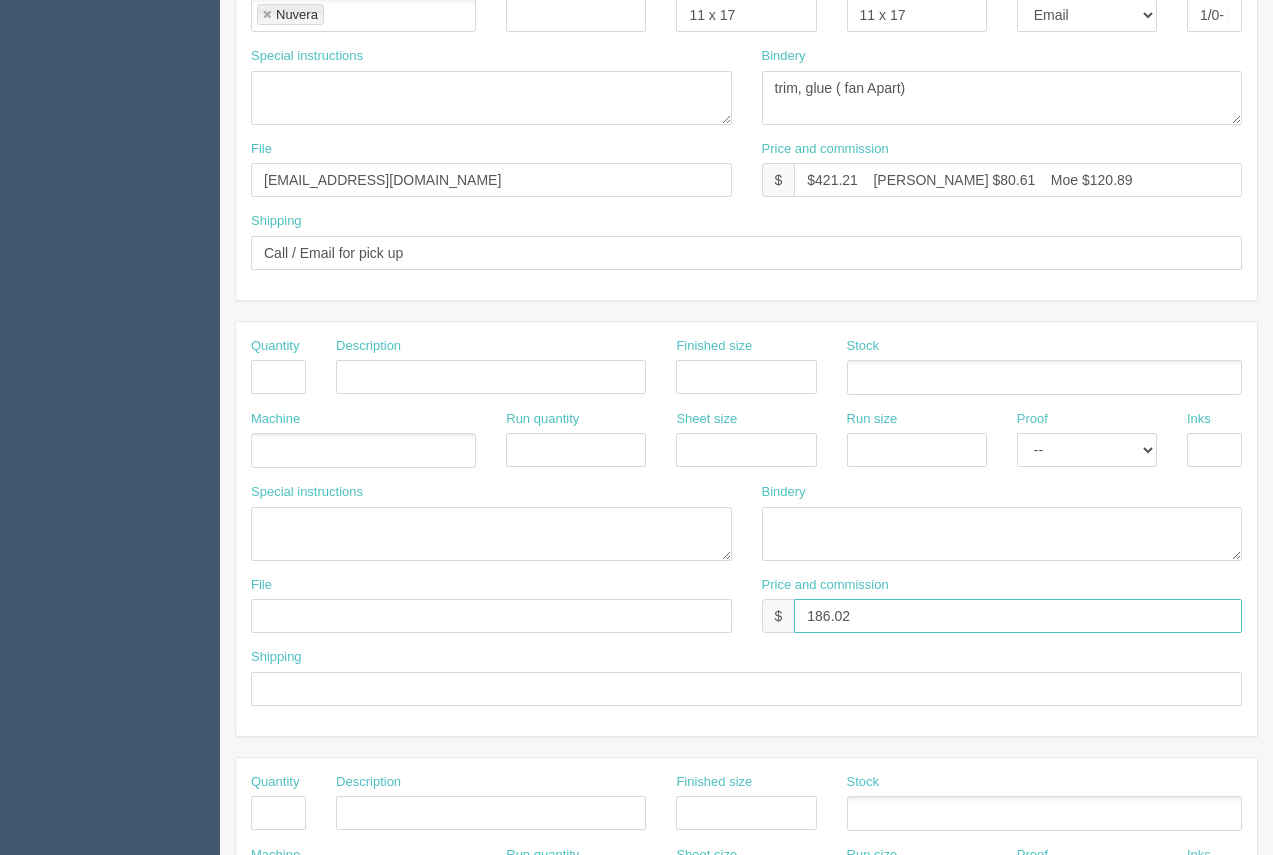 paste on "Arif $80.61    Moe $120.89" 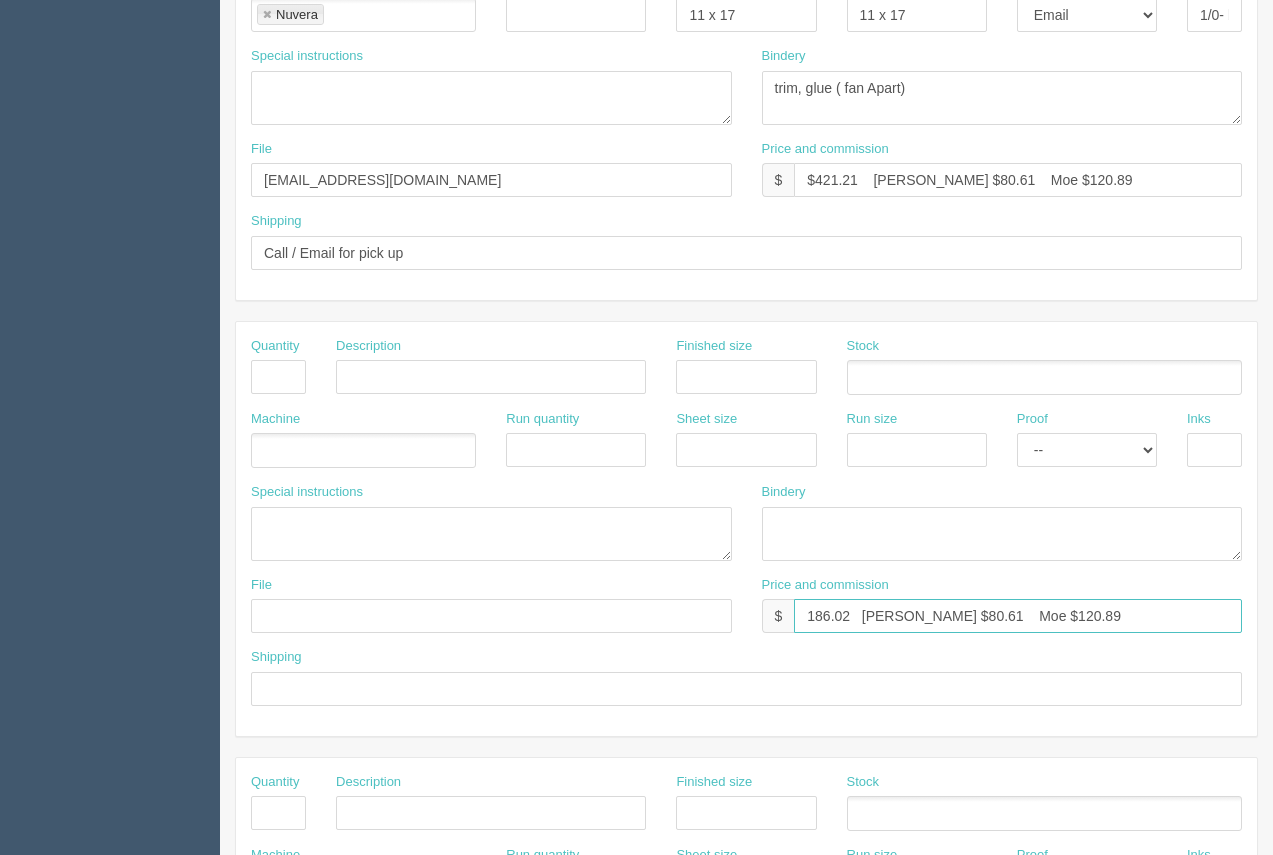 drag, startPoint x: 927, startPoint y: 618, endPoint x: 902, endPoint y: 615, distance: 25.179358 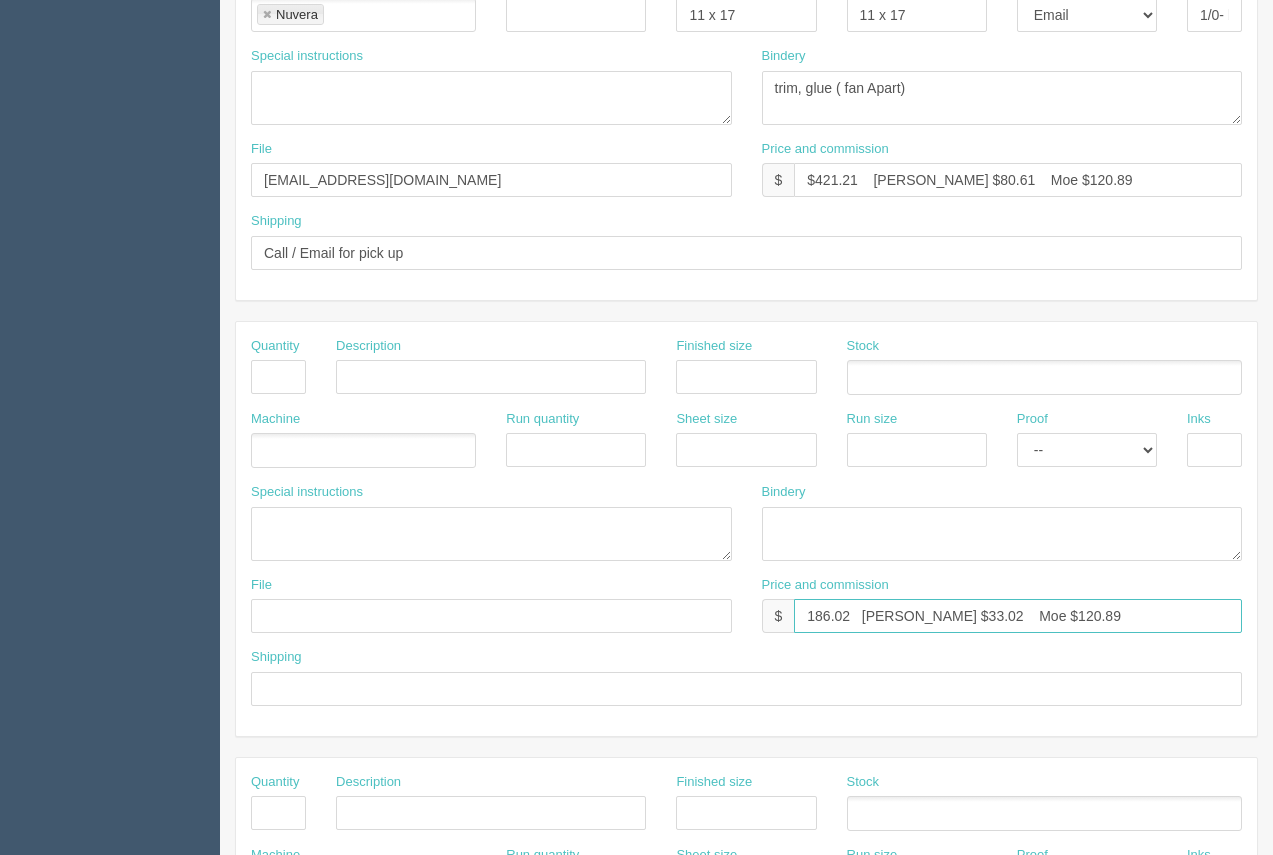 drag, startPoint x: 1041, startPoint y: 620, endPoint x: 991, endPoint y: 608, distance: 51.41984 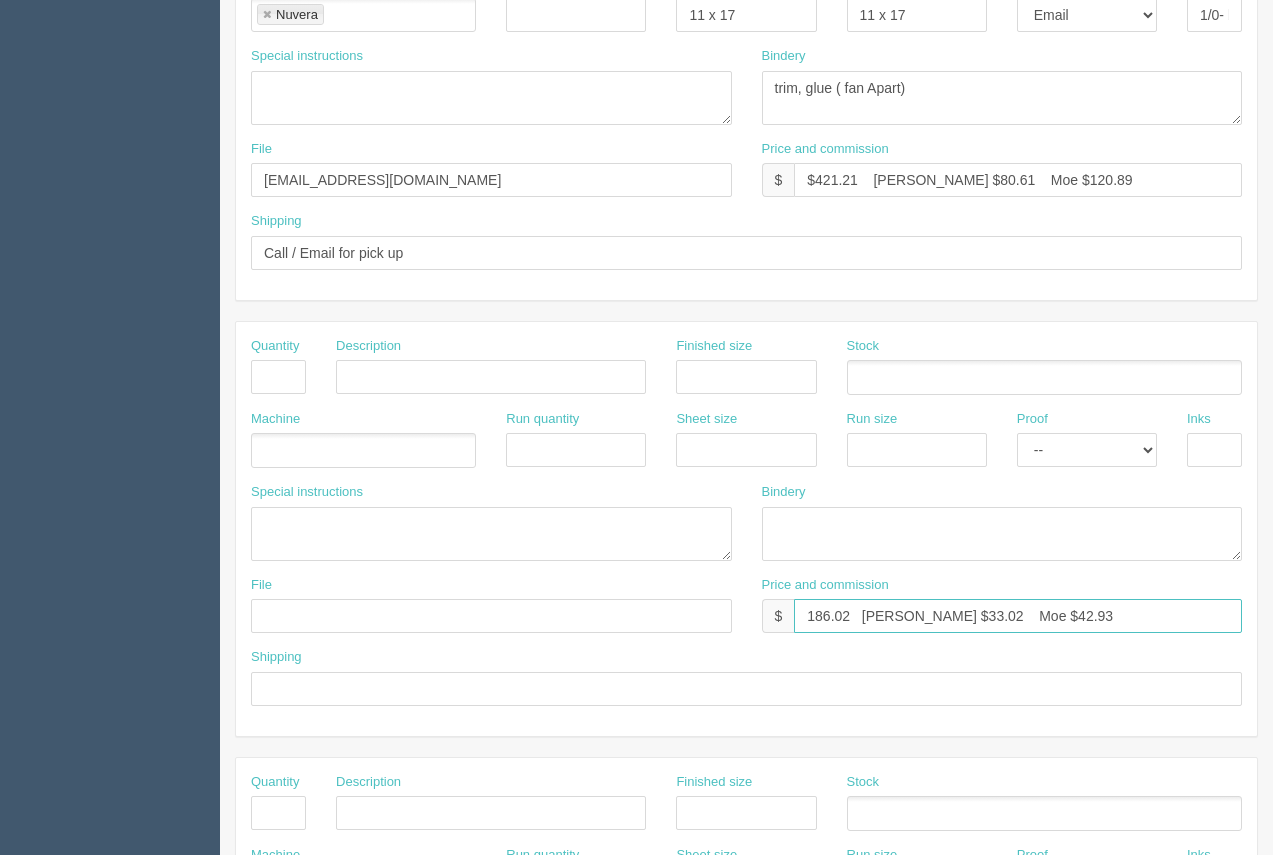 drag, startPoint x: 932, startPoint y: 617, endPoint x: 896, endPoint y: 610, distance: 36.67424 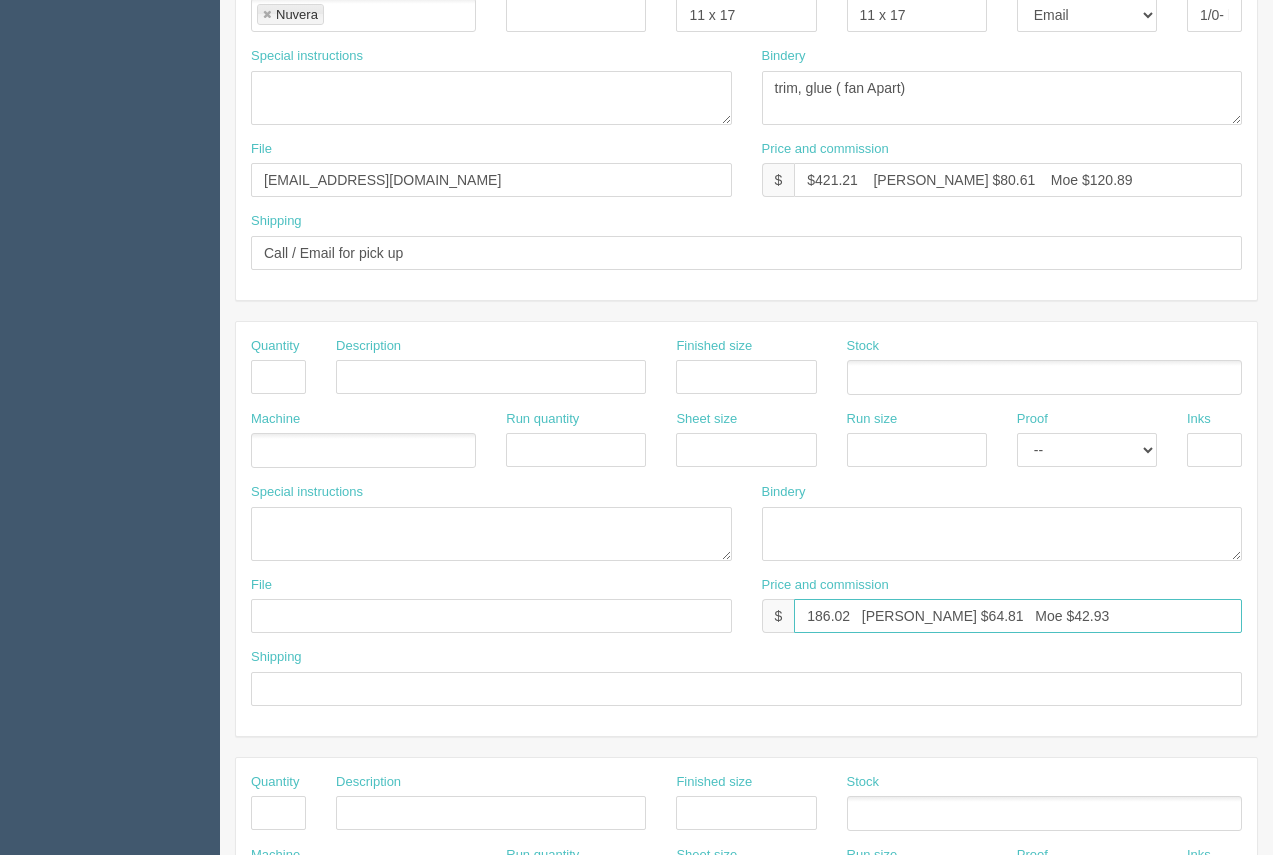 drag, startPoint x: 1027, startPoint y: 610, endPoint x: 981, endPoint y: 604, distance: 46.389652 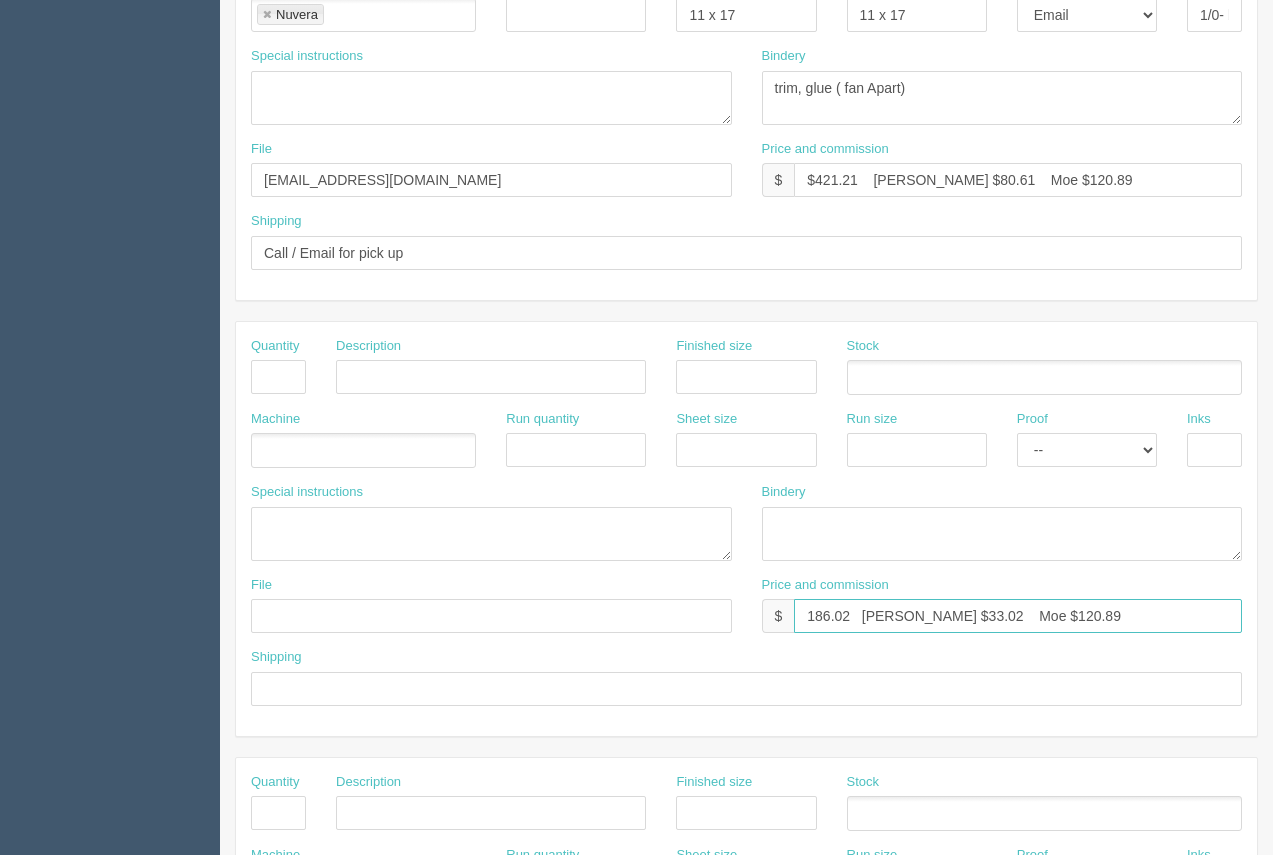 click on "186.02   Arif $33.02    Moe $120.89" at bounding box center [1018, 616] 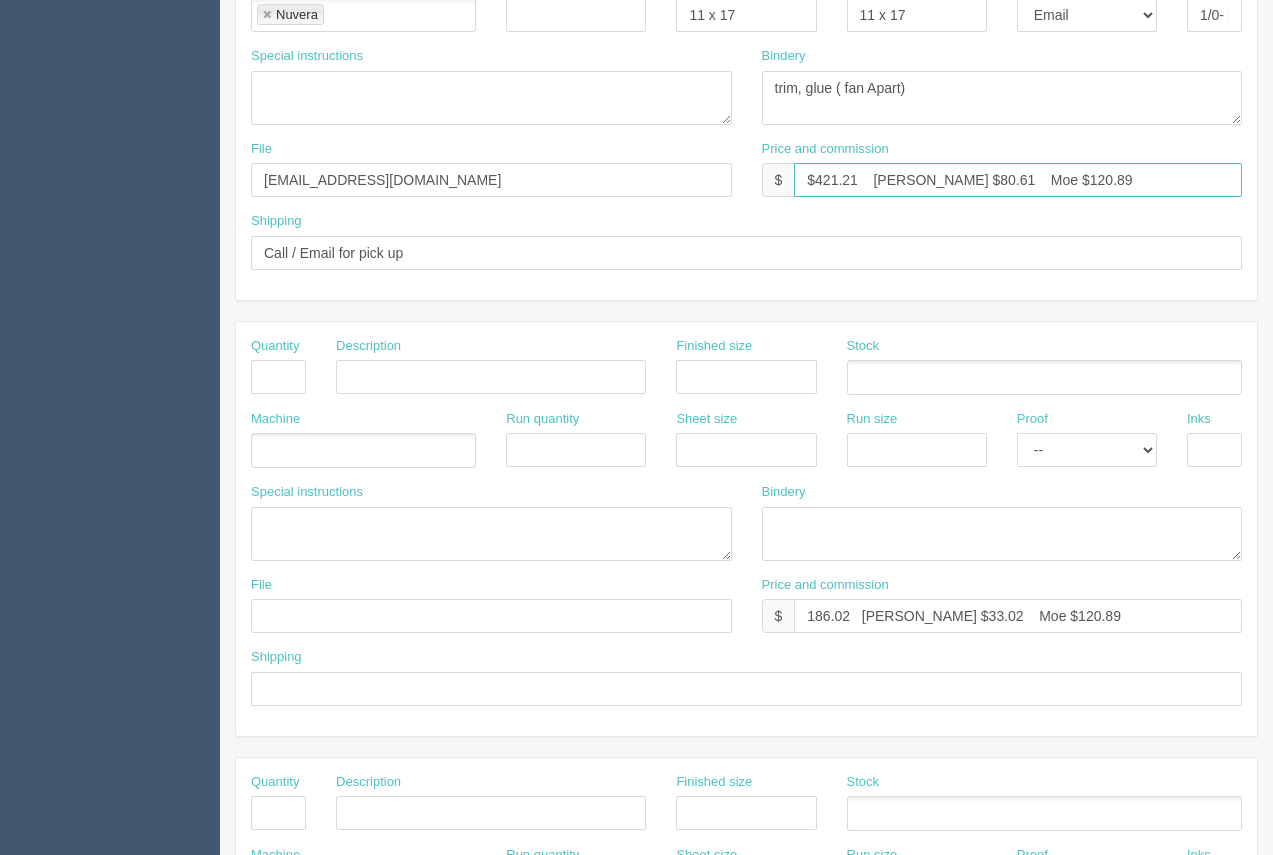 drag, startPoint x: 1057, startPoint y: 180, endPoint x: 992, endPoint y: 175, distance: 65.192024 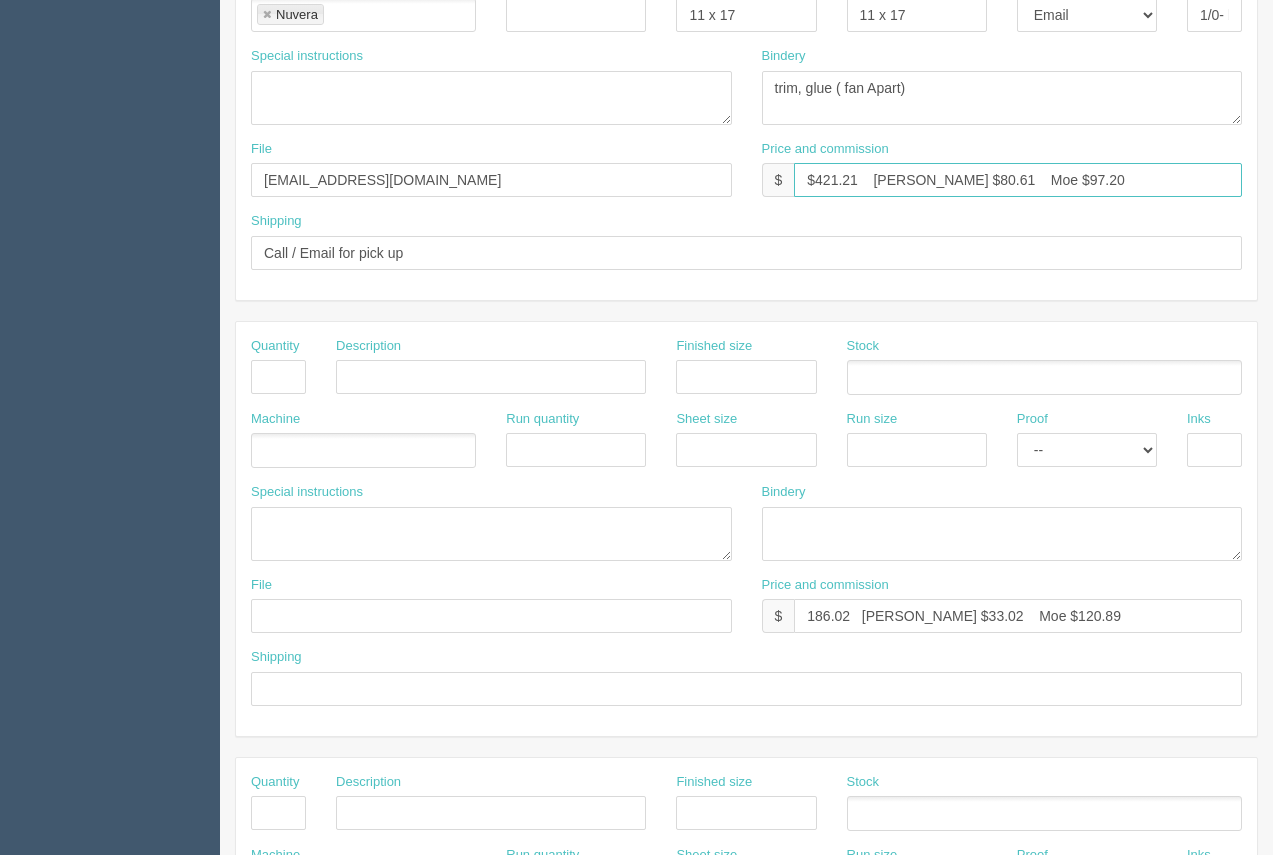 drag, startPoint x: 943, startPoint y: 179, endPoint x: 908, endPoint y: 186, distance: 35.69314 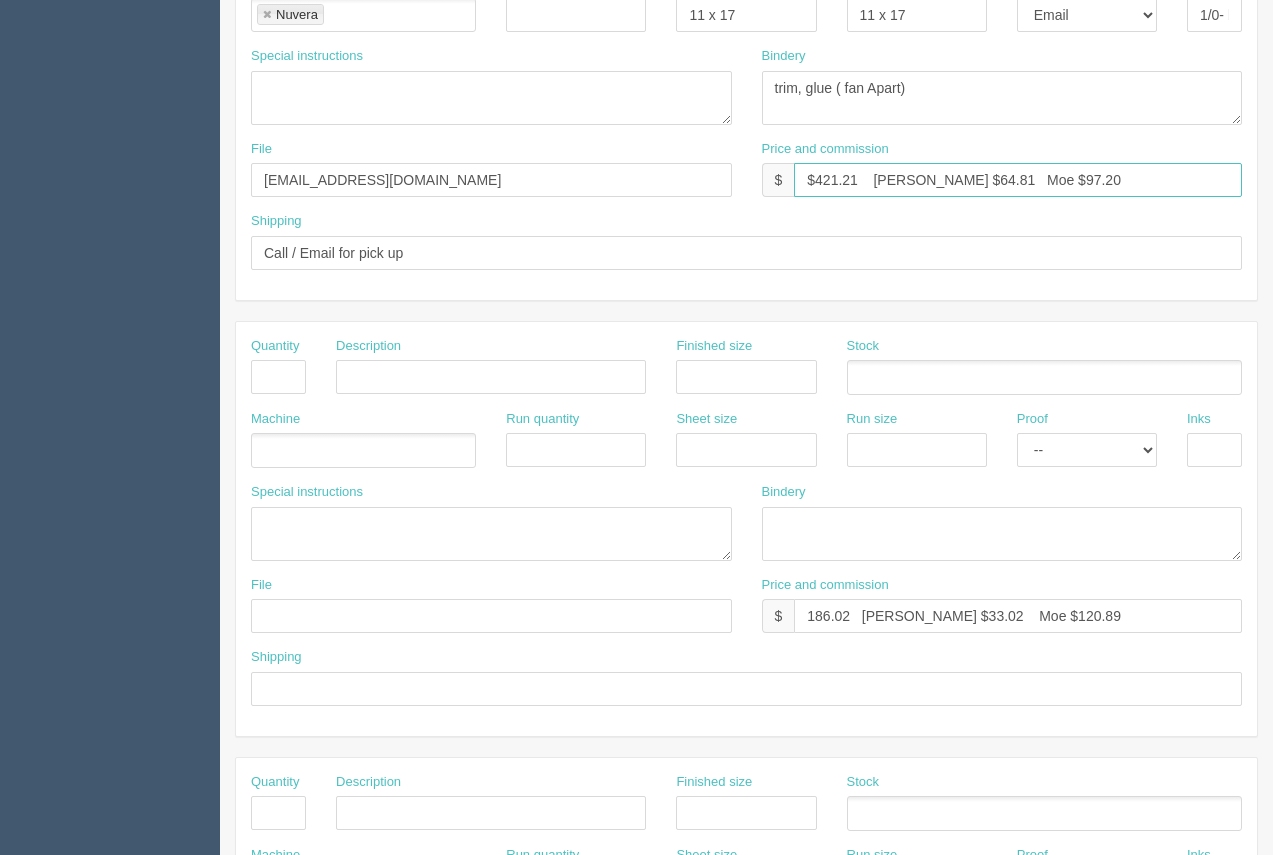 type on "$421.21    Arif $64.81   Moe $97.20" 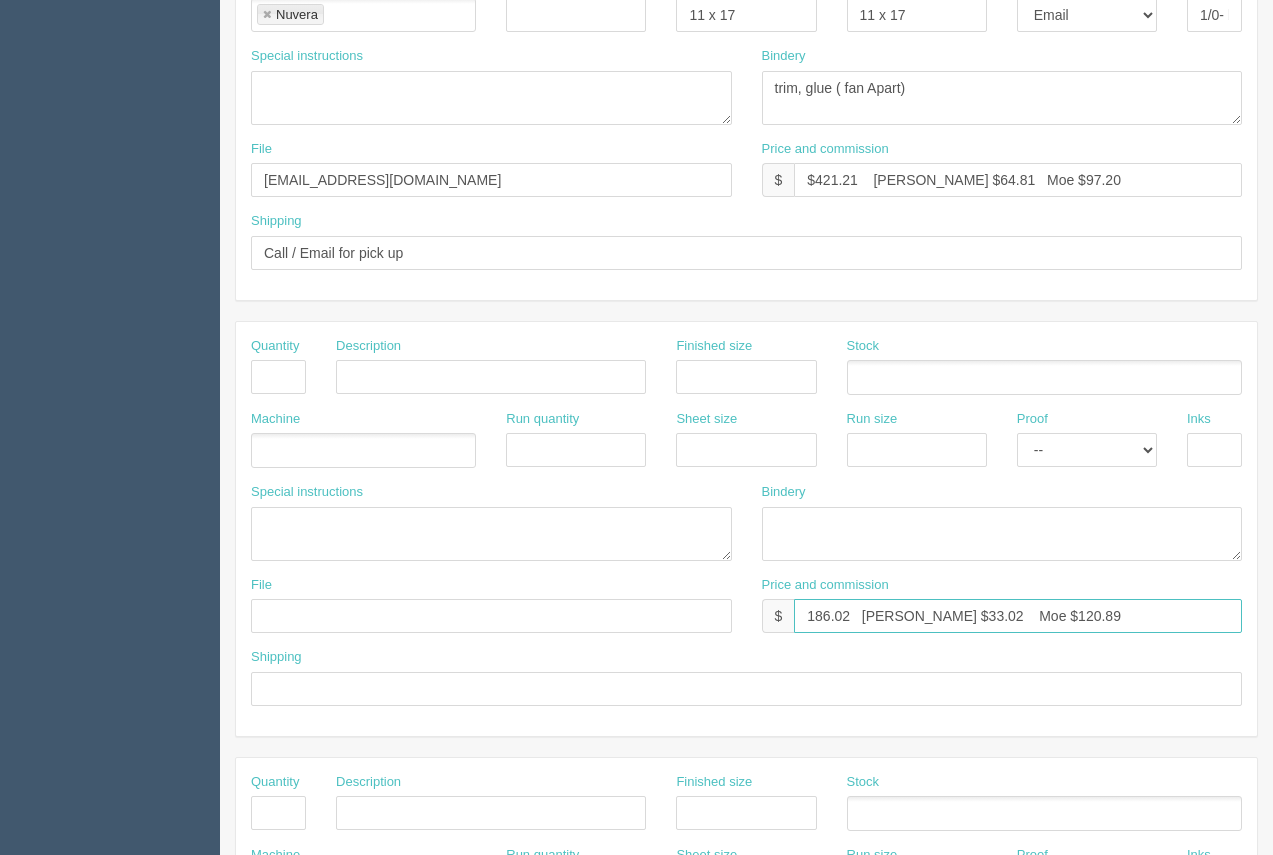 drag, startPoint x: 1079, startPoint y: 615, endPoint x: 997, endPoint y: 609, distance: 82.219215 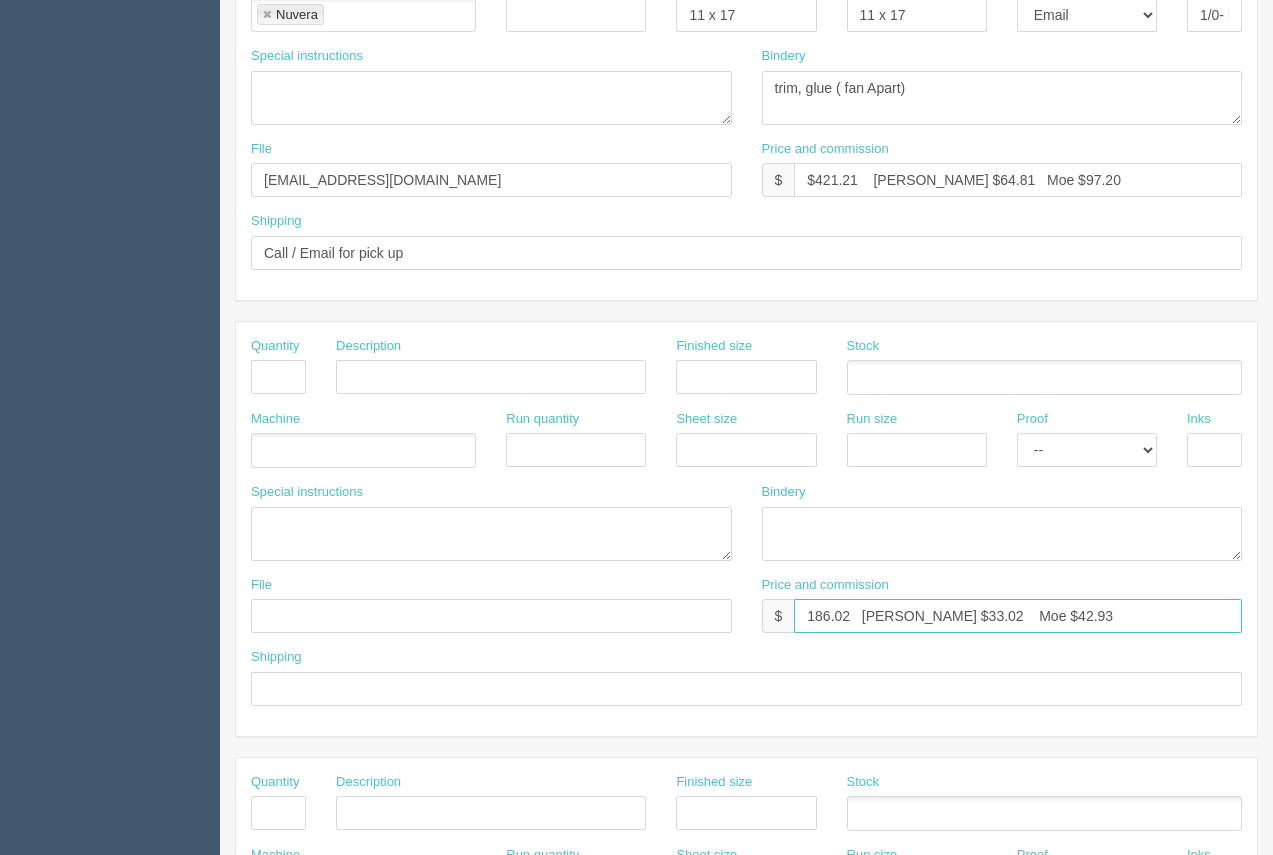 type on "186.02   Arif $33.02    Moe $42.93" 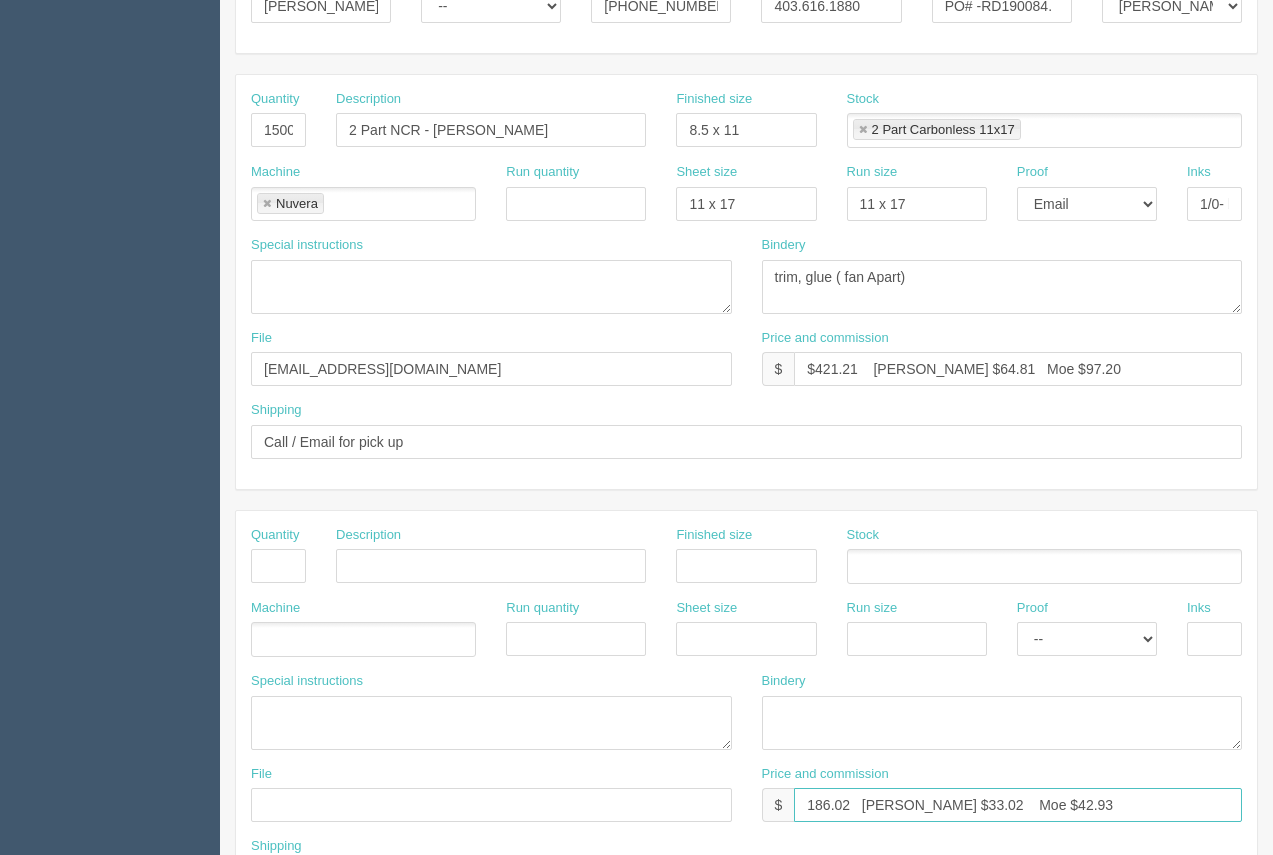 scroll, scrollTop: 372, scrollLeft: 0, axis: vertical 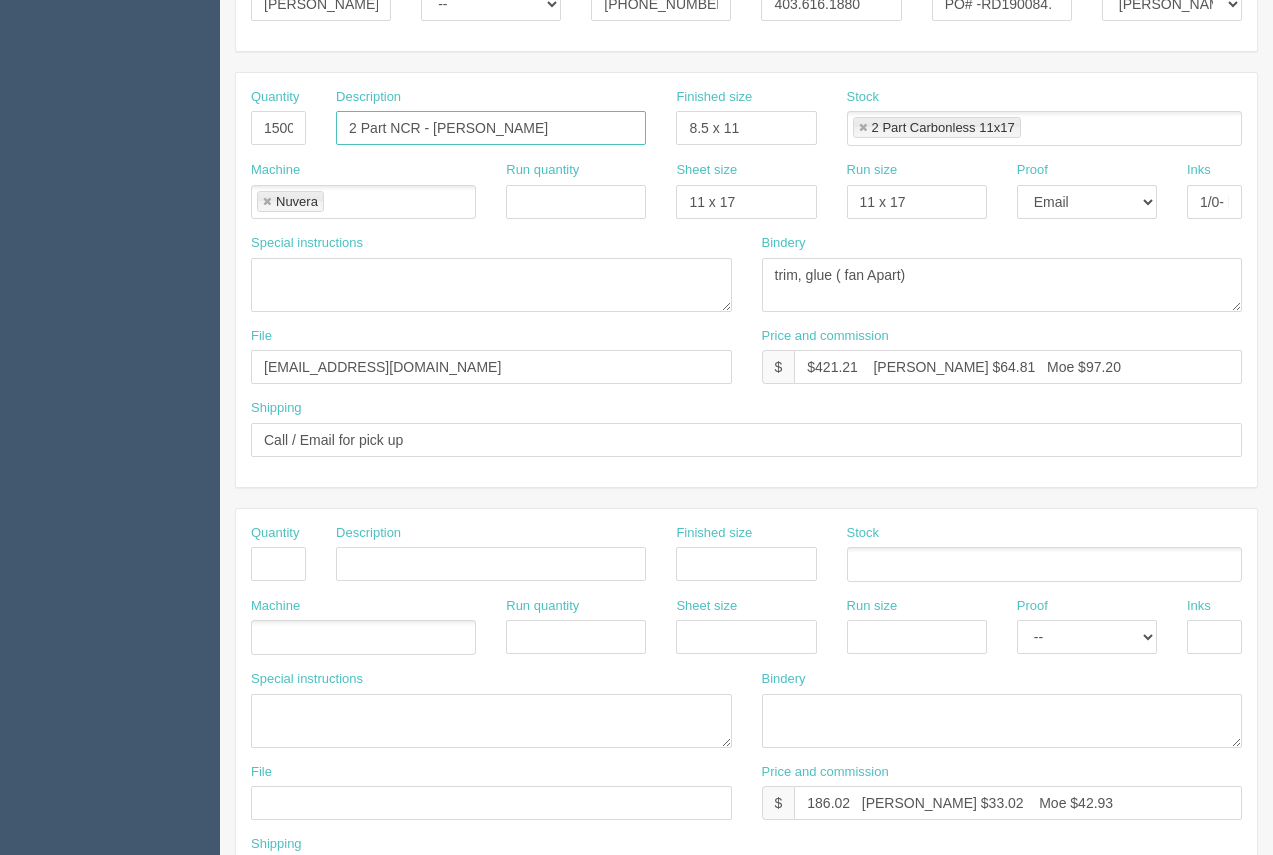 drag, startPoint x: 512, startPoint y: 128, endPoint x: 344, endPoint y: 116, distance: 168.42802 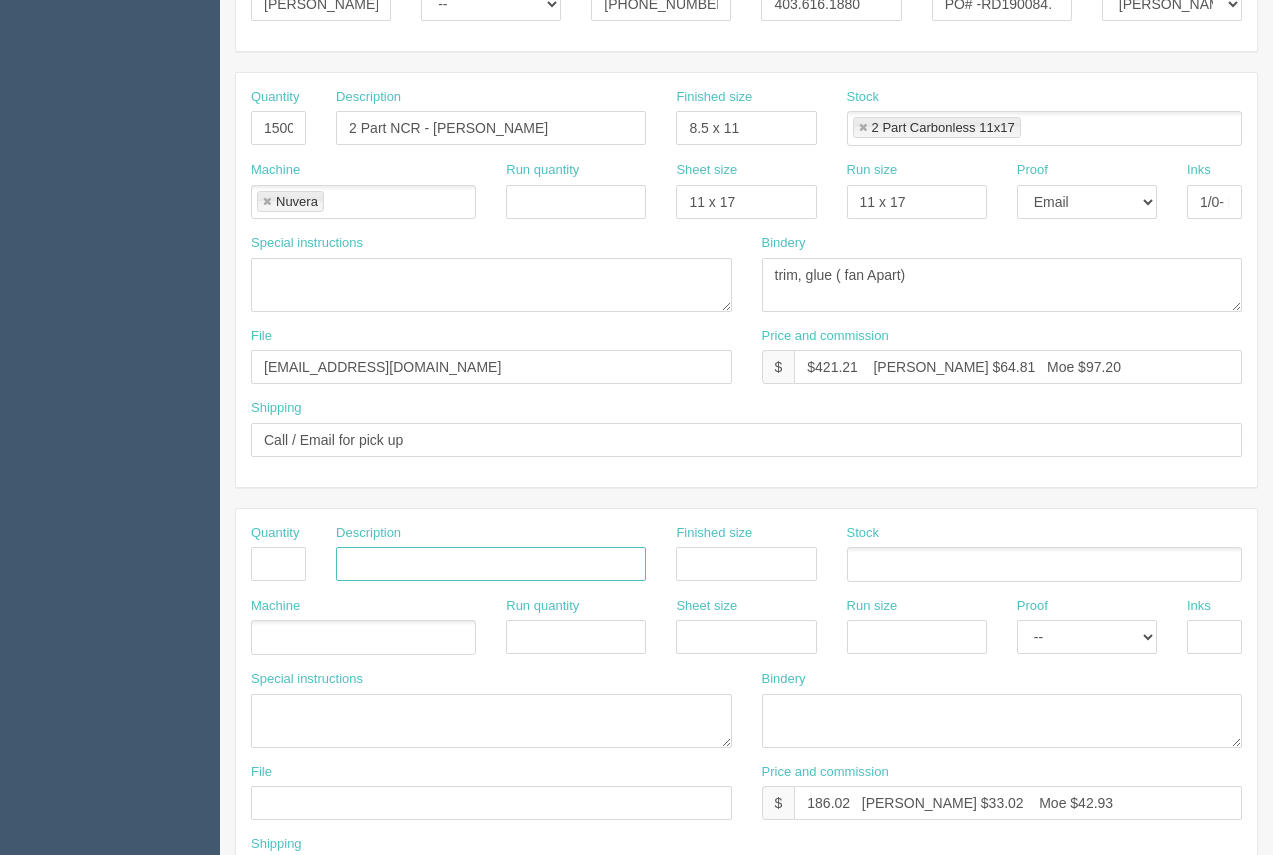 paste on "2 Part NCR - Cam Clark Ford" 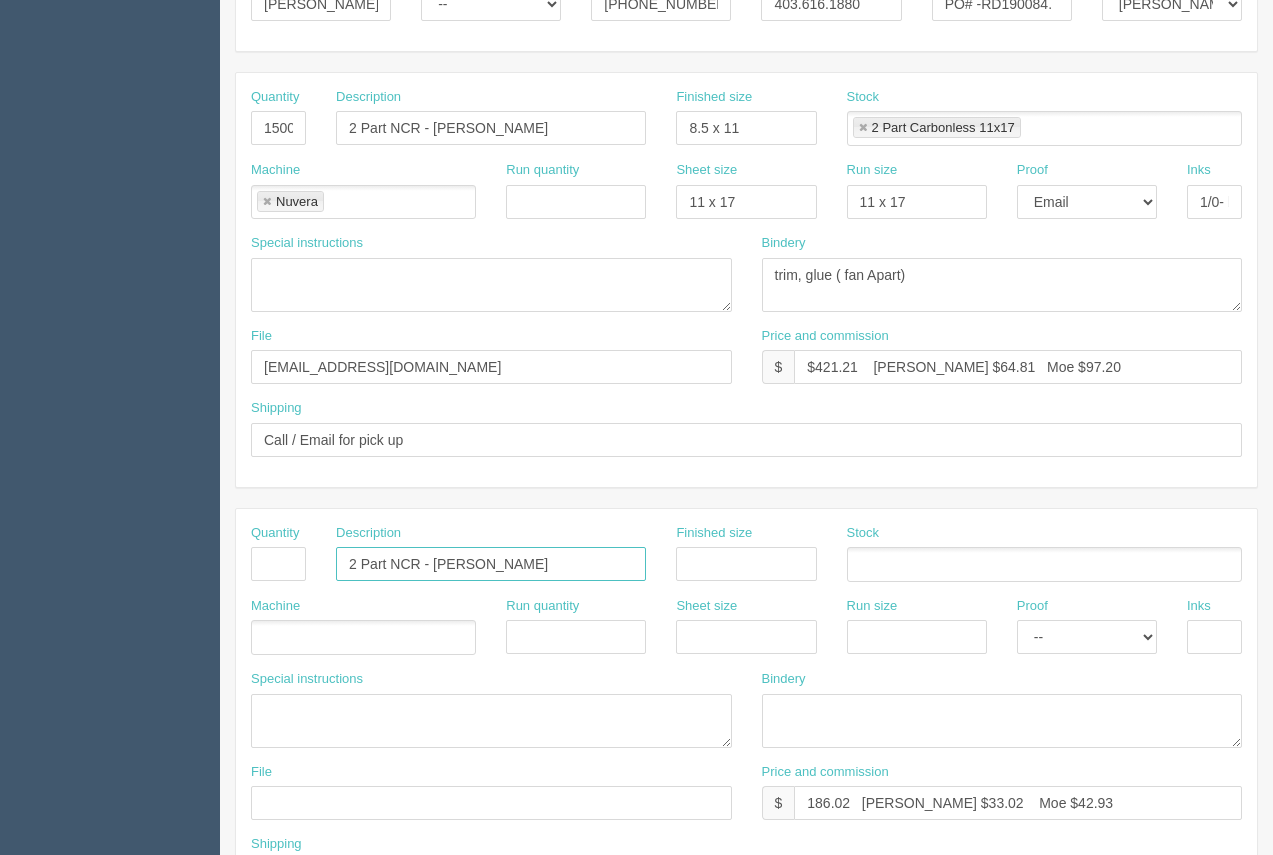 drag, startPoint x: 559, startPoint y: 555, endPoint x: 439, endPoint y: 566, distance: 120.50311 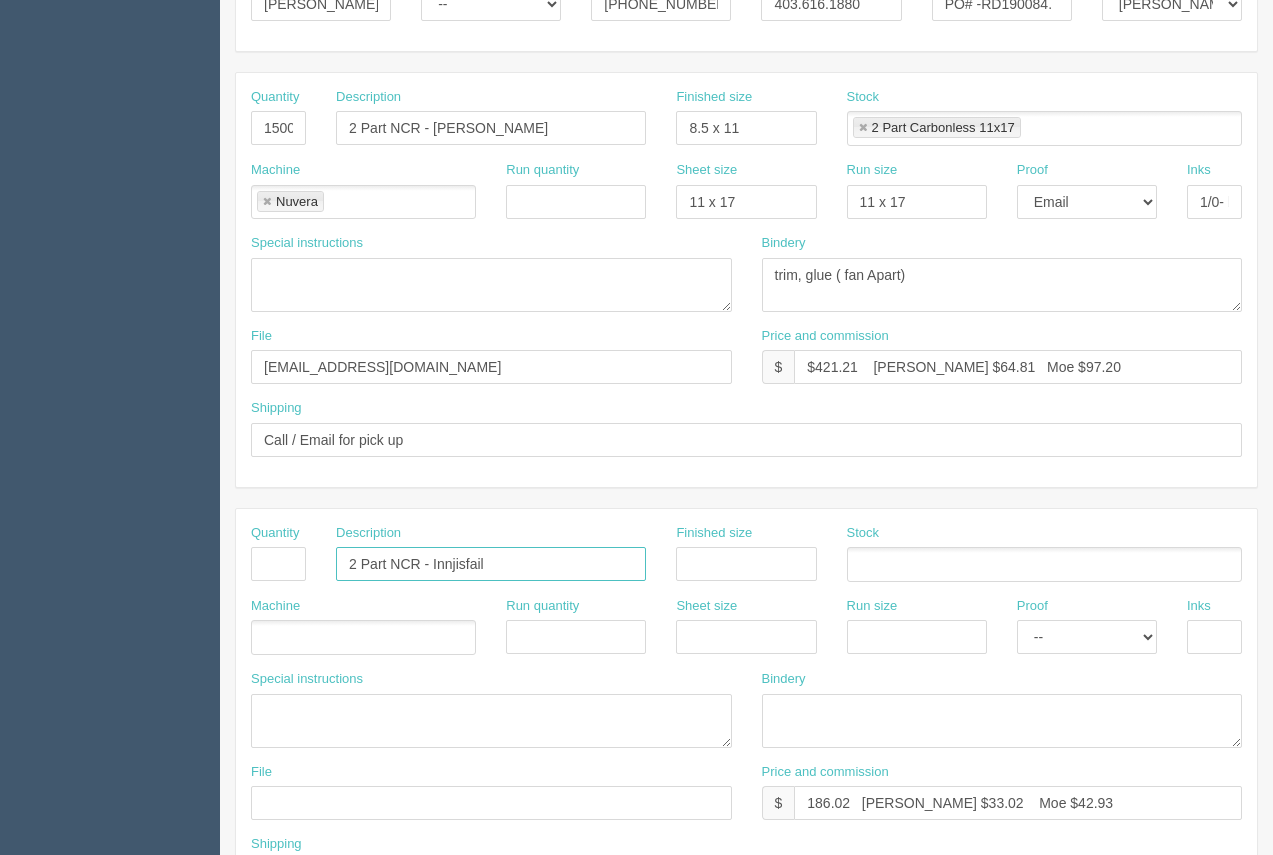 click on "2 Part NCR - Innjisfail" at bounding box center [491, 564] 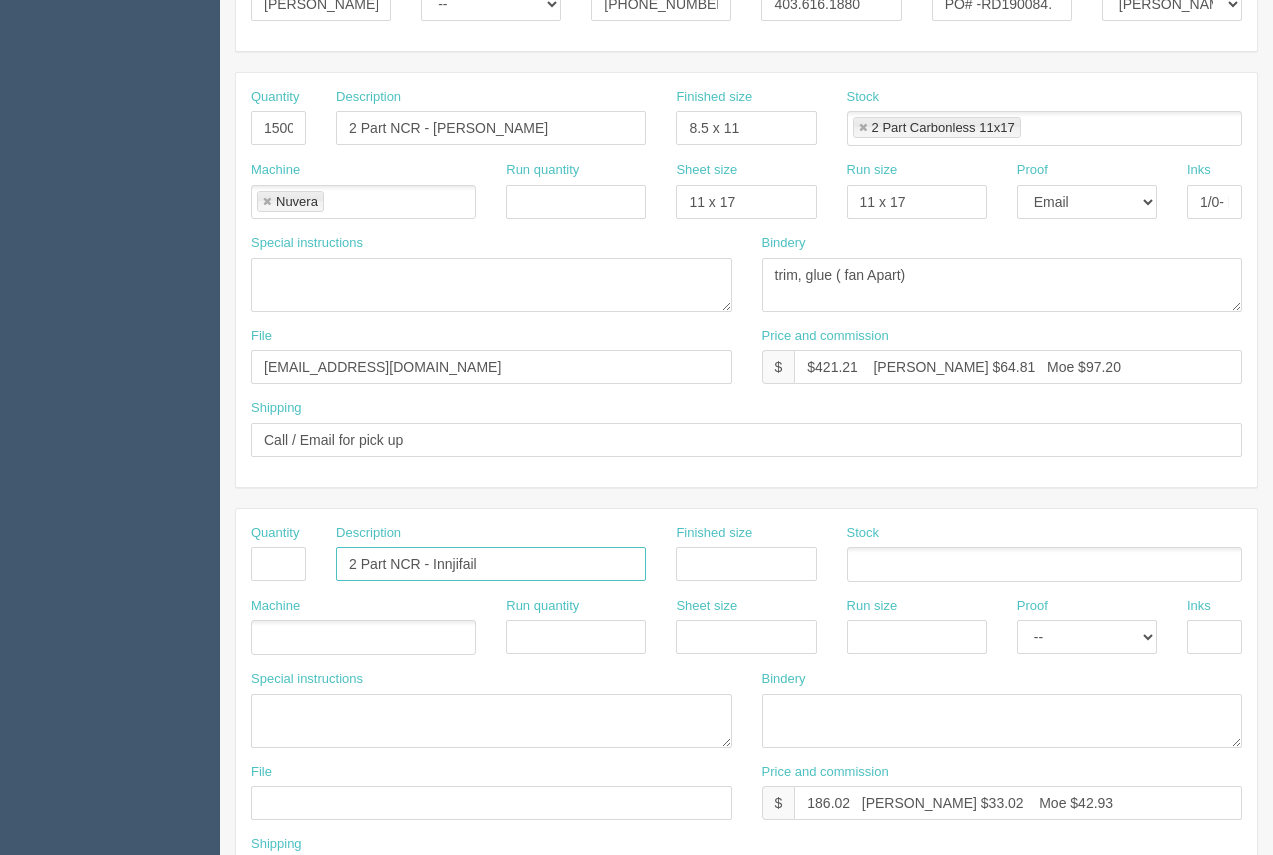 click on "2 Part NCR - Innjifail" at bounding box center (491, 564) 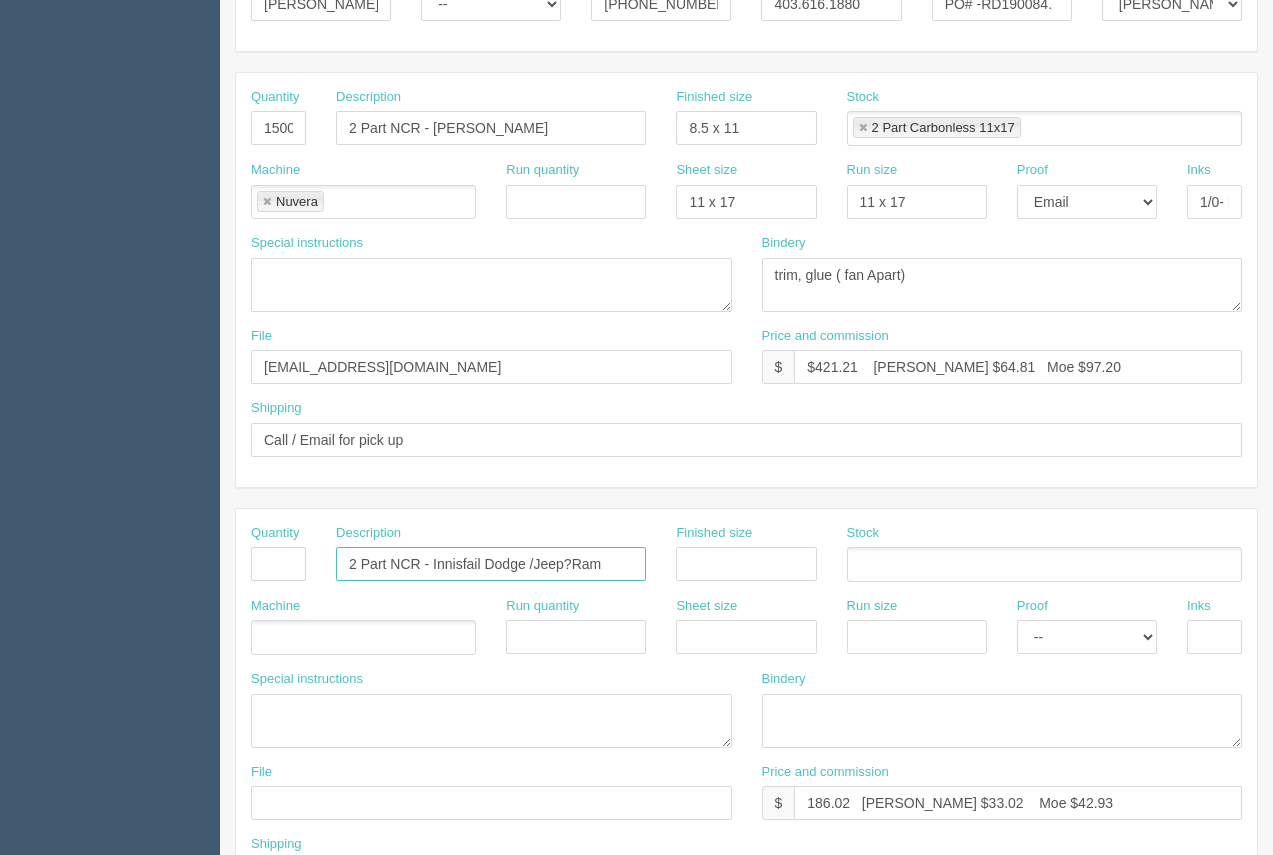 click on "2 Part NCR - Innisfail Dodge /Jeep?Ram" at bounding box center [491, 564] 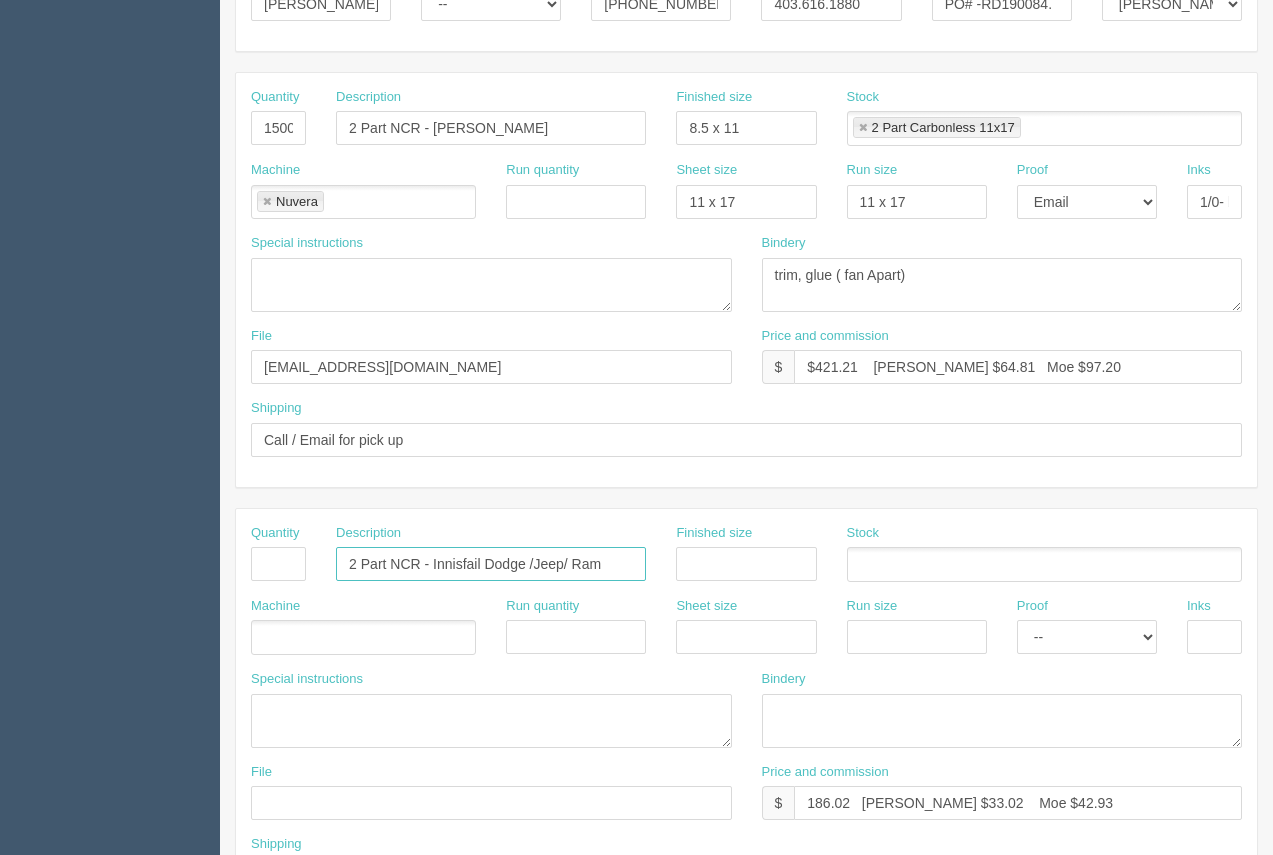type on "2 Part NCR - Innisfail Dodge /Jeep/ Ram" 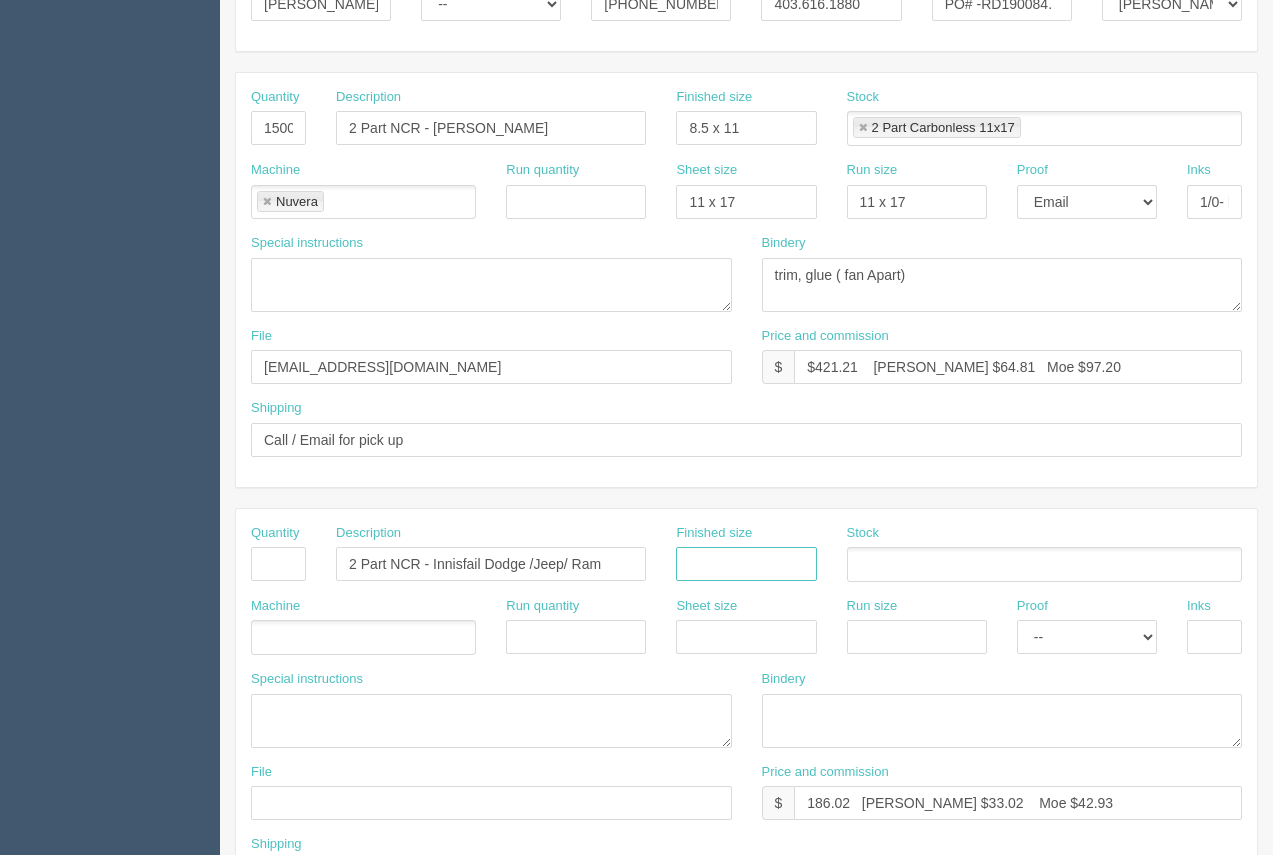 click at bounding box center (746, 564) 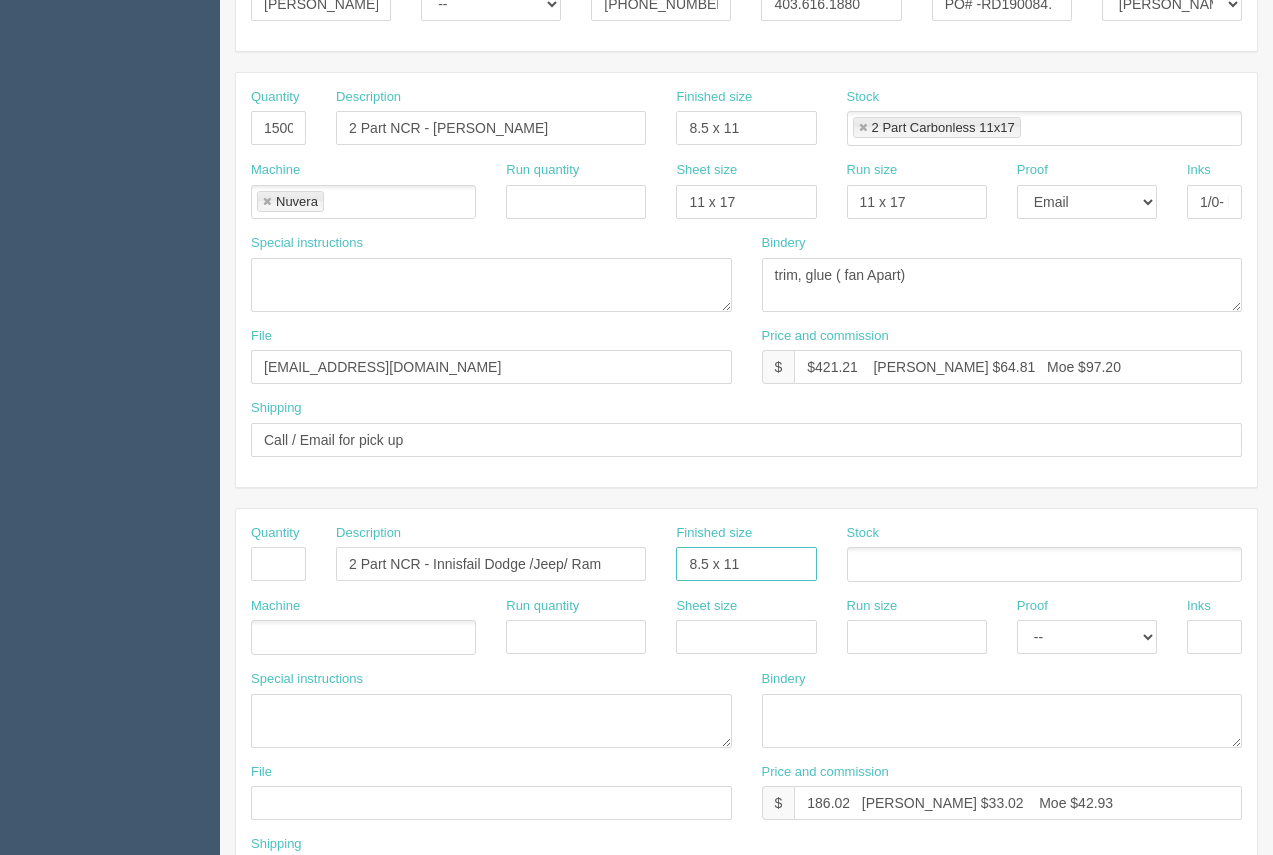 type on "8.5 x 11" 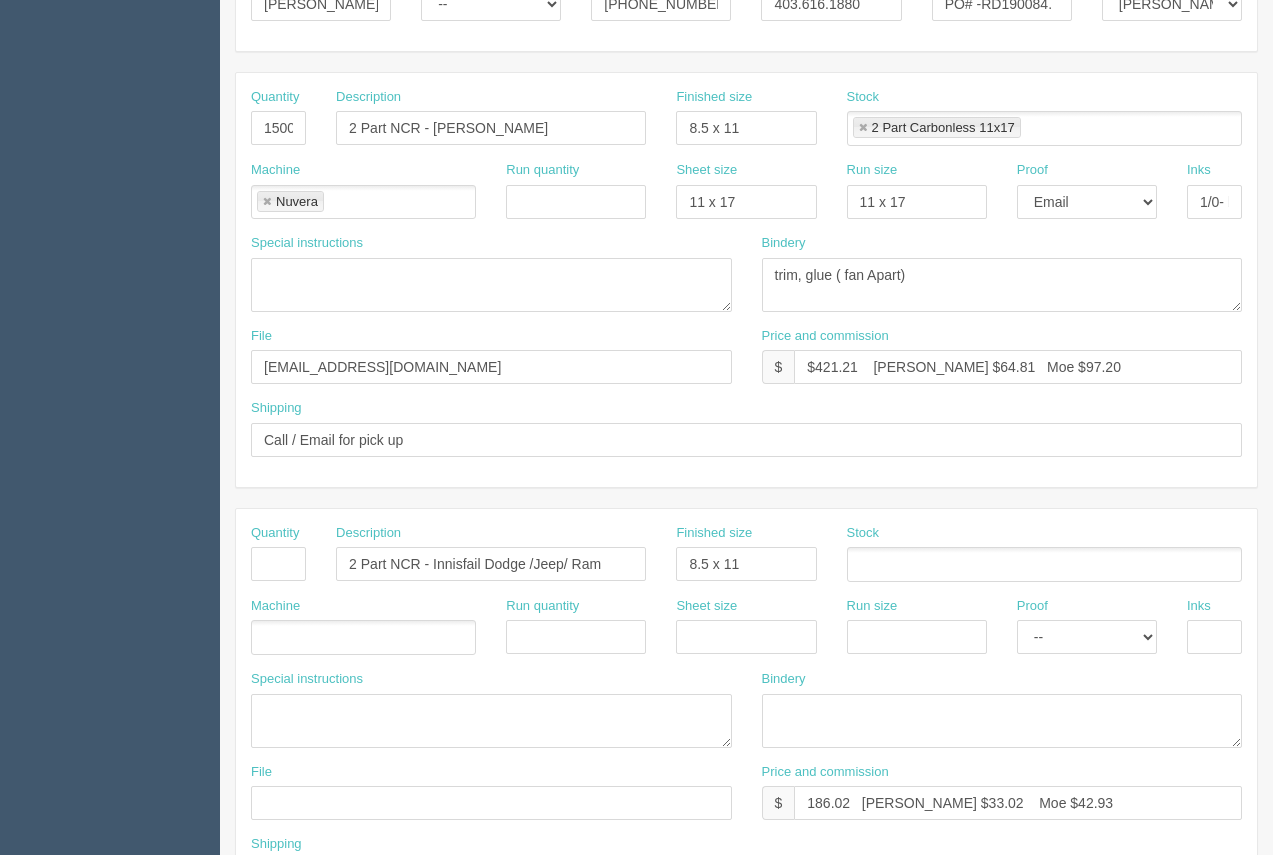 click at bounding box center (1044, 564) 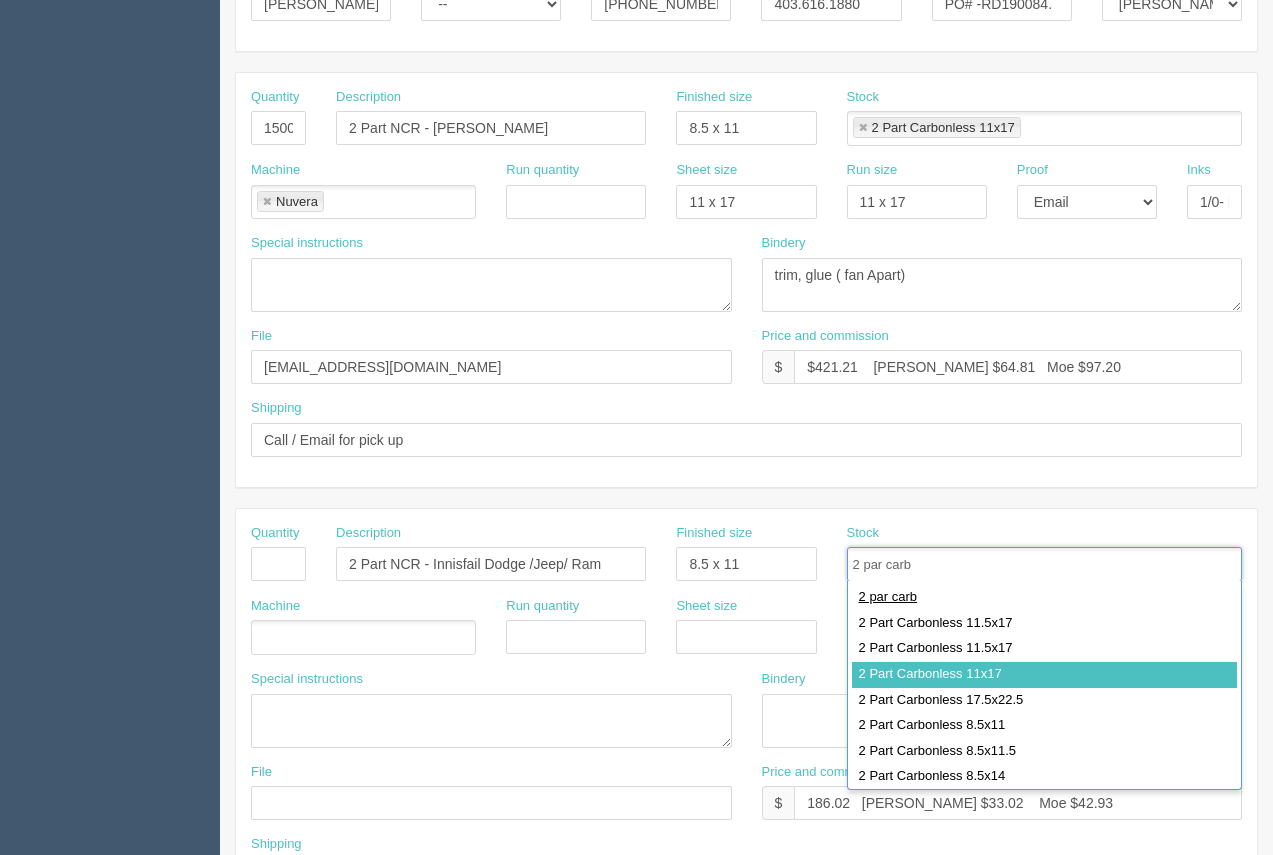 type on "2 par carb" 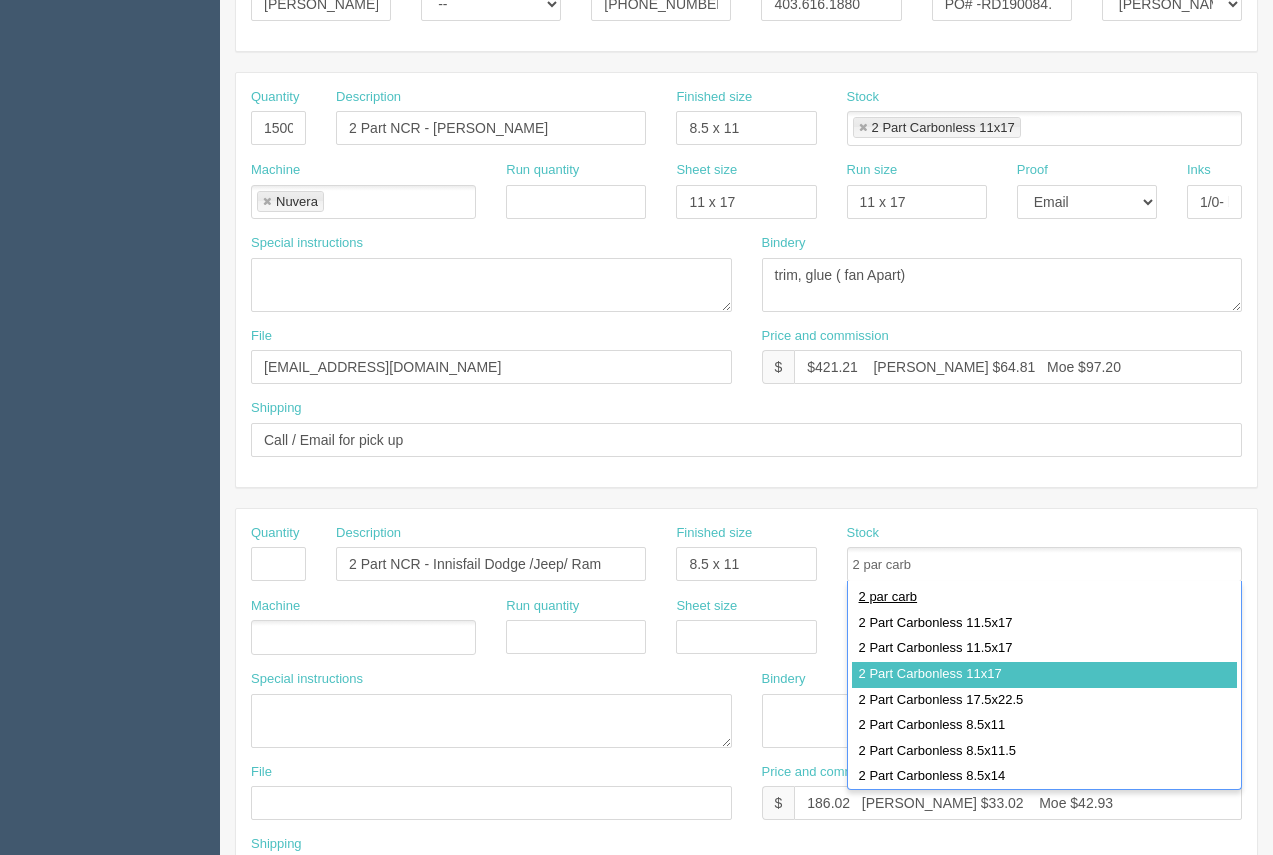 type 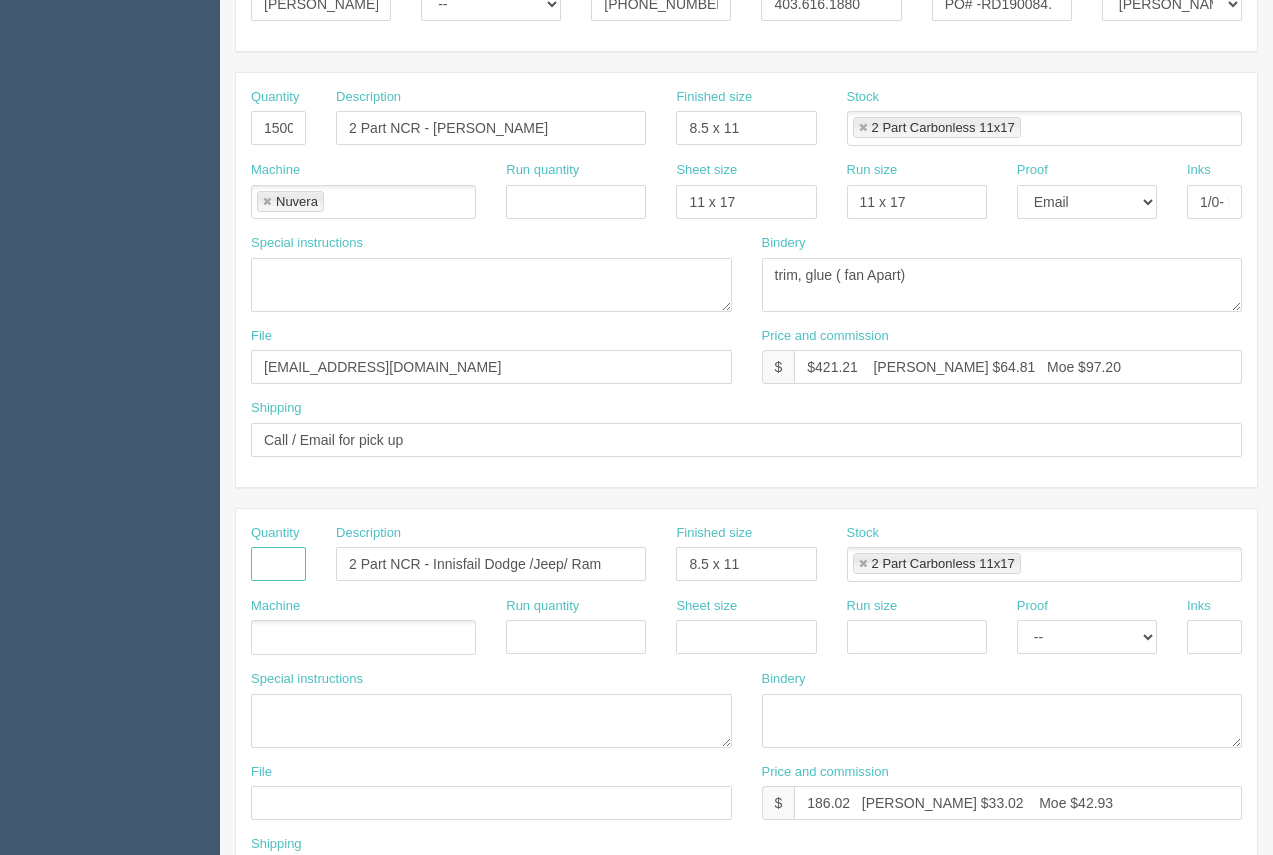 click at bounding box center [278, 564] 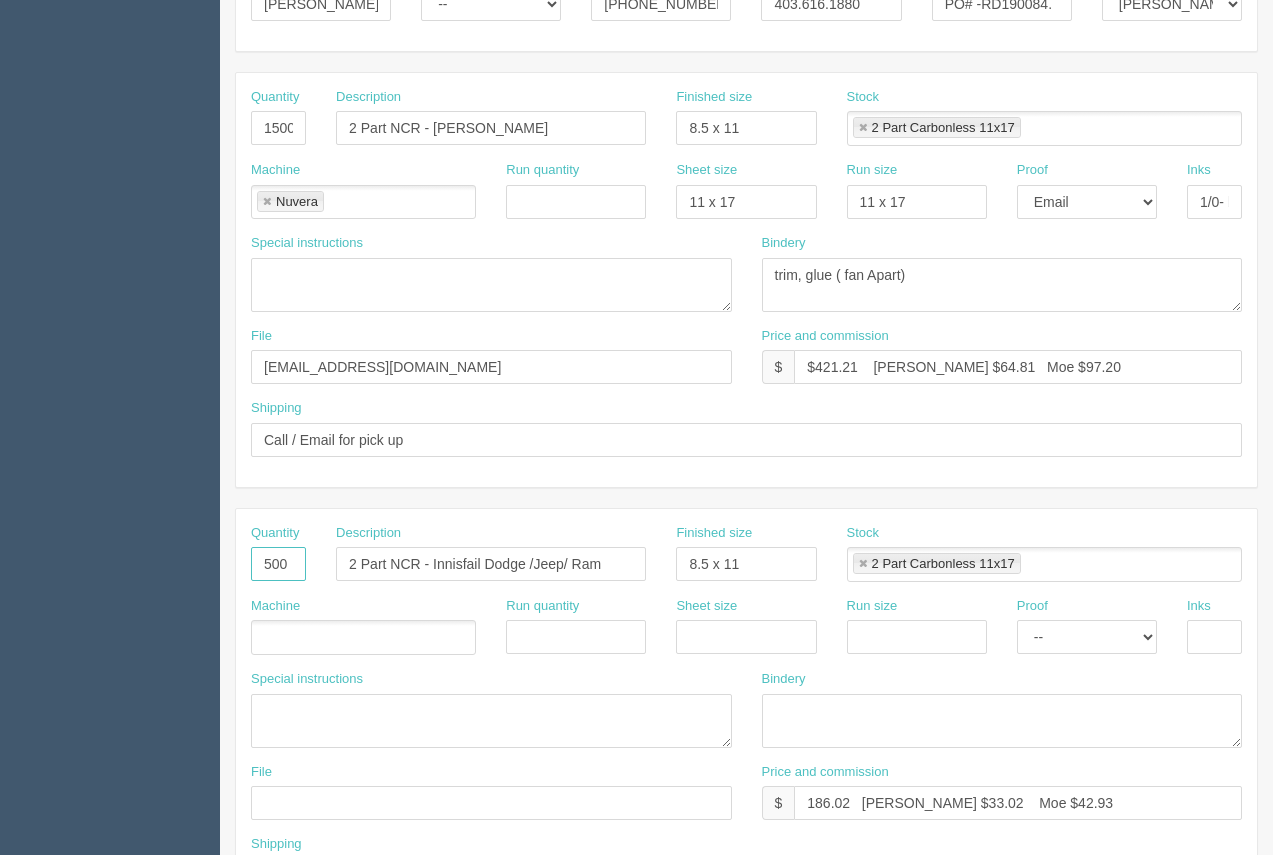 type on "500" 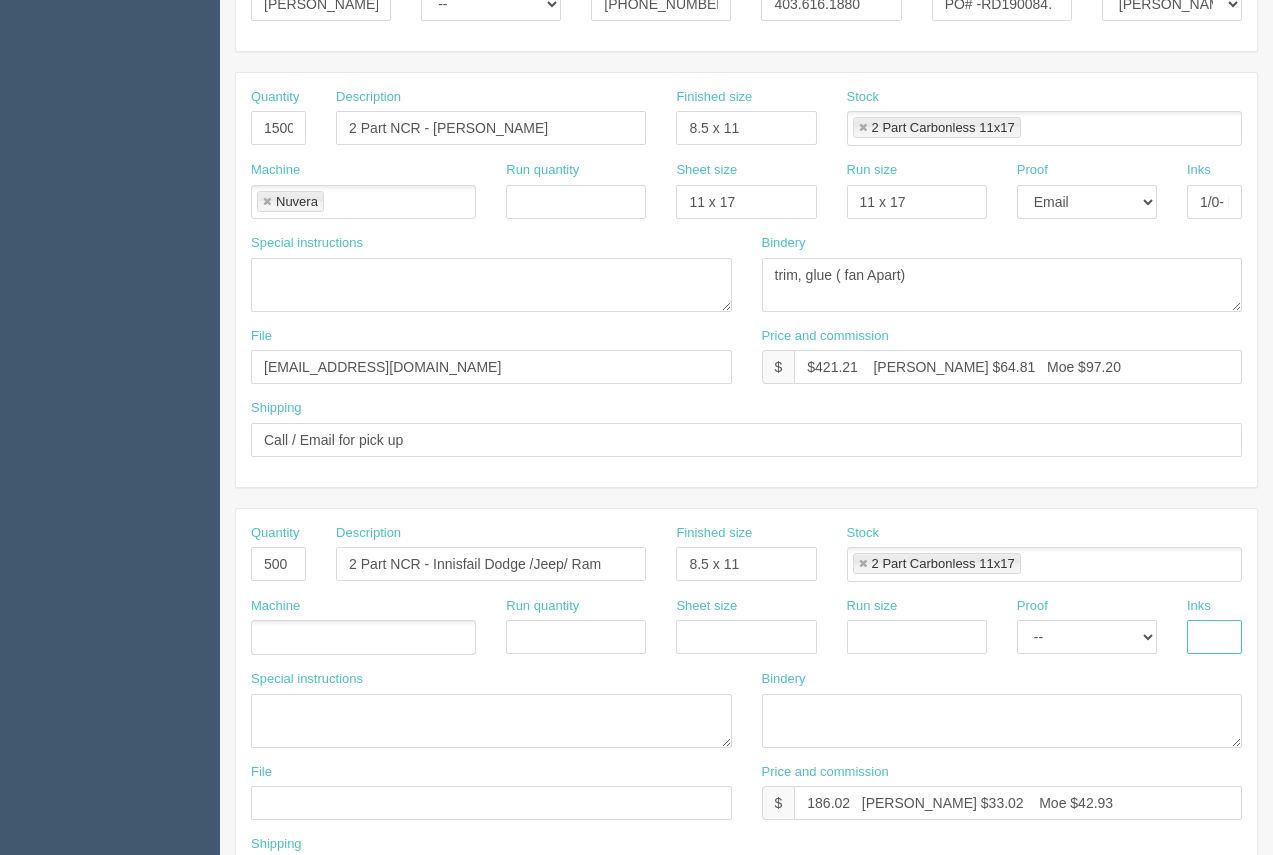 click at bounding box center [1214, 637] 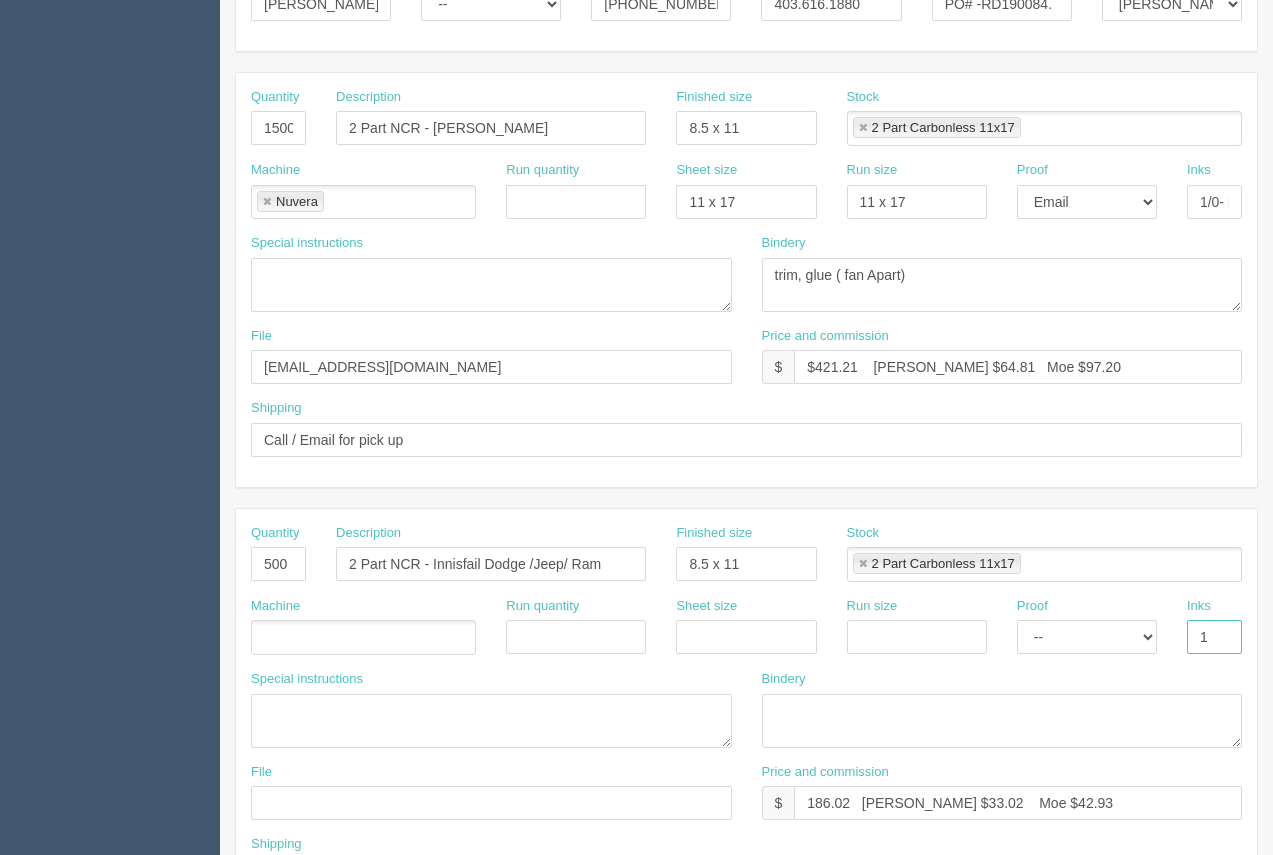 type on "1/0 - black" 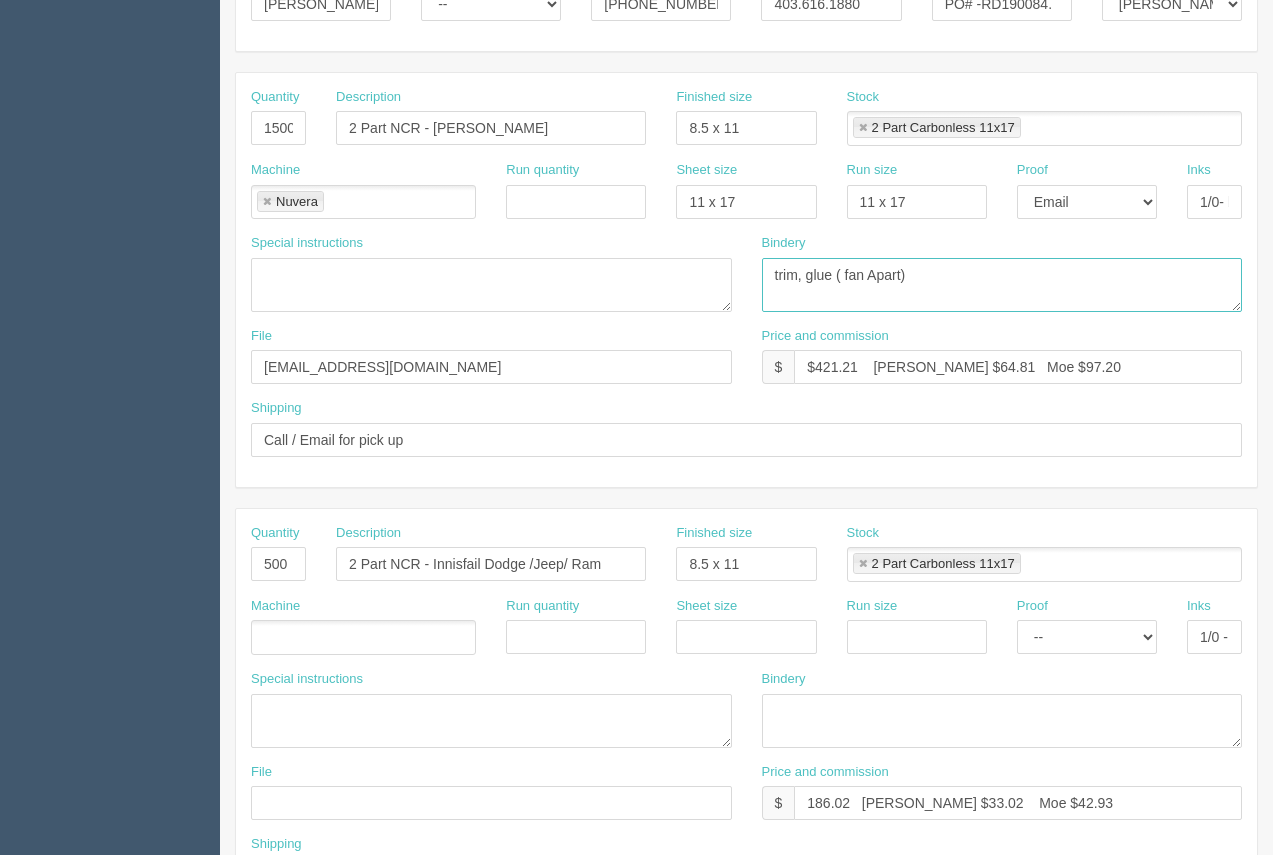 drag, startPoint x: 917, startPoint y: 286, endPoint x: 736, endPoint y: 290, distance: 181.04419 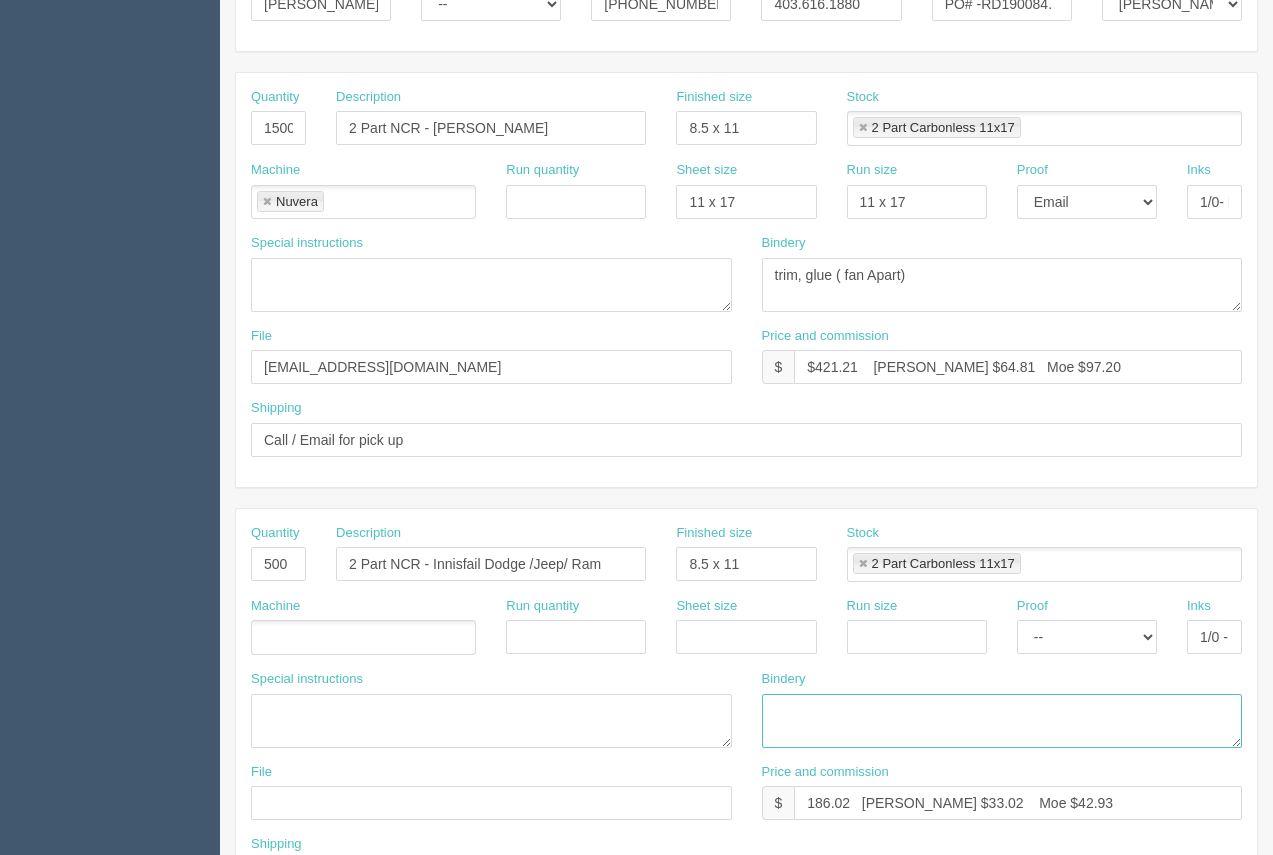 paste on "trim, glue ( fan Apart)" 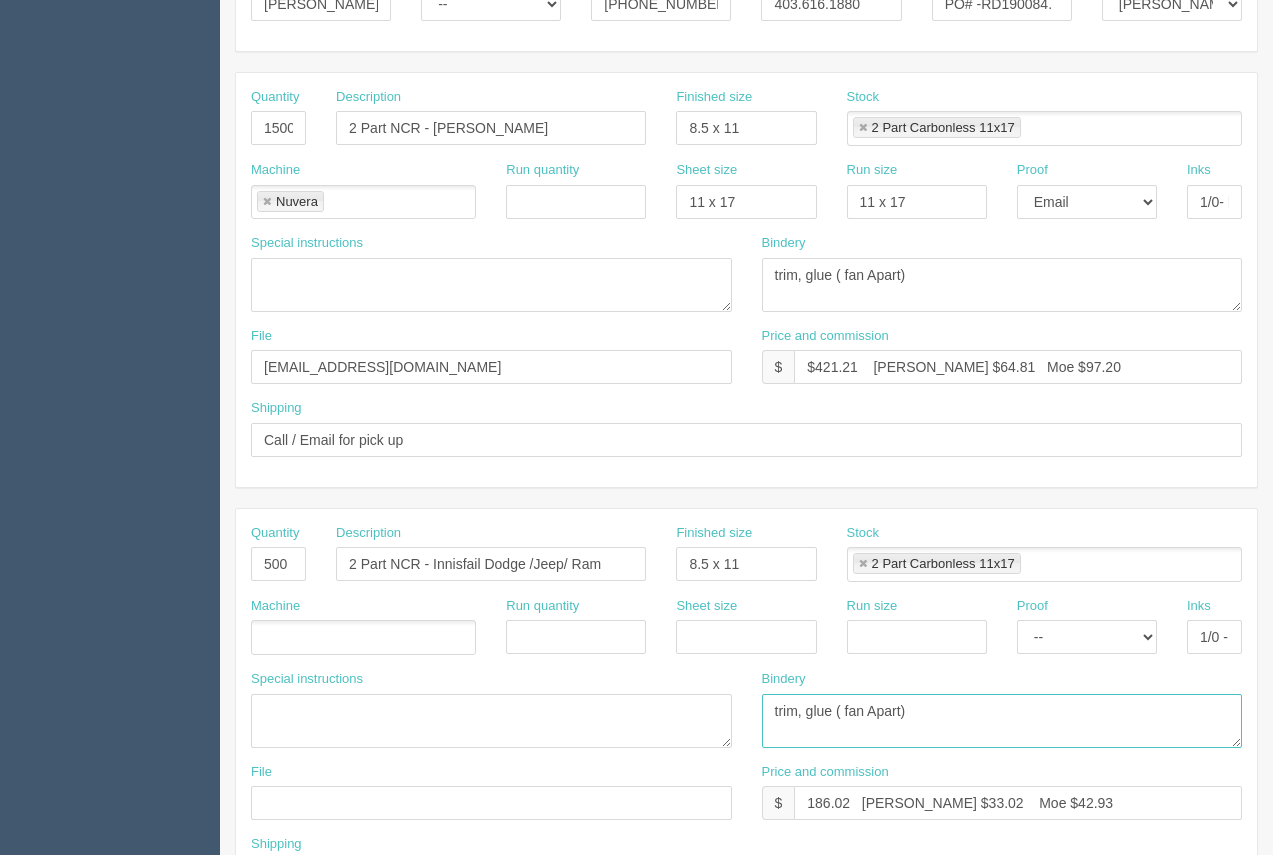type on "trim, glue ( fan Apart)" 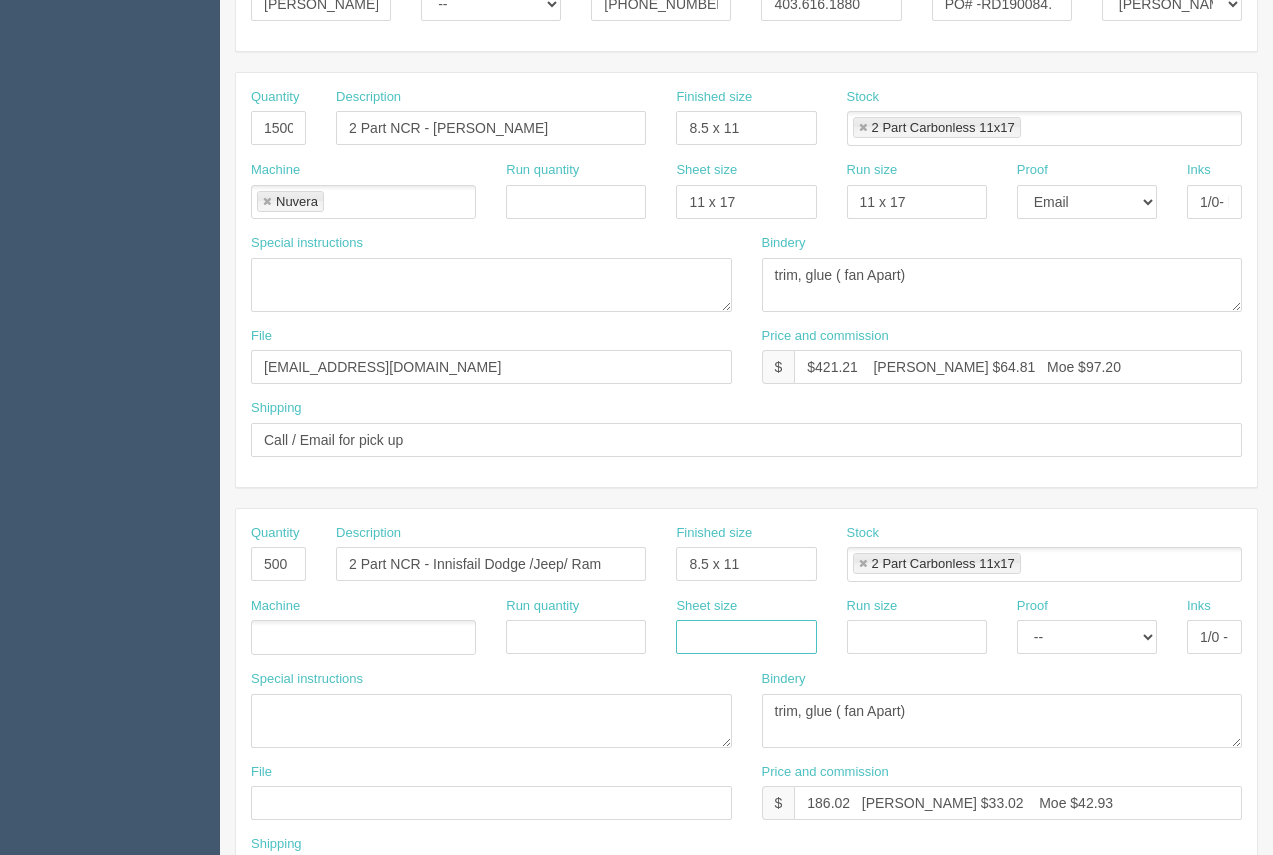 click at bounding box center (746, 637) 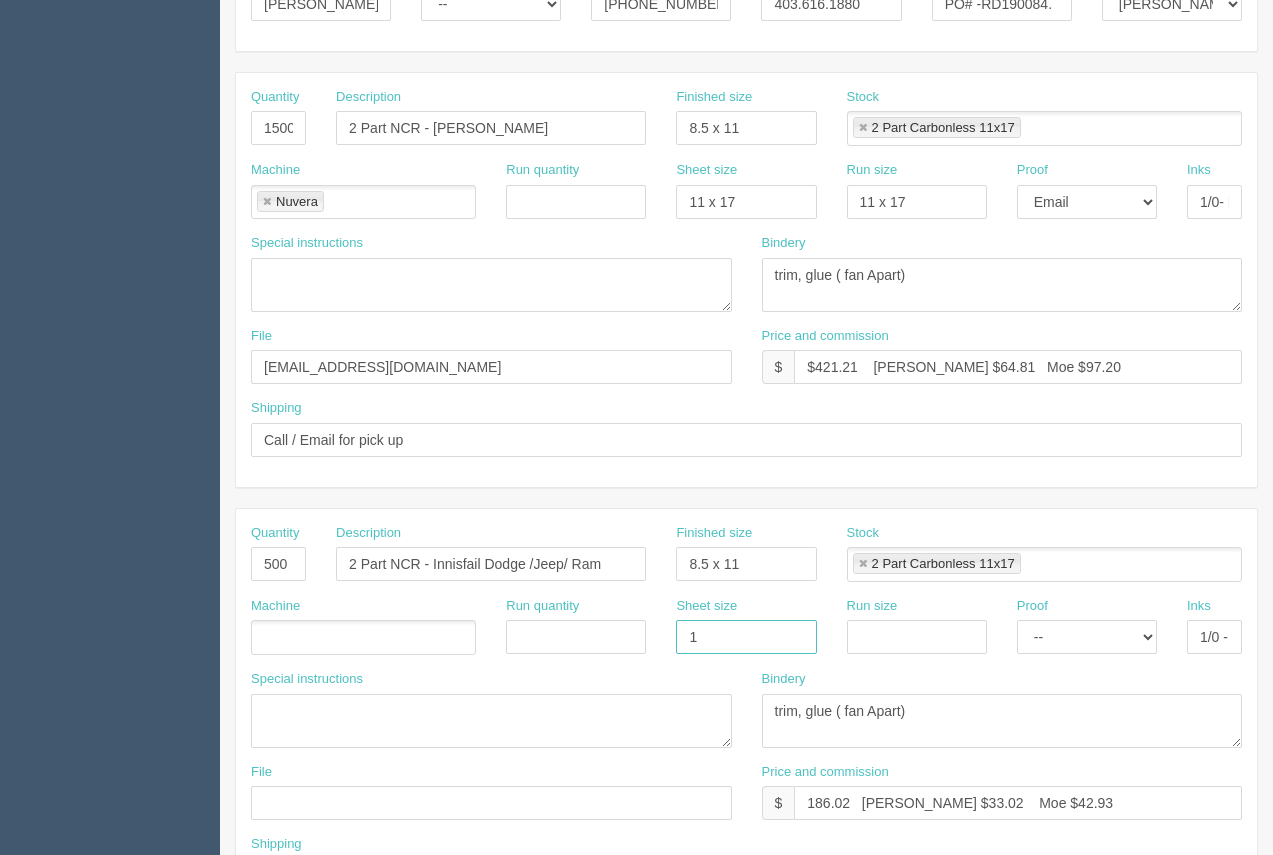 type on "11 x 17" 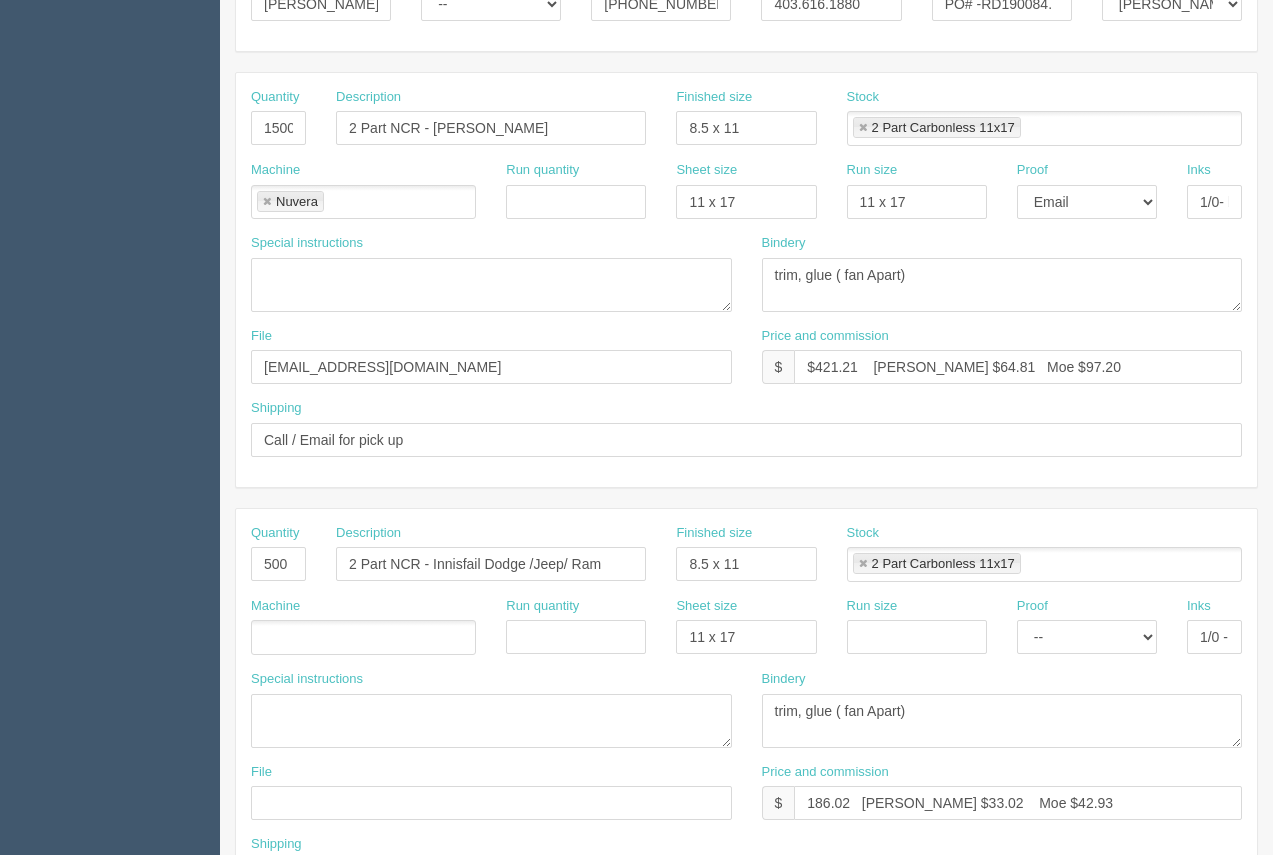 click on "Run size" at bounding box center [917, 626] 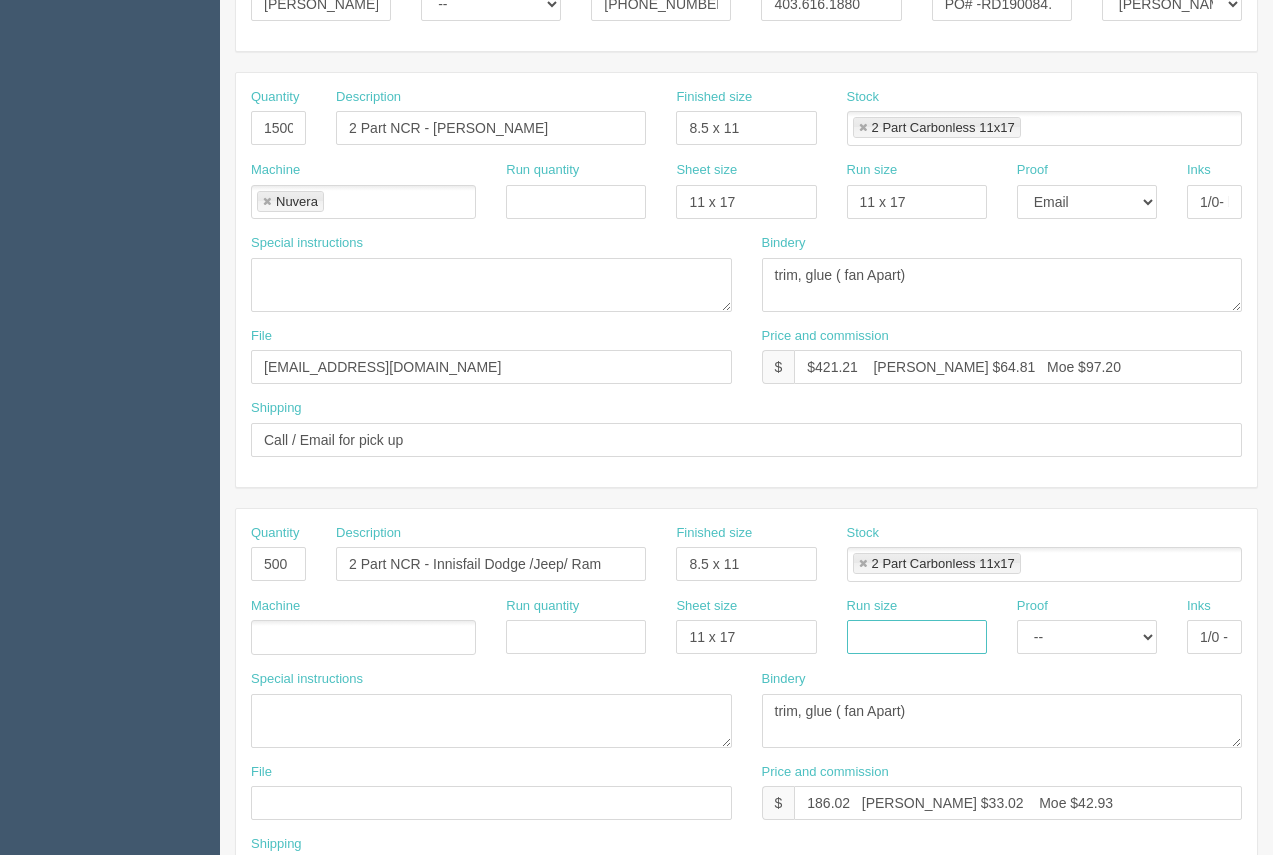 click at bounding box center [917, 637] 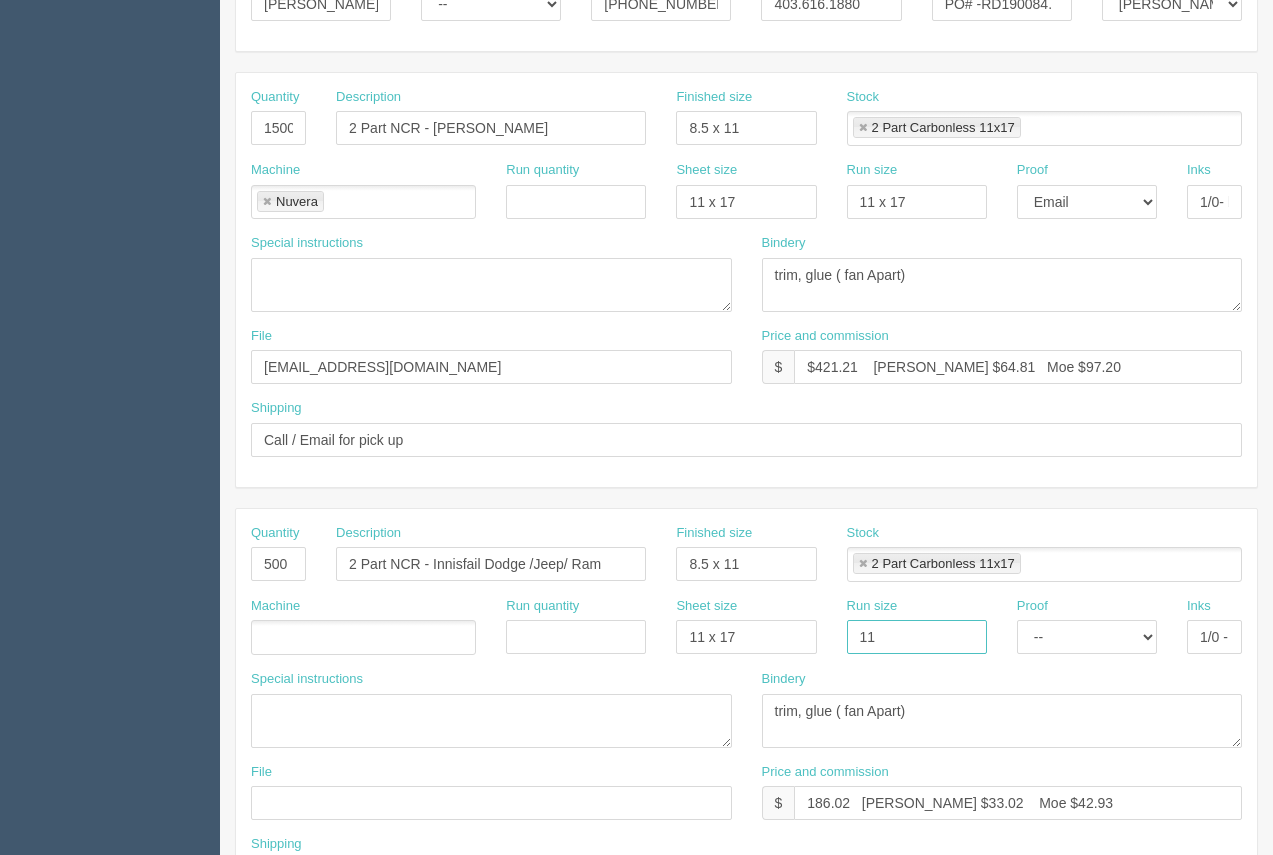 type on "11 x 17" 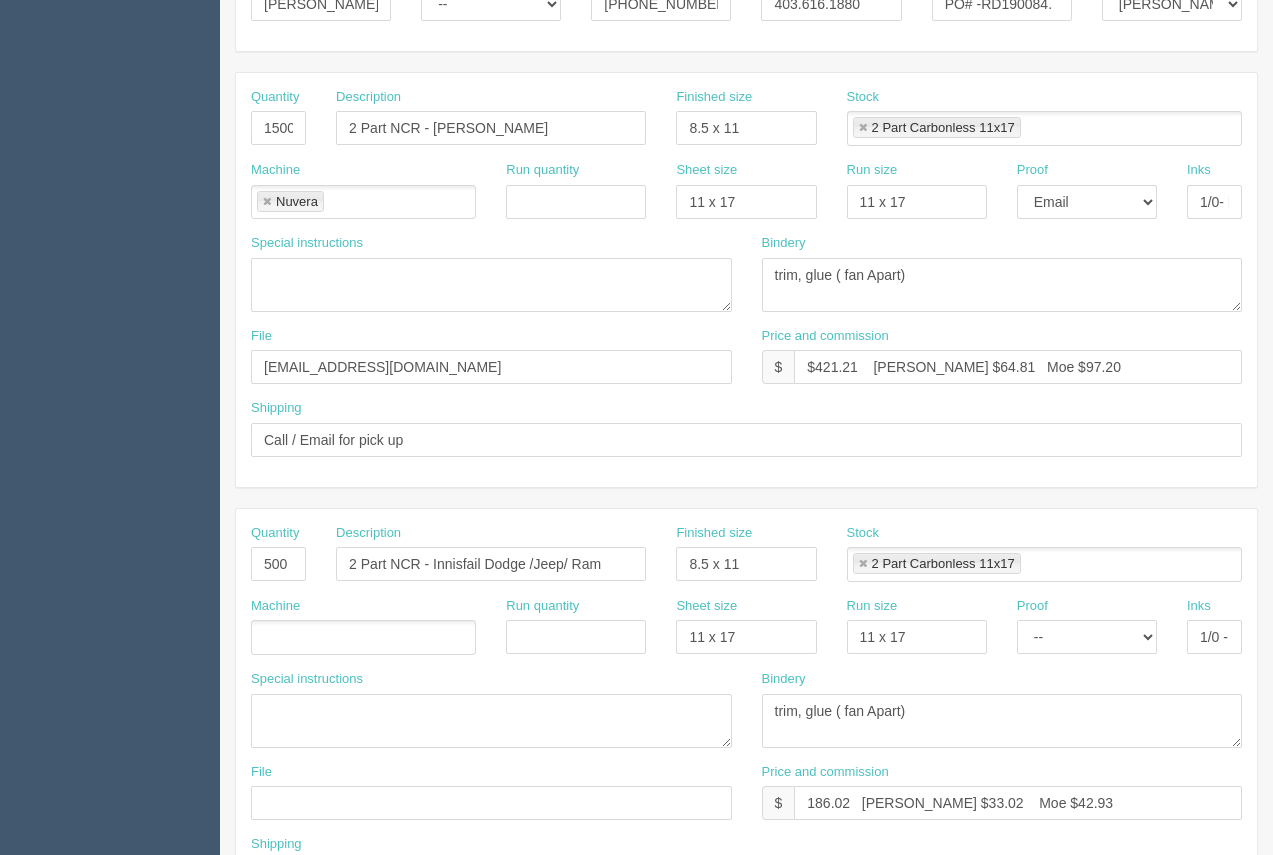 click at bounding box center (363, 637) 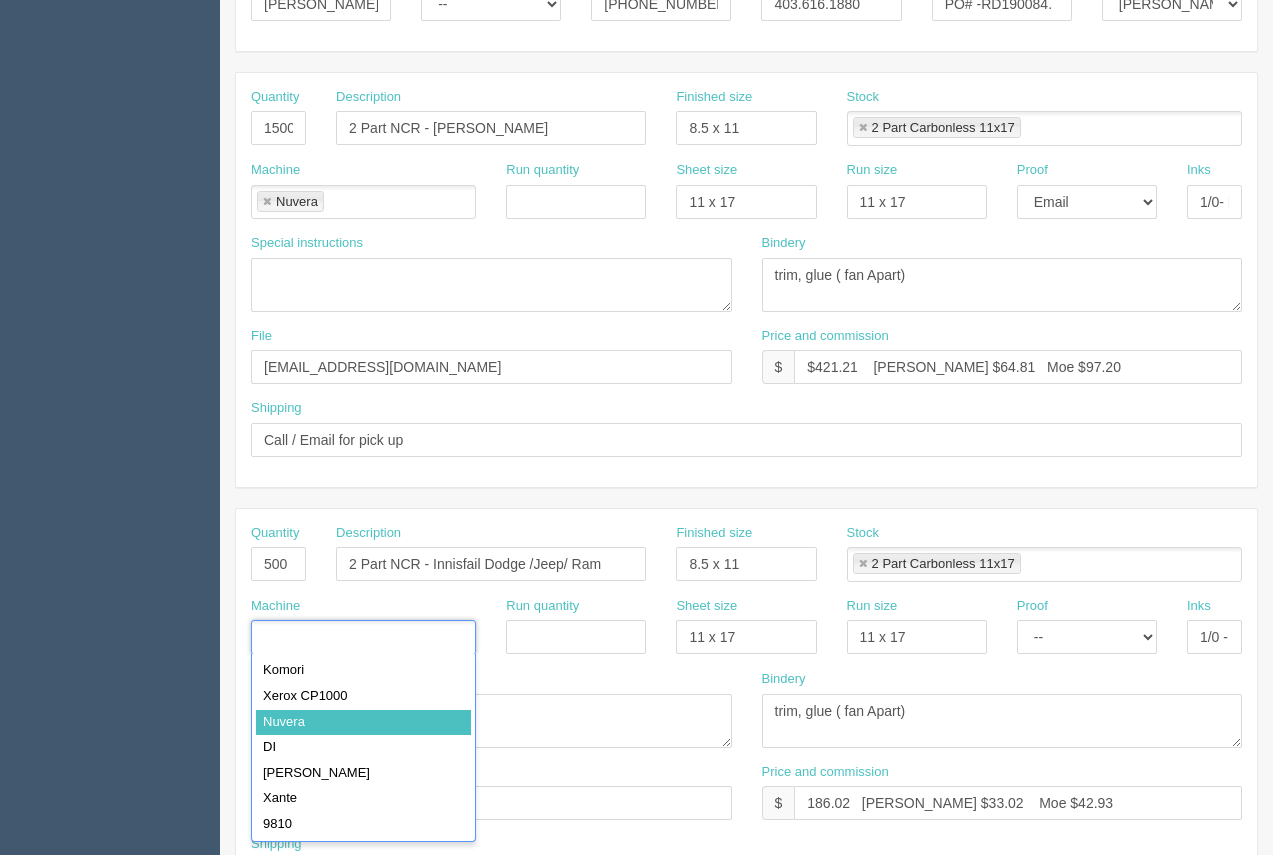 type on "Nuvera" 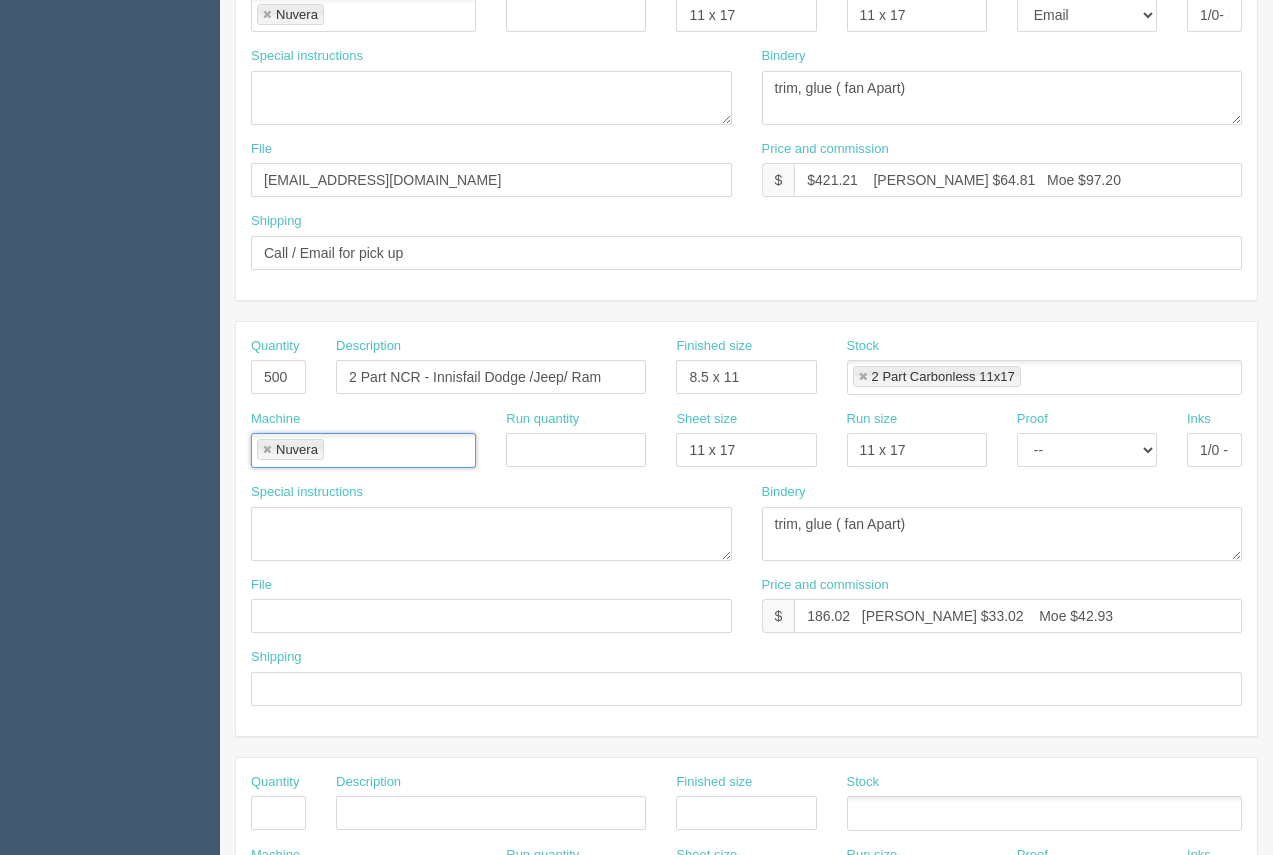 scroll, scrollTop: 553, scrollLeft: 0, axis: vertical 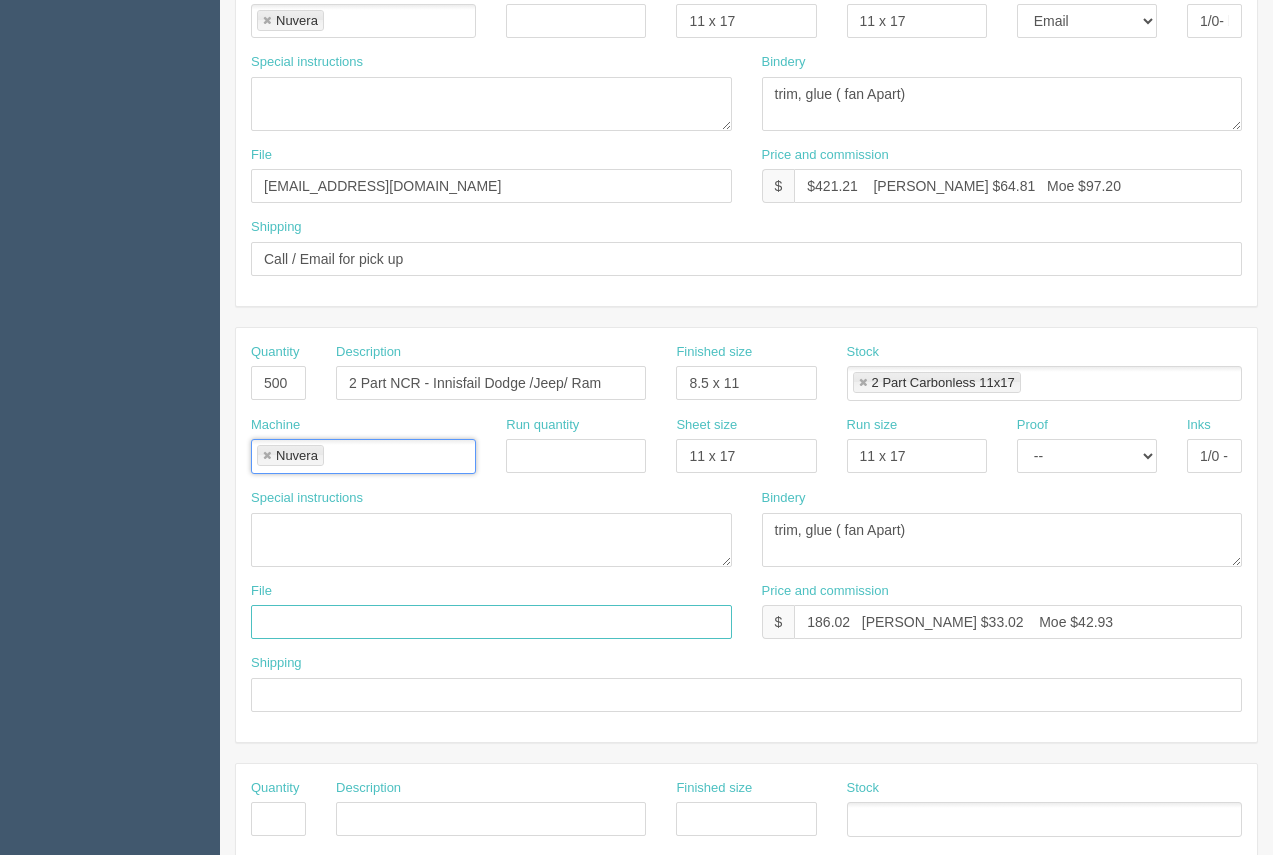 click at bounding box center [491, 622] 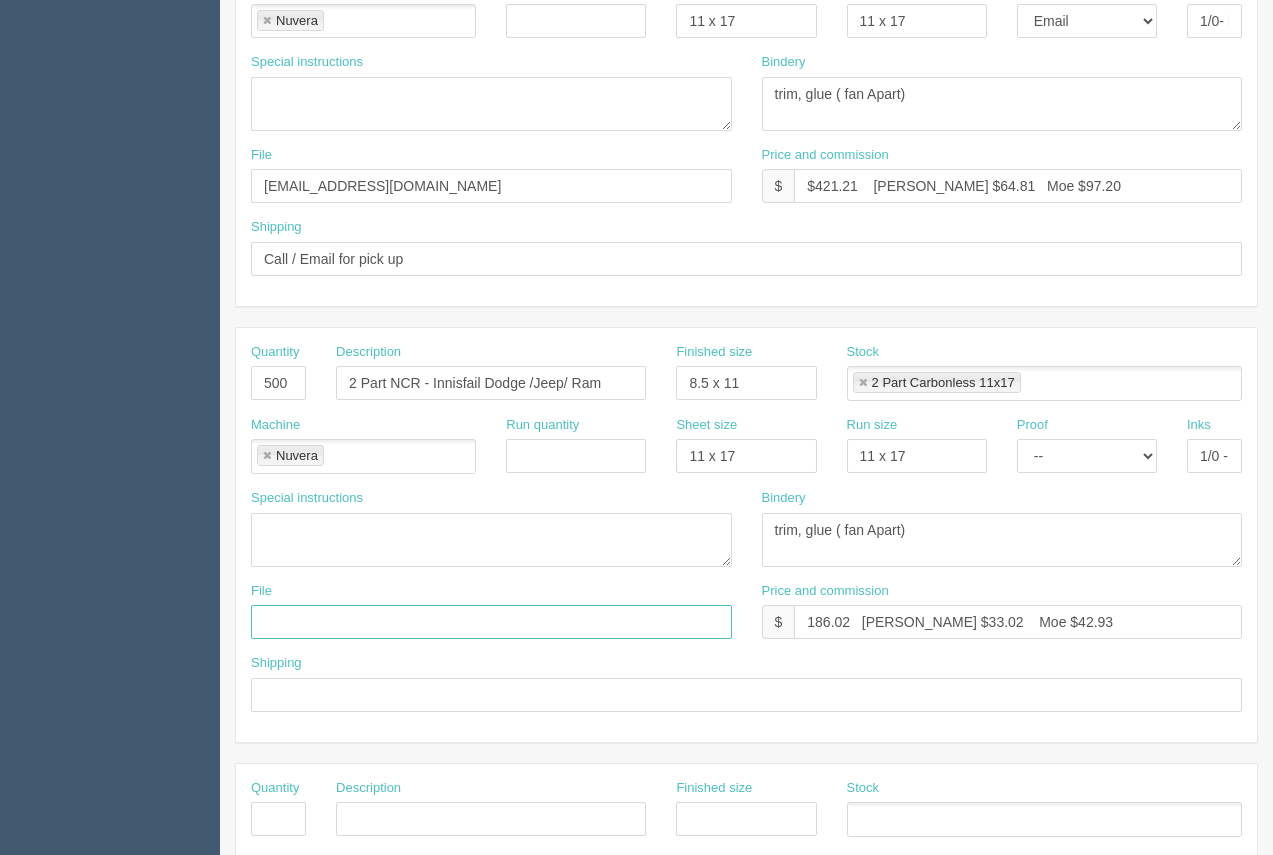 type on "files@allrush.ca" 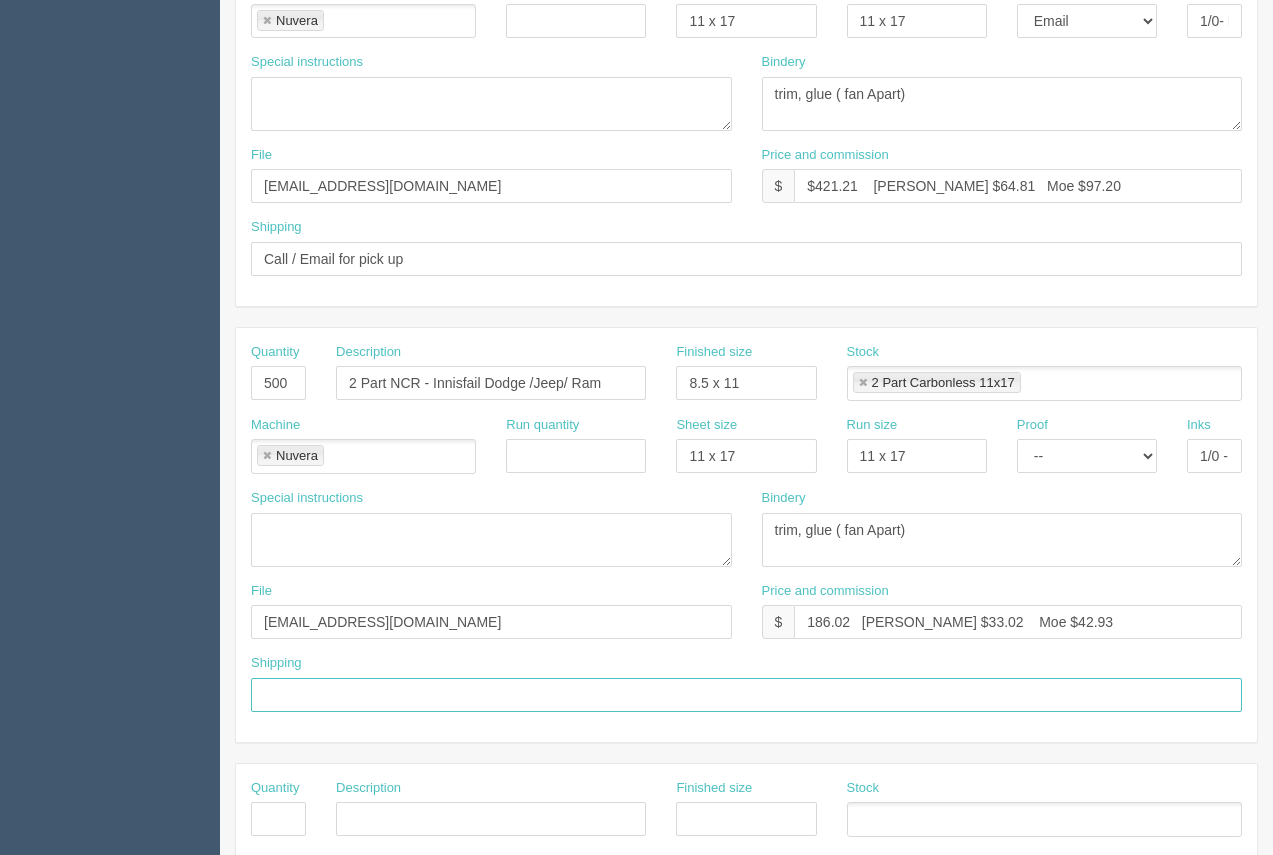 click at bounding box center [746, 695] 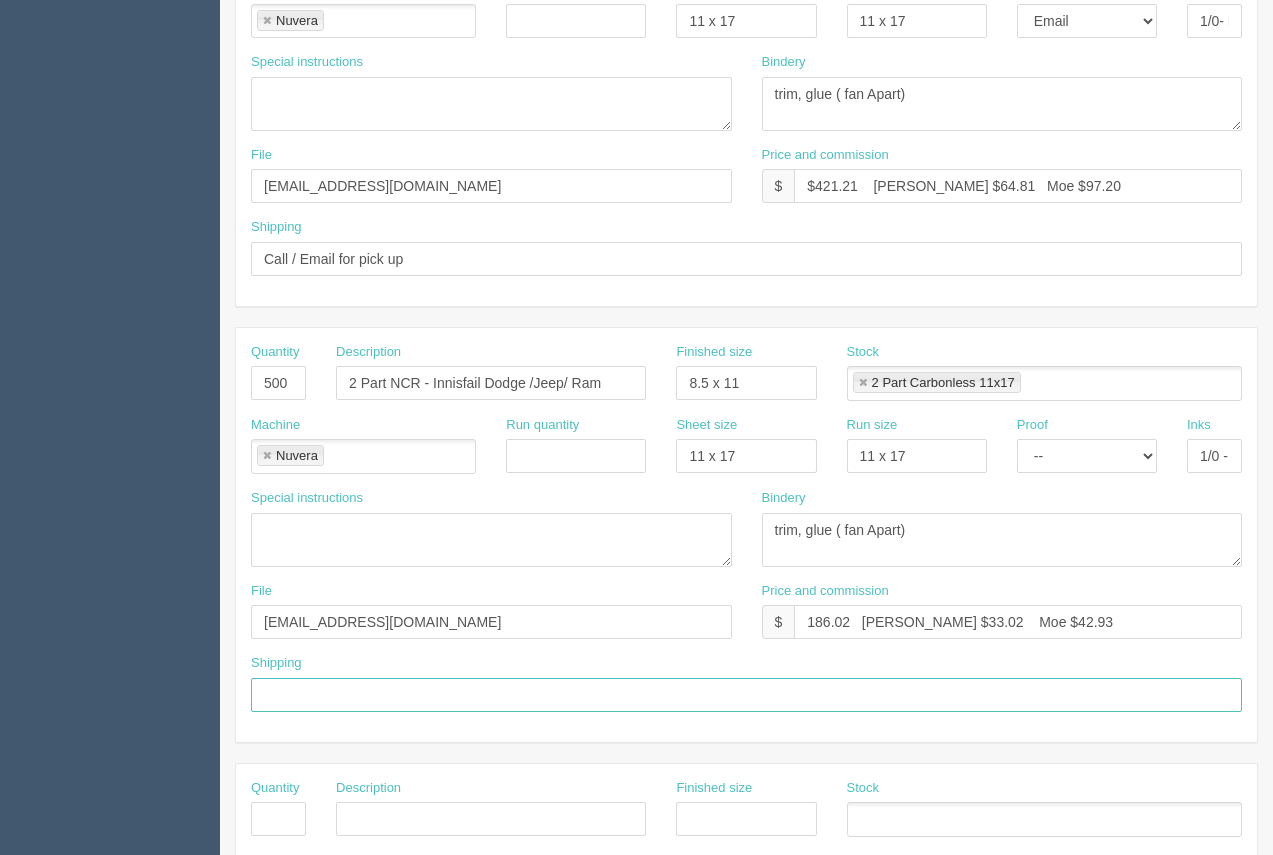 type on "Above" 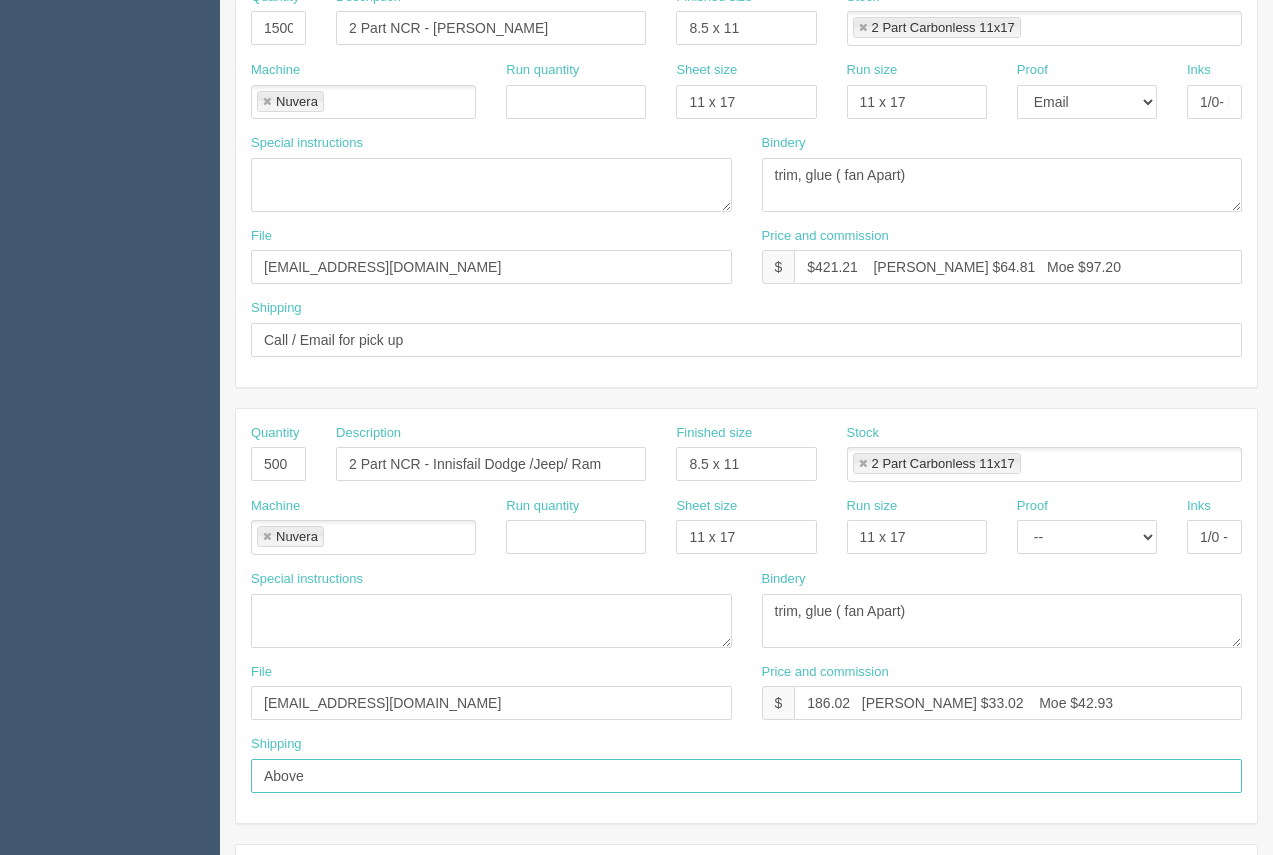 scroll, scrollTop: 470, scrollLeft: 0, axis: vertical 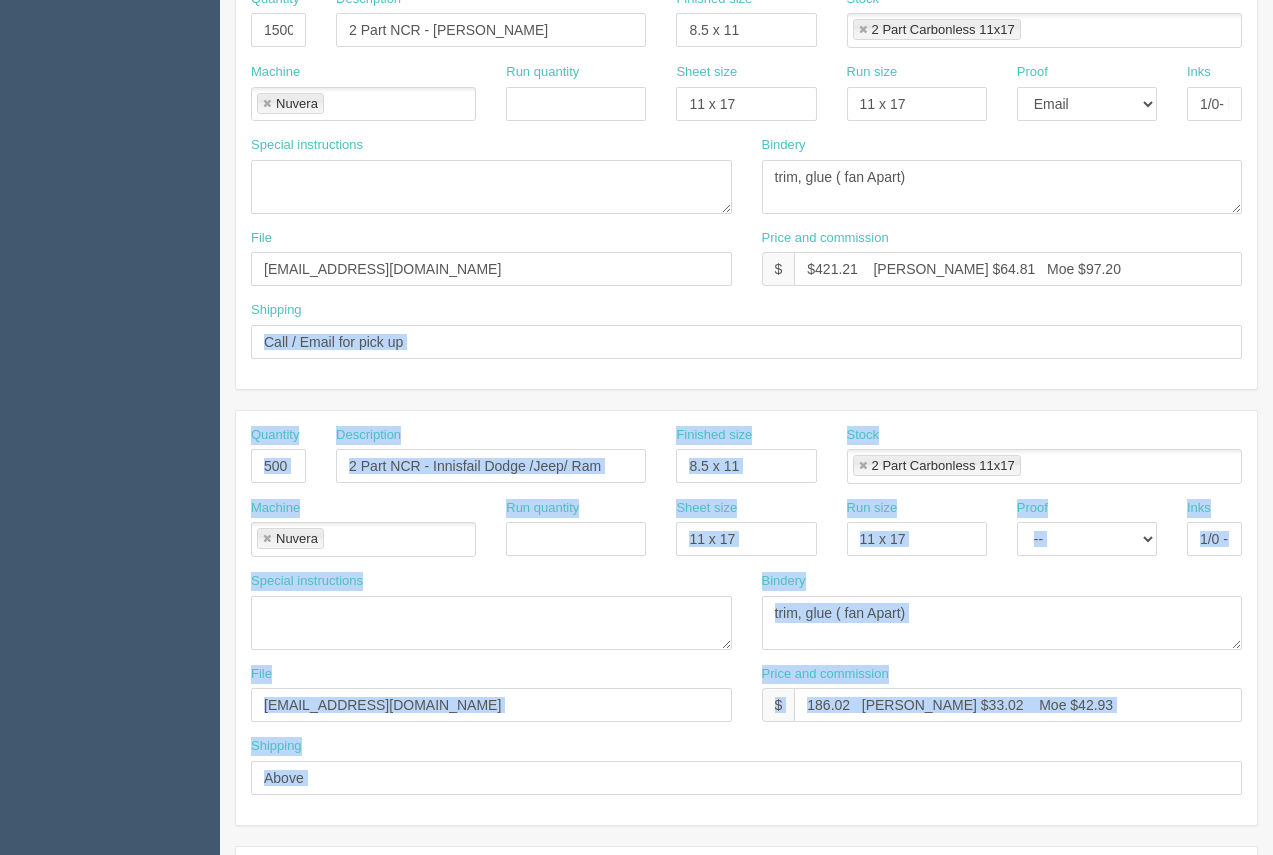 drag, startPoint x: 1279, startPoint y: 305, endPoint x: 1278, endPoint y: 181, distance: 124.004036 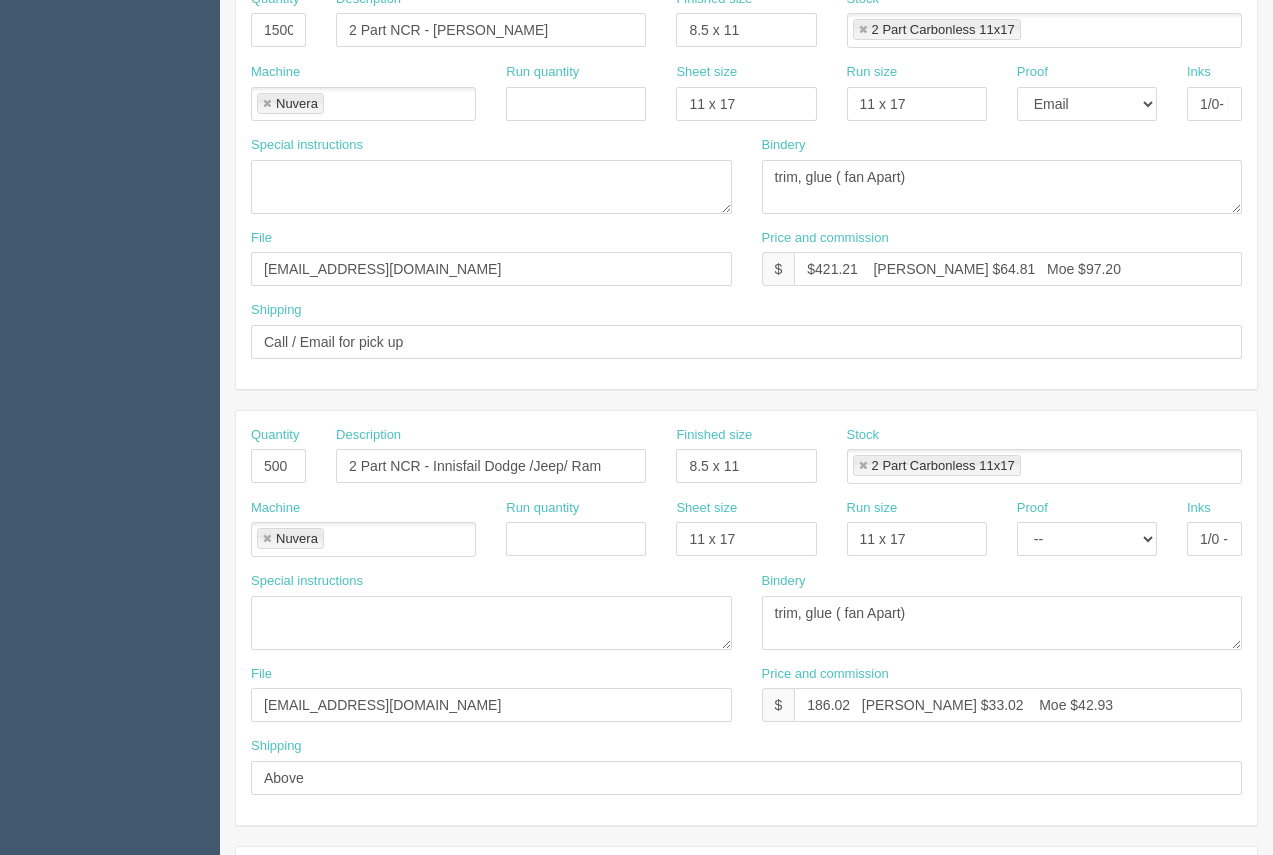 click on "Bindery
trim, glue ( fan Apart)" at bounding box center [1002, 182] 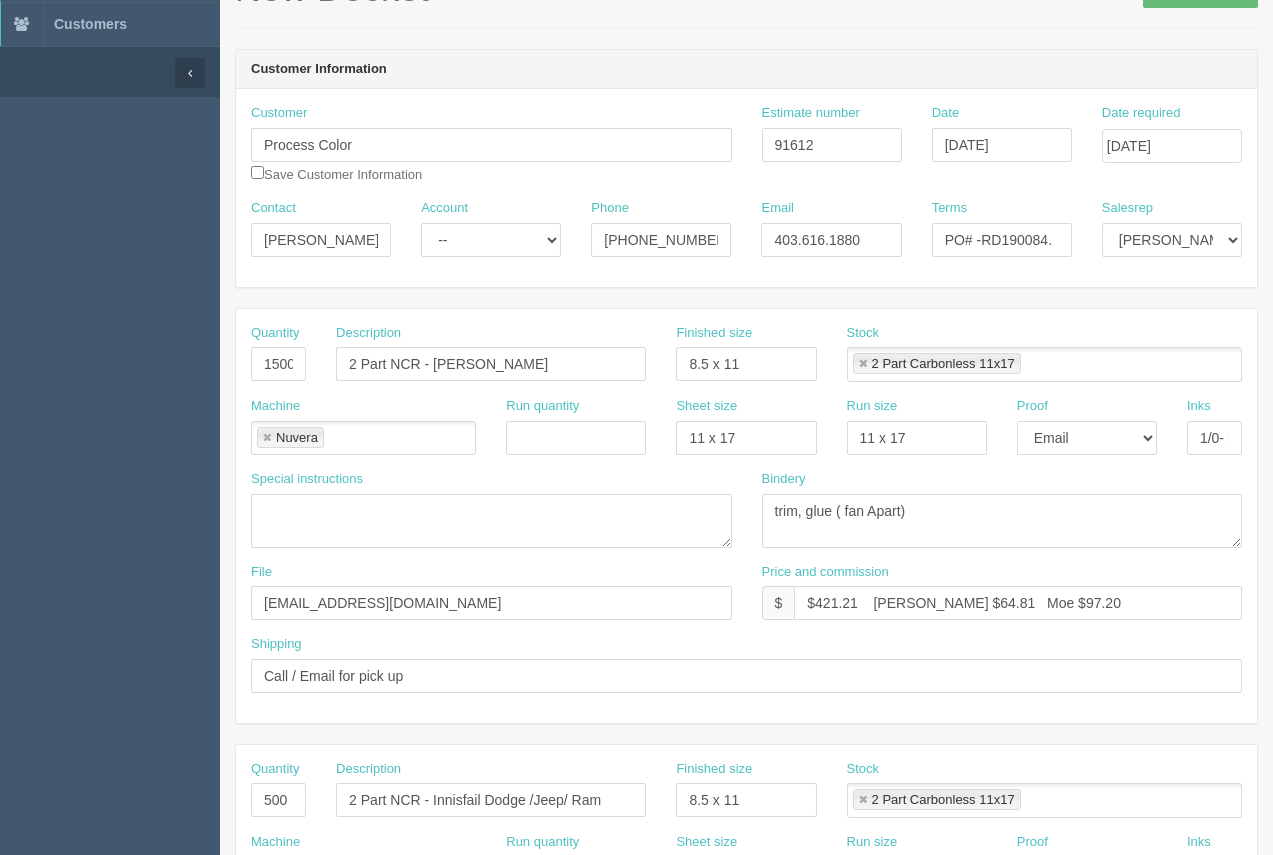 scroll, scrollTop: 98, scrollLeft: 0, axis: vertical 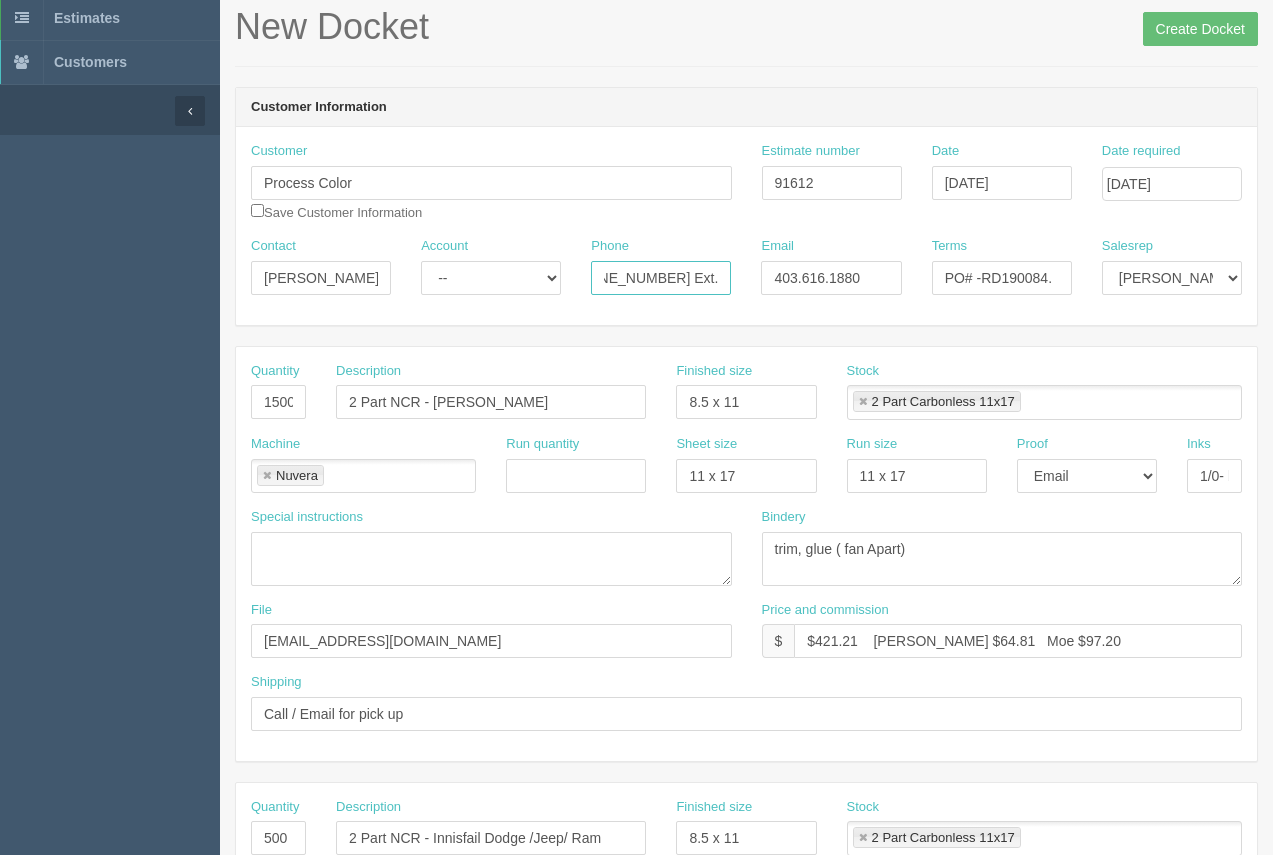 drag, startPoint x: 692, startPoint y: 279, endPoint x: 697, endPoint y: 303, distance: 24.5153 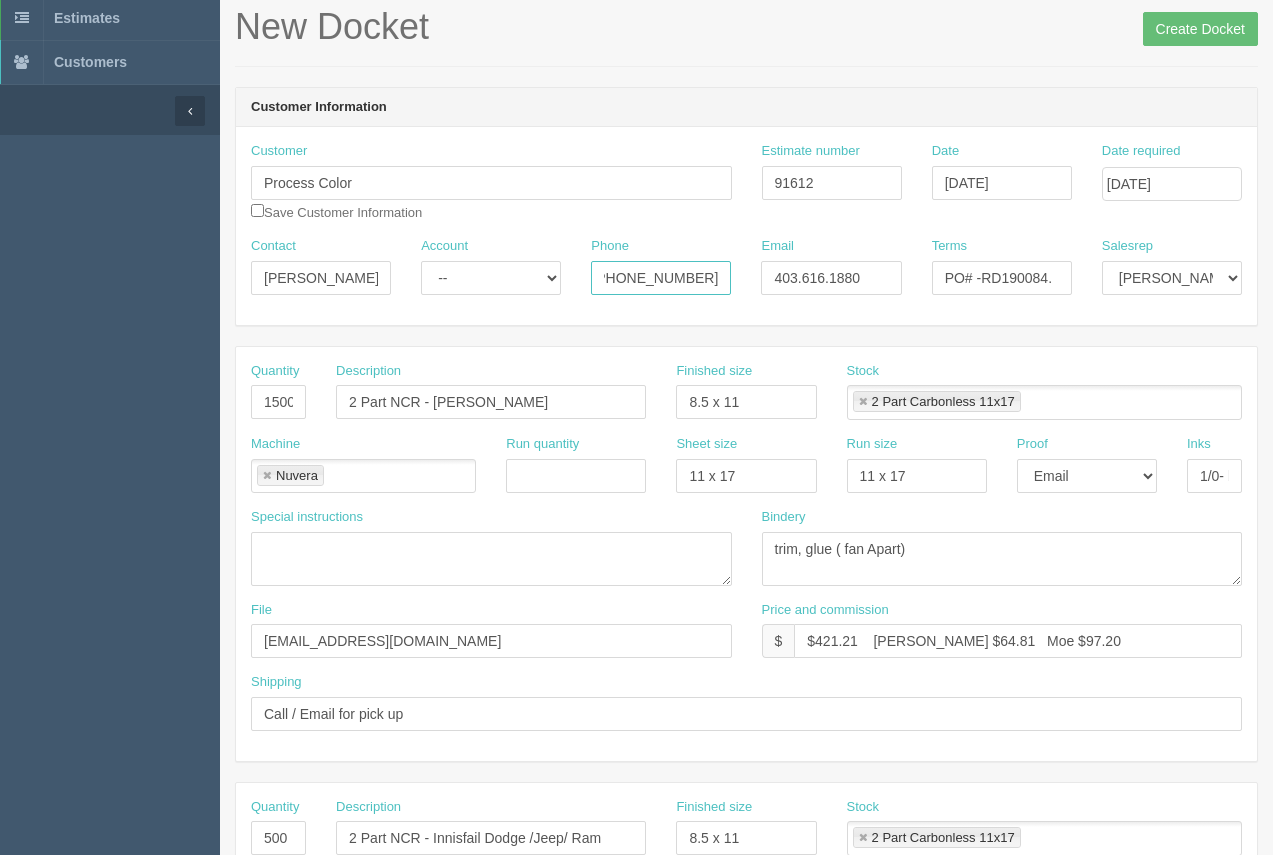 scroll, scrollTop: 0, scrollLeft: 0, axis: both 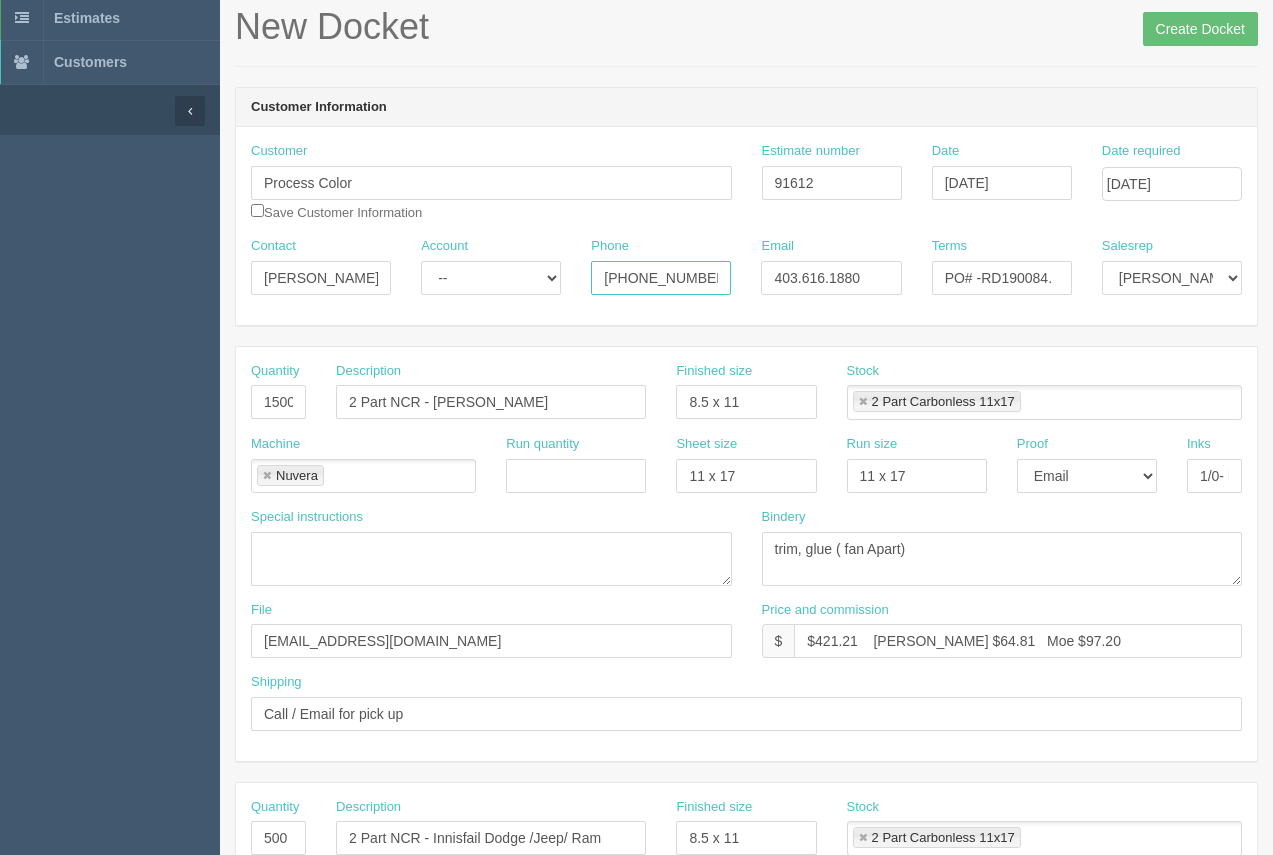 click on "403-259-0162" at bounding box center [661, 278] 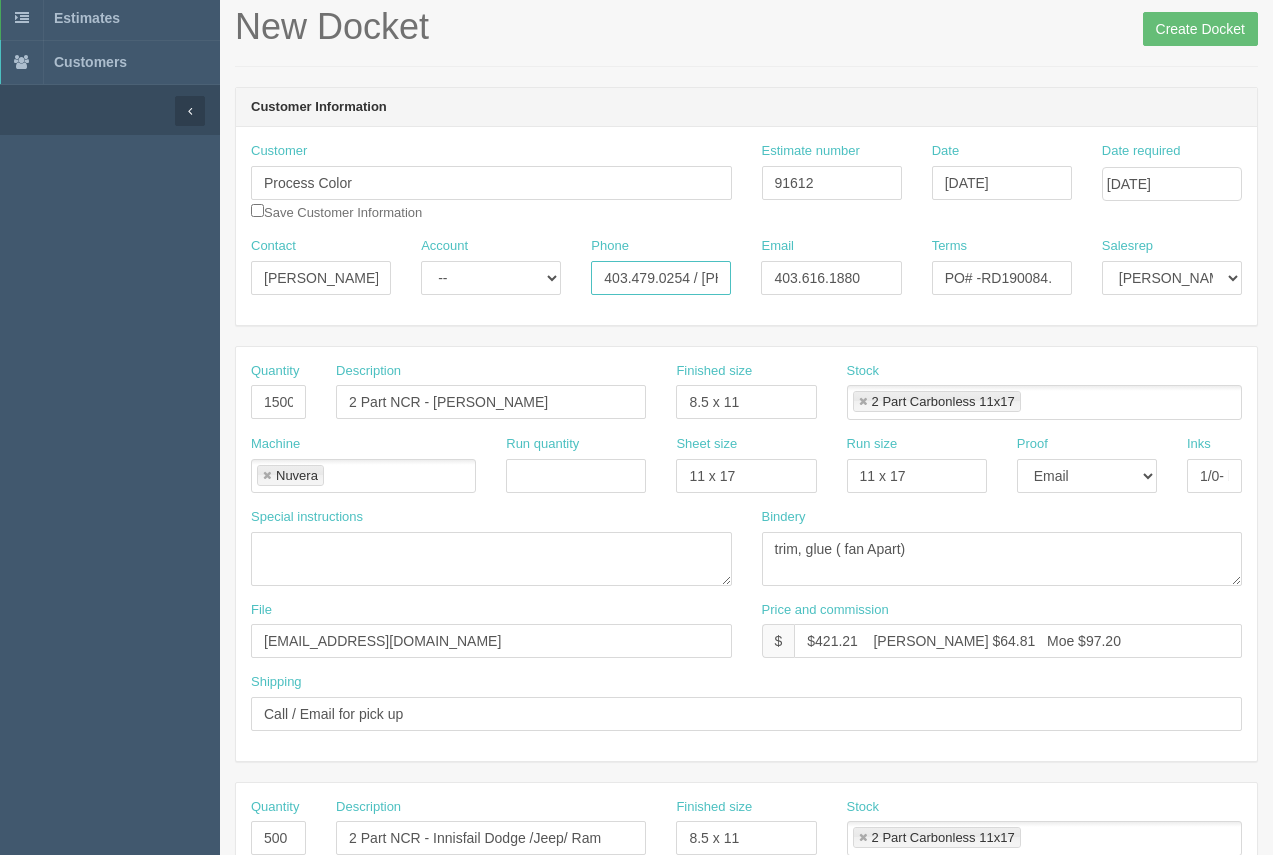 type on "403.479.0254 / 403-259-0162" 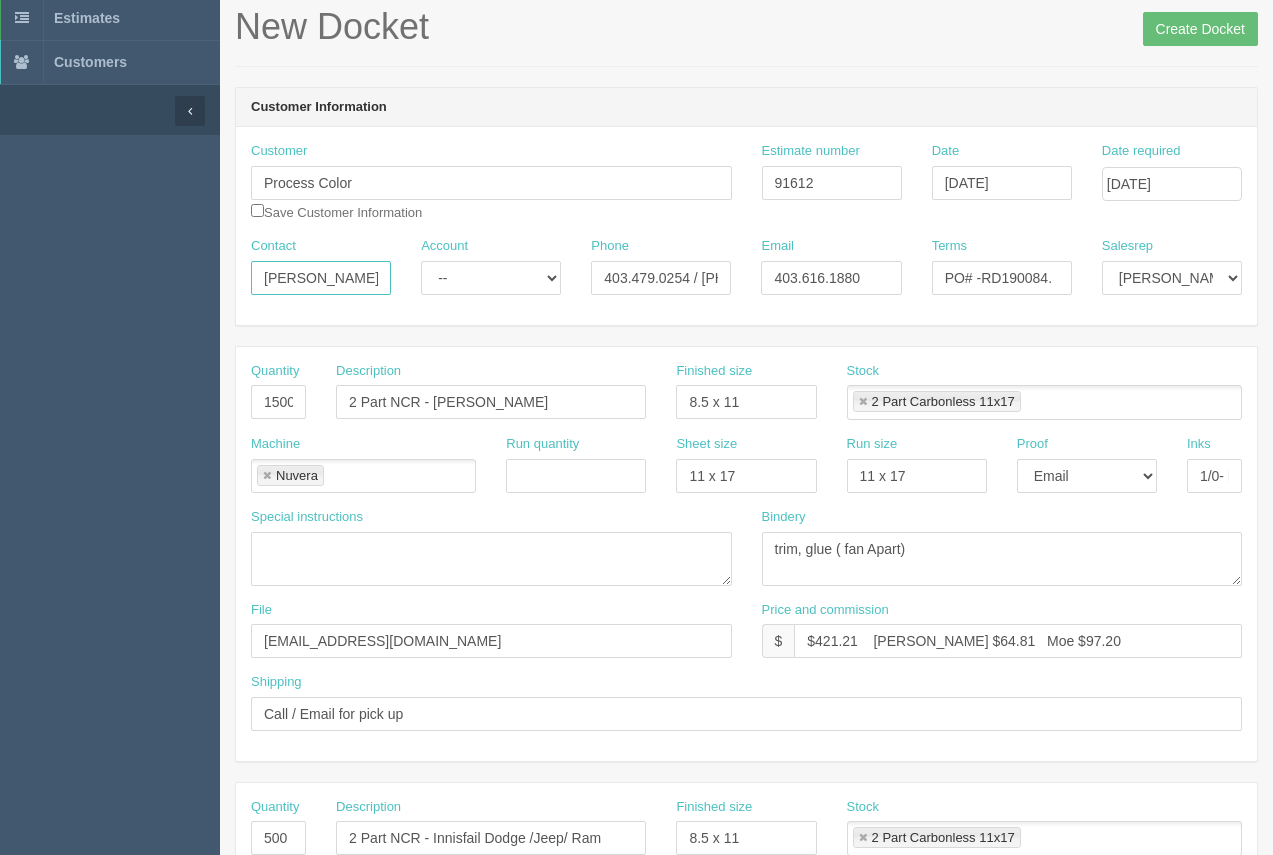drag, startPoint x: 362, startPoint y: 274, endPoint x: 239, endPoint y: 275, distance: 123.00407 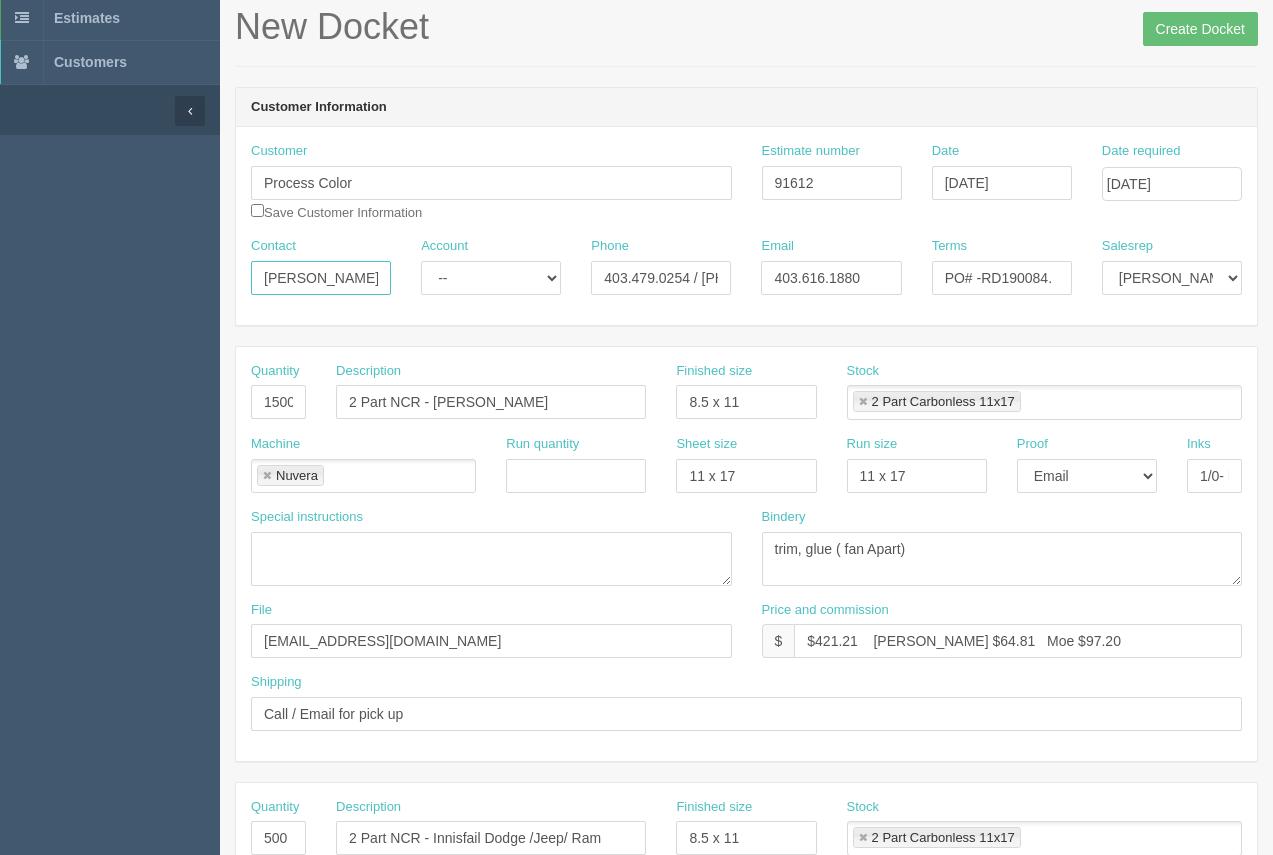 type on "Kelsey Major" 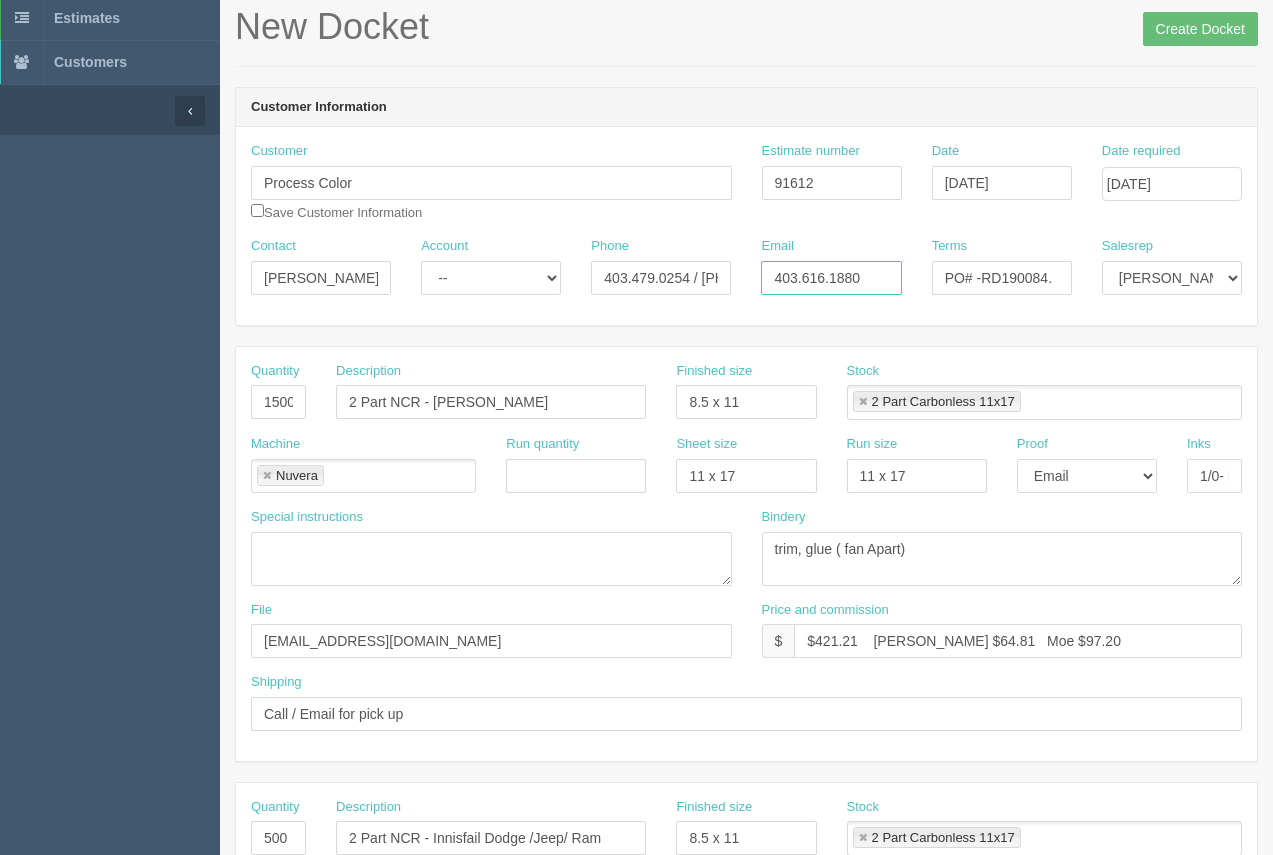 drag, startPoint x: 881, startPoint y: 275, endPoint x: 767, endPoint y: 278, distance: 114.03947 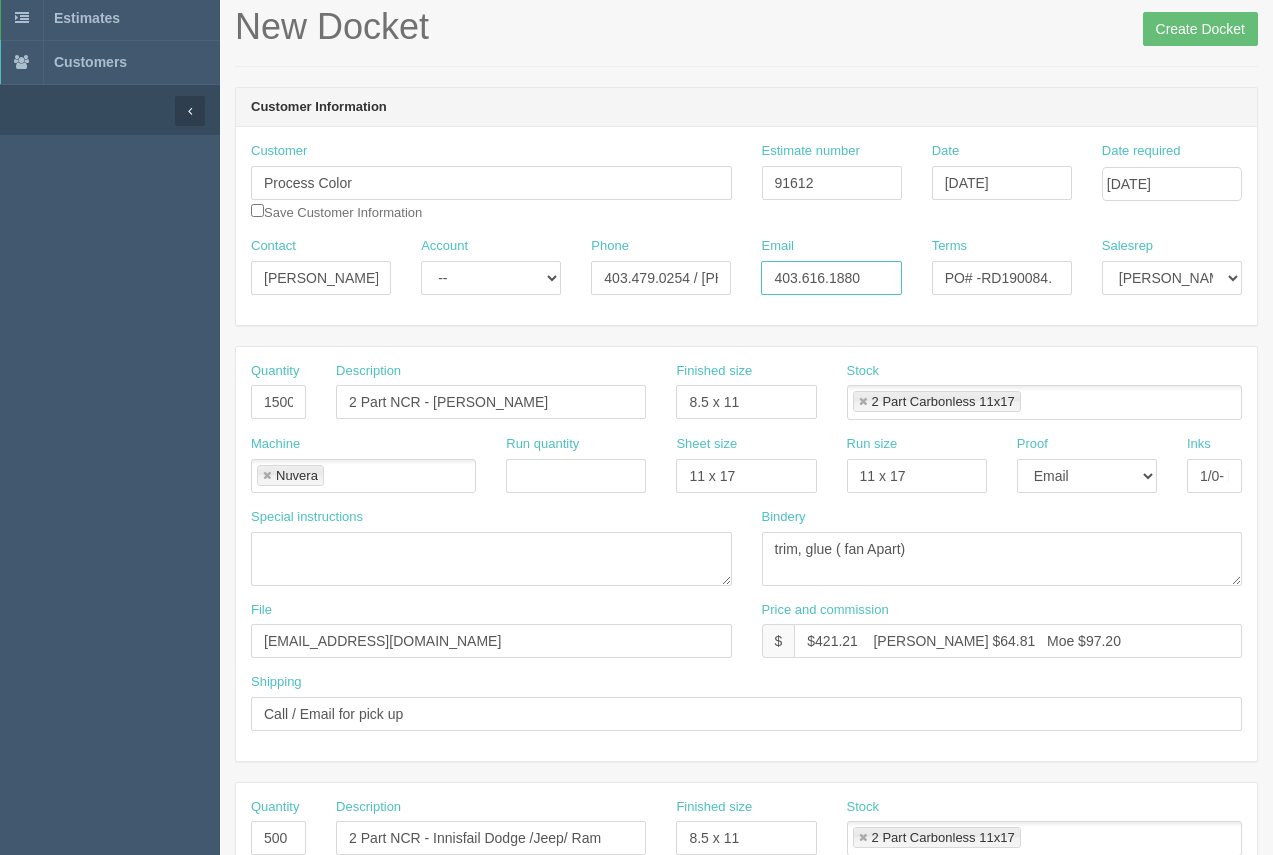 paste on "kelsey.major@processcolor.com" 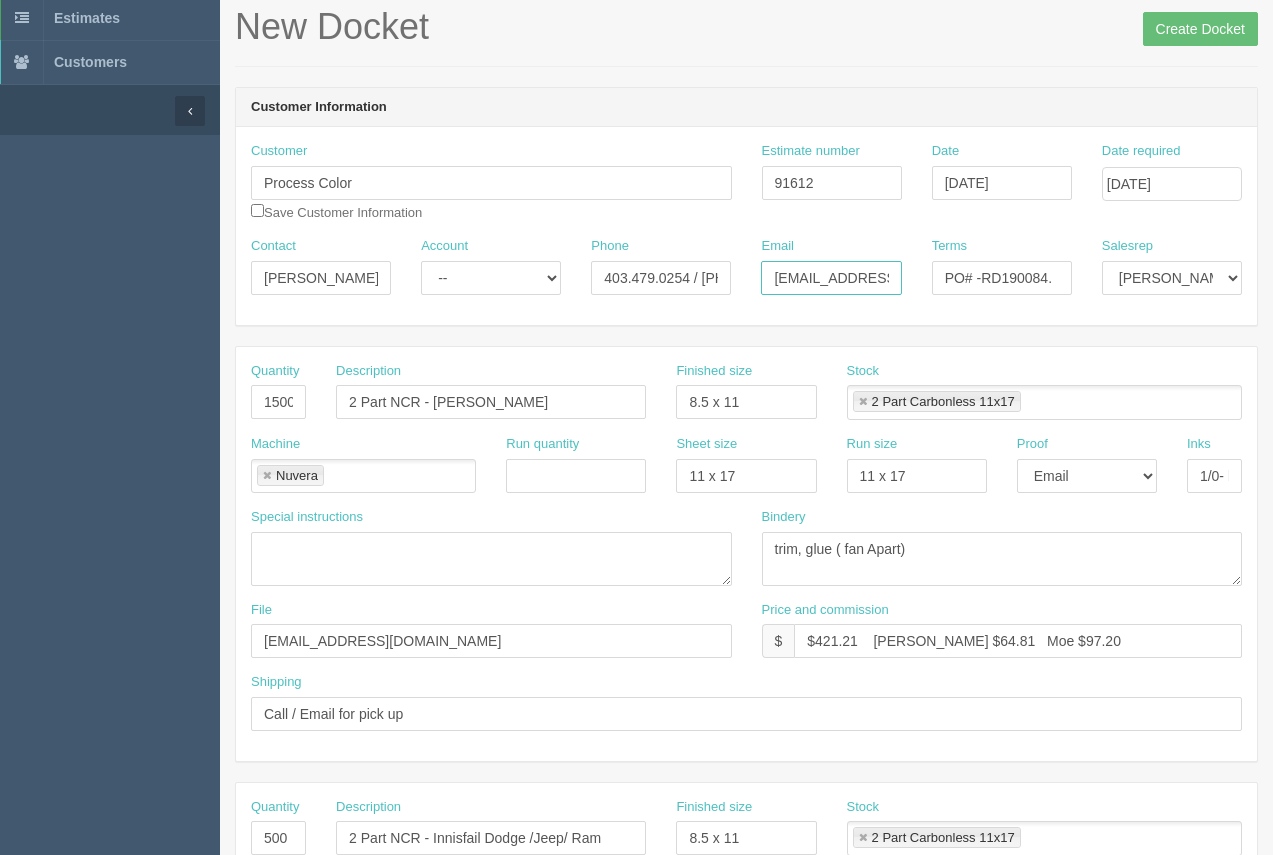 scroll, scrollTop: 0, scrollLeft: 86, axis: horizontal 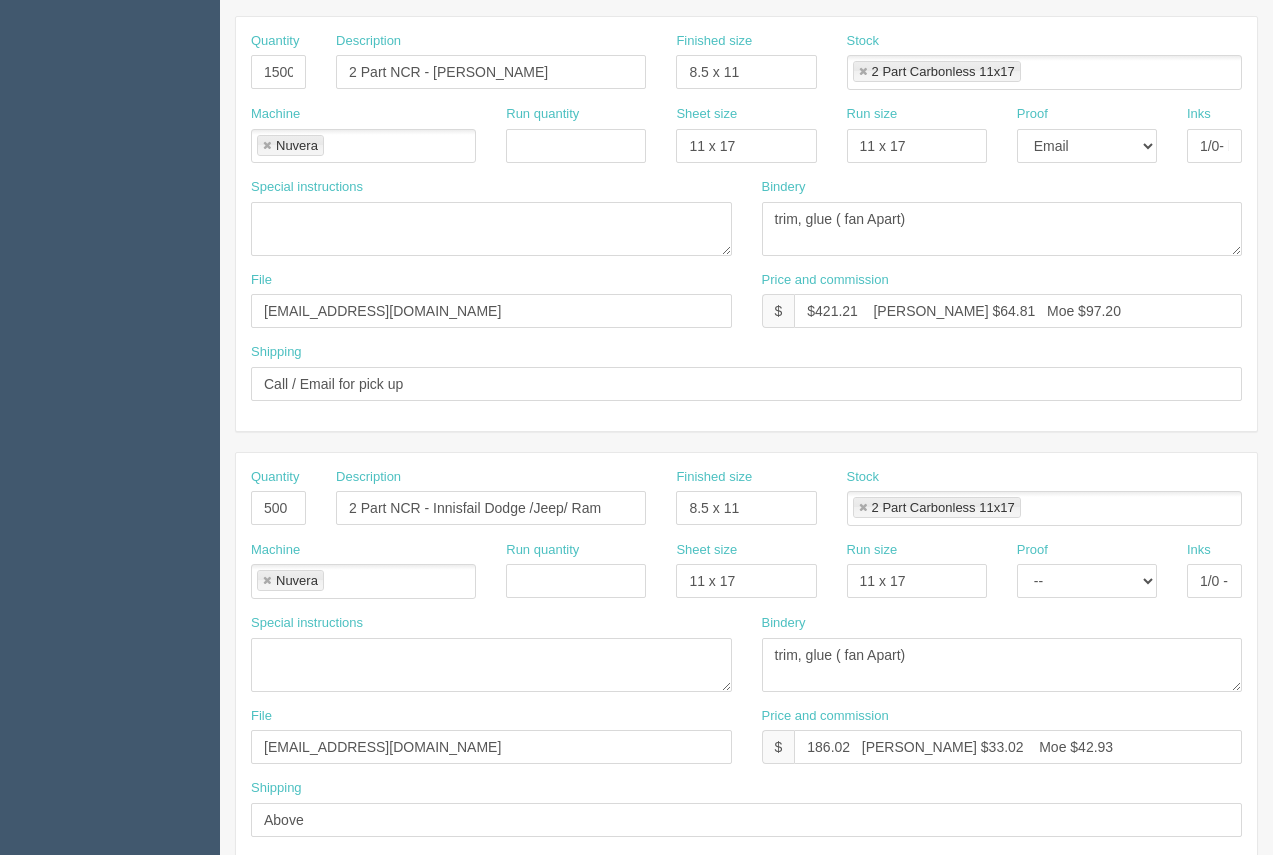 type on "kelsey.major@processcolor.com" 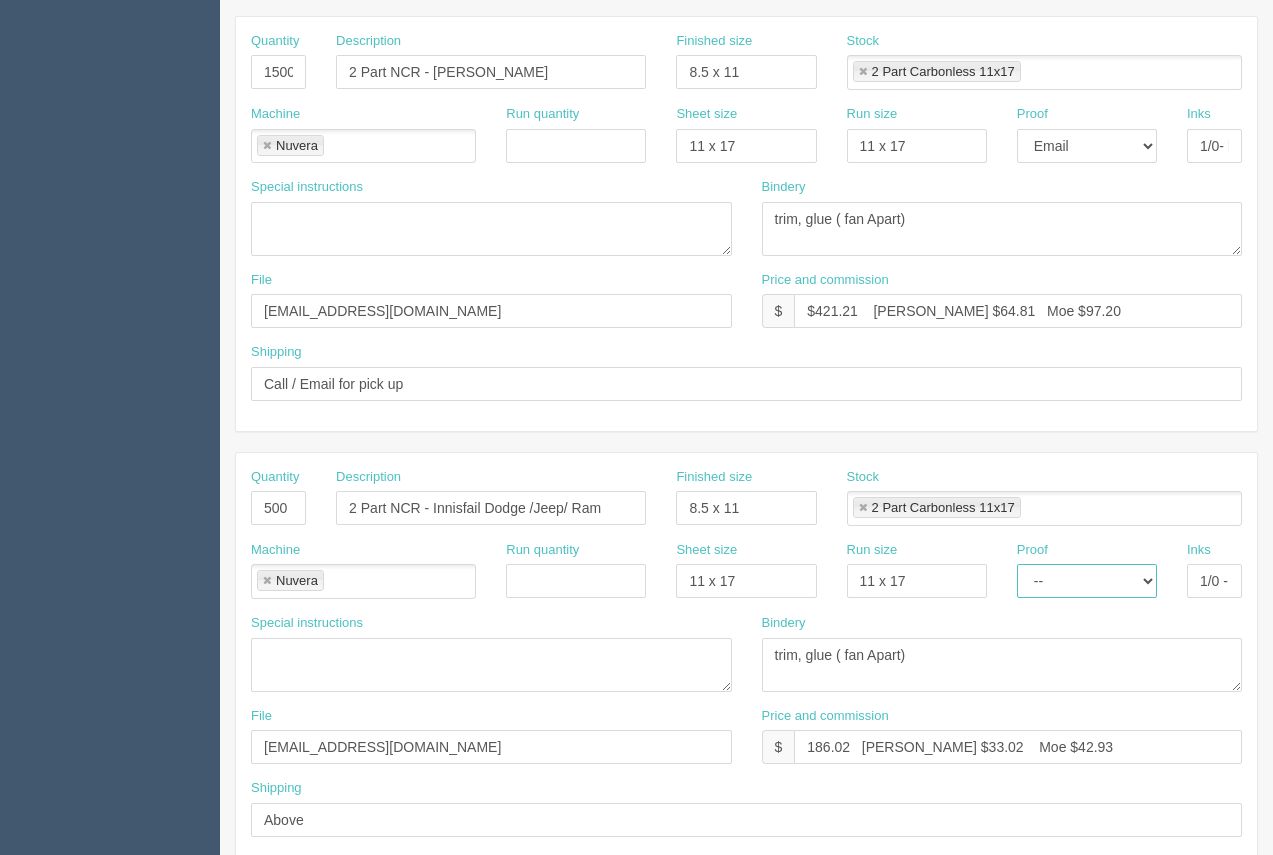 scroll, scrollTop: 0, scrollLeft: 0, axis: both 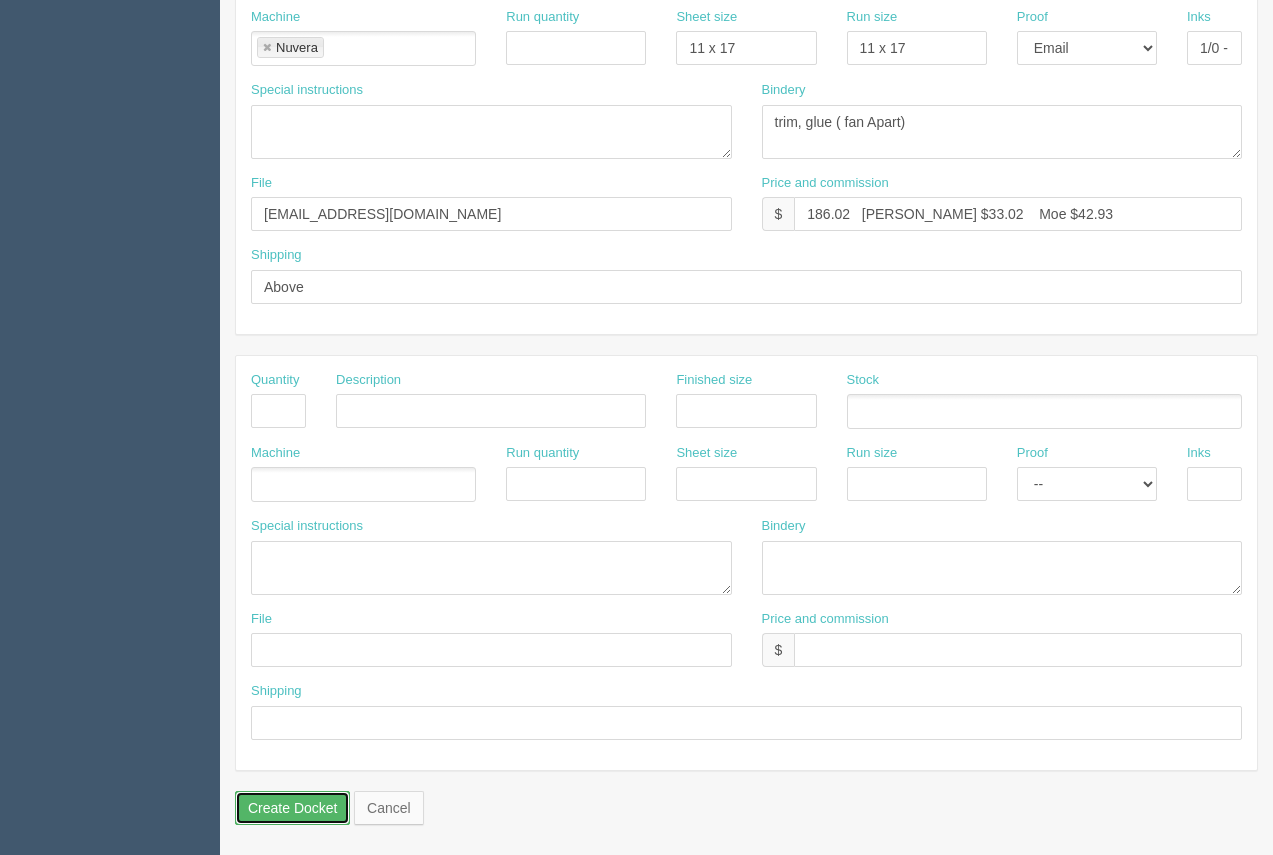 click on "Create Docket" at bounding box center (292, 808) 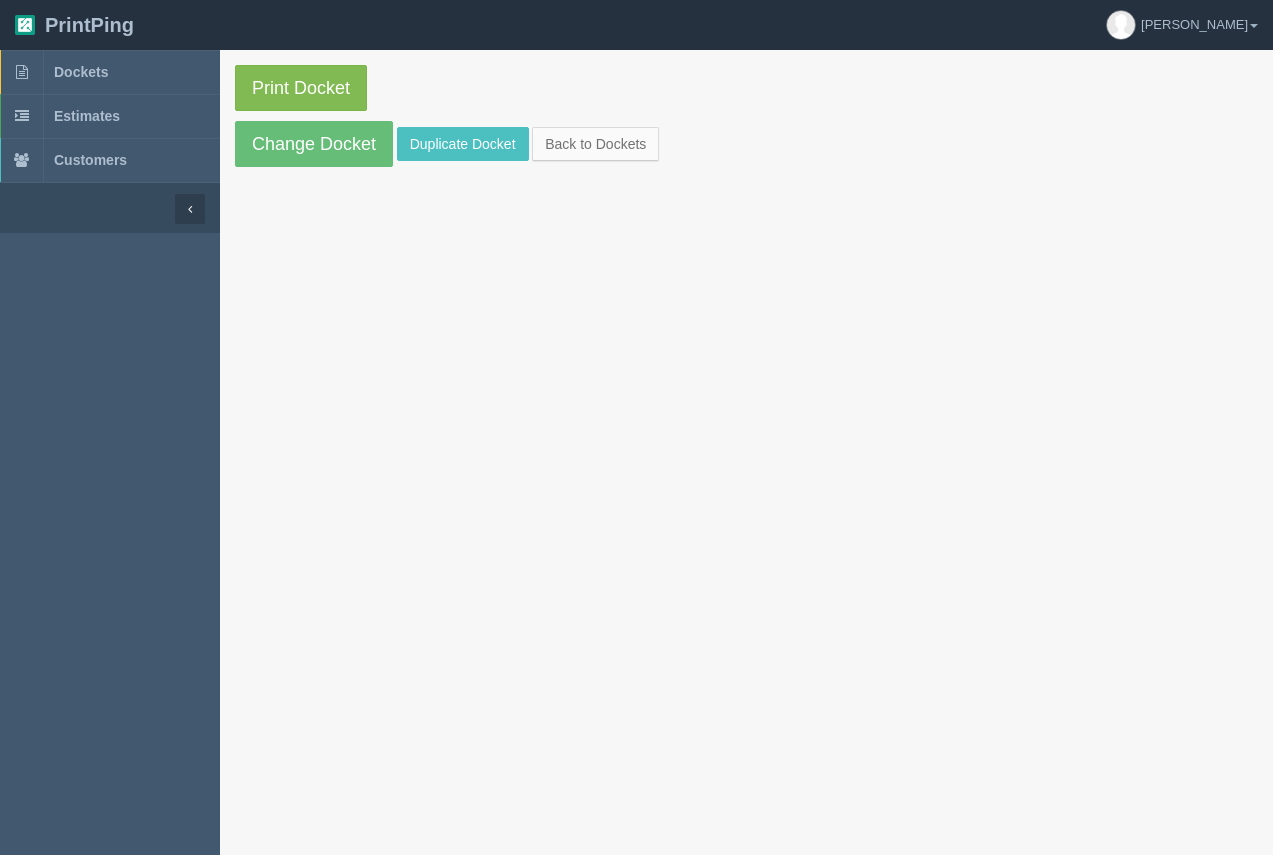 scroll, scrollTop: 0, scrollLeft: 0, axis: both 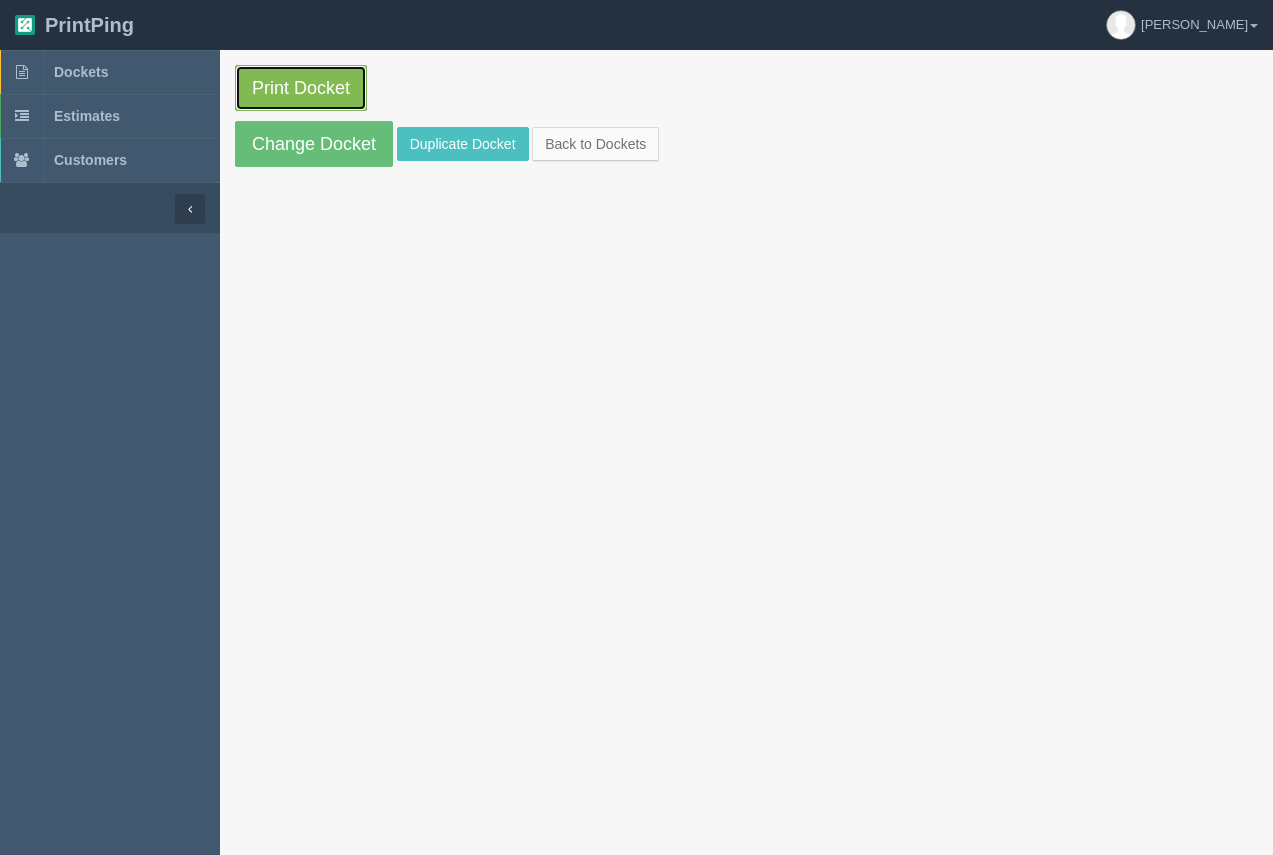 click on "Print Docket" at bounding box center (301, 88) 